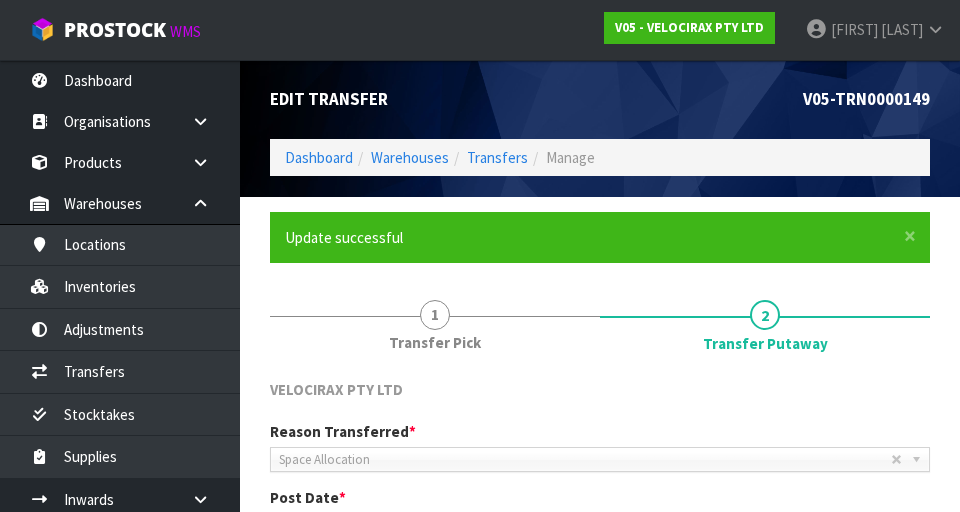 scroll, scrollTop: 0, scrollLeft: 0, axis: both 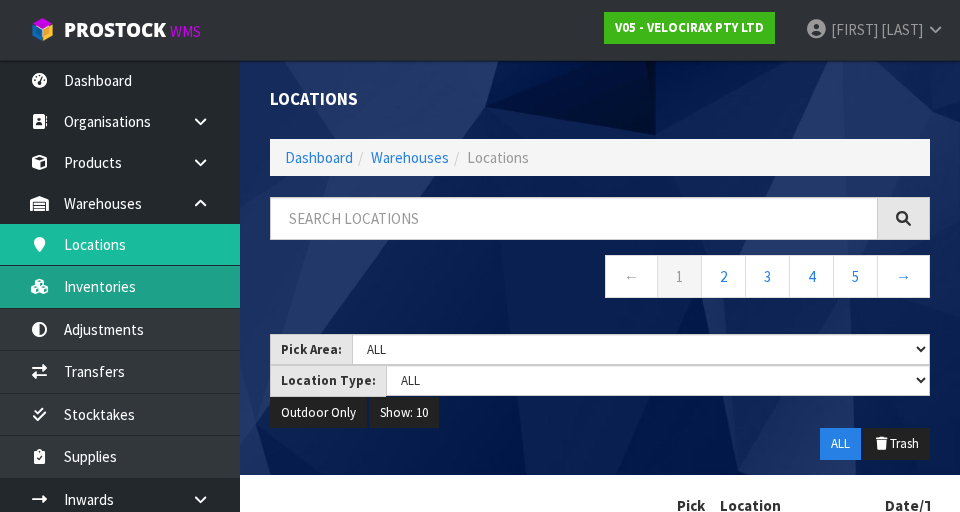 click on "Inventories" at bounding box center (120, 286) 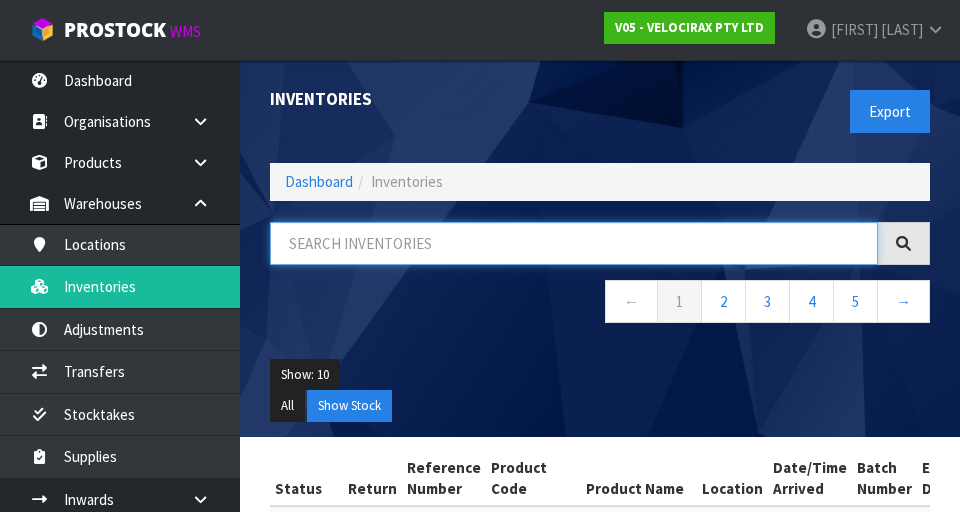 click at bounding box center (574, 243) 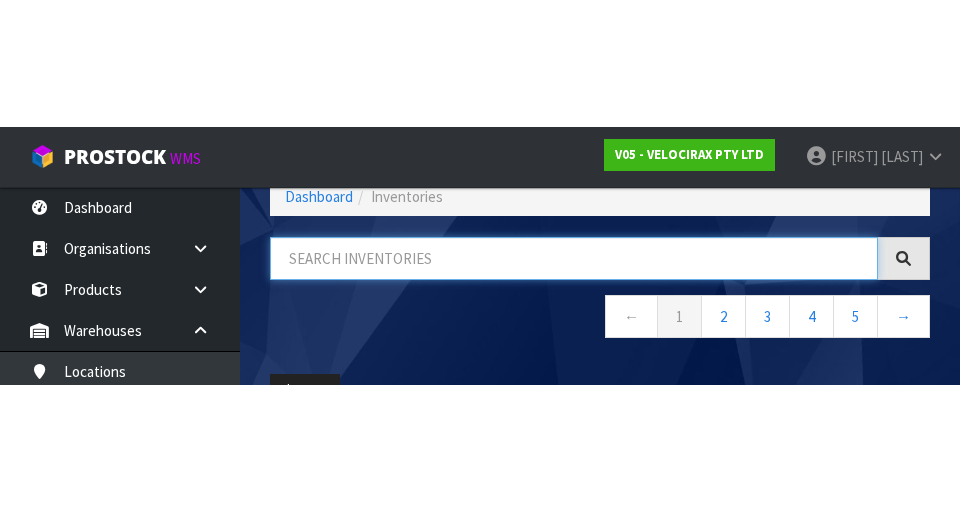 scroll, scrollTop: 114, scrollLeft: 0, axis: vertical 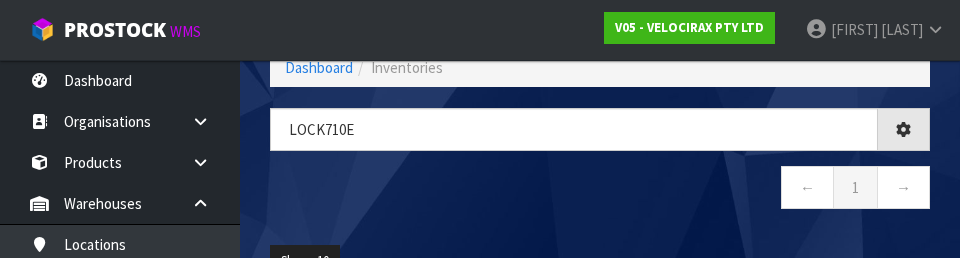 click on "←
1
→" at bounding box center [600, 190] 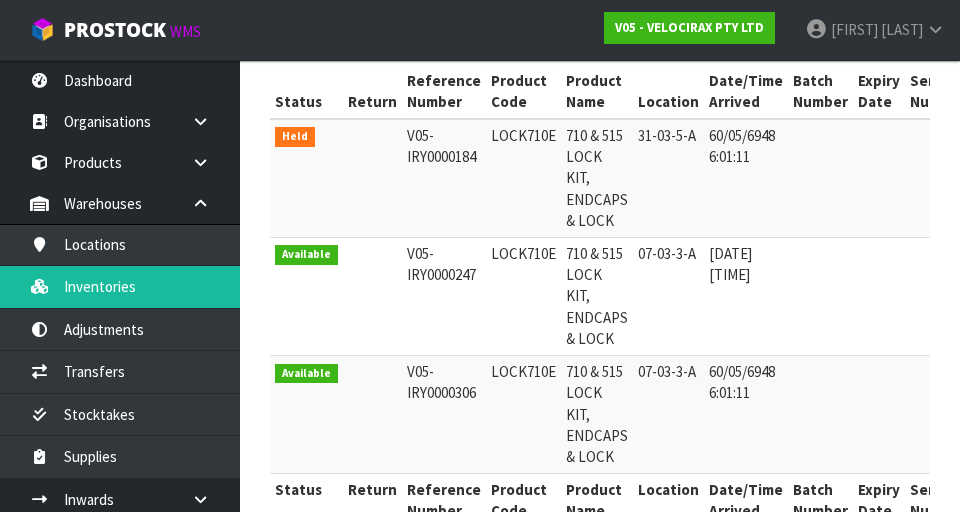 scroll, scrollTop: 438, scrollLeft: 0, axis: vertical 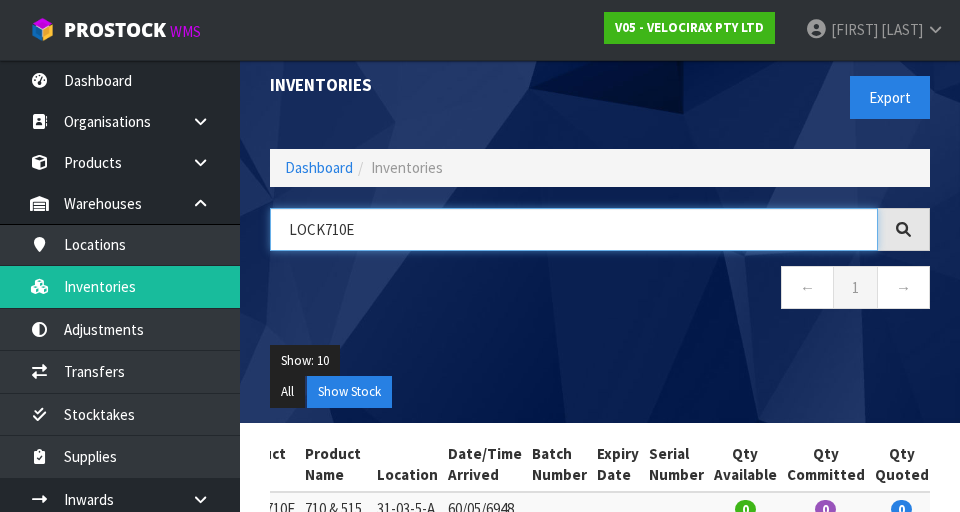 click on "LOCK710E" at bounding box center (574, 229) 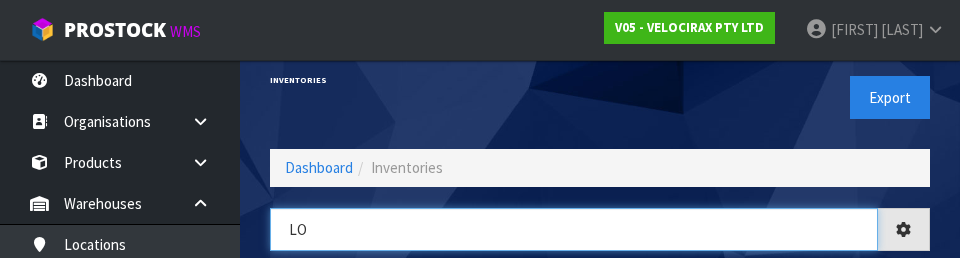 type on "L" 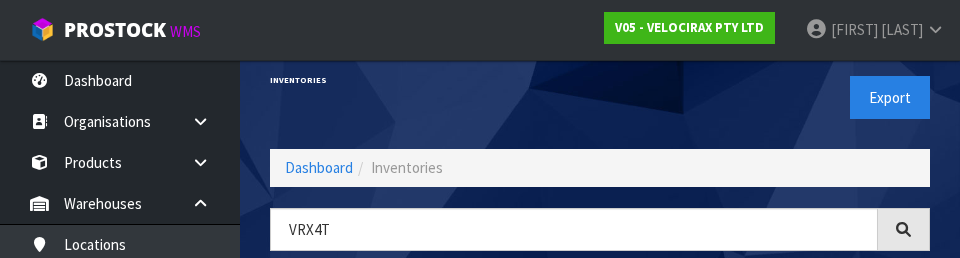 click on "Export" at bounding box center (772, 97) 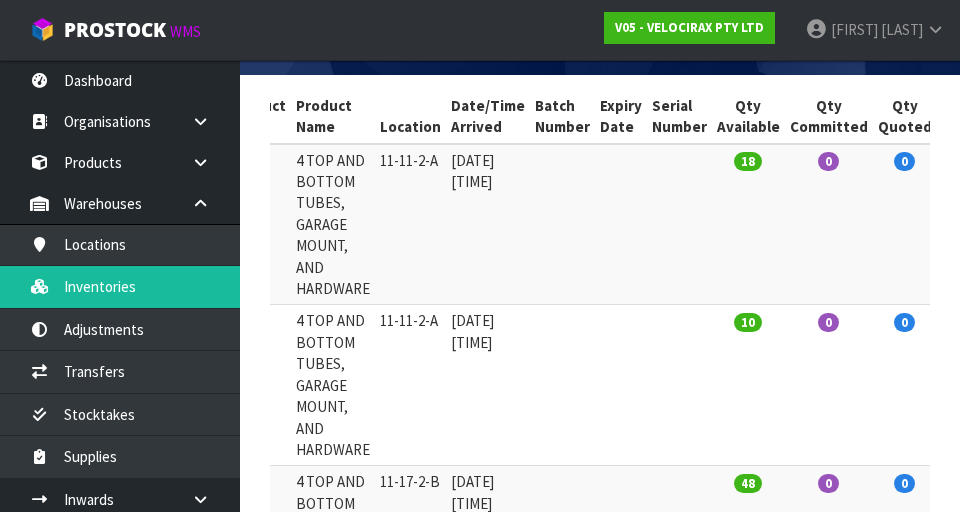 scroll, scrollTop: 360, scrollLeft: 0, axis: vertical 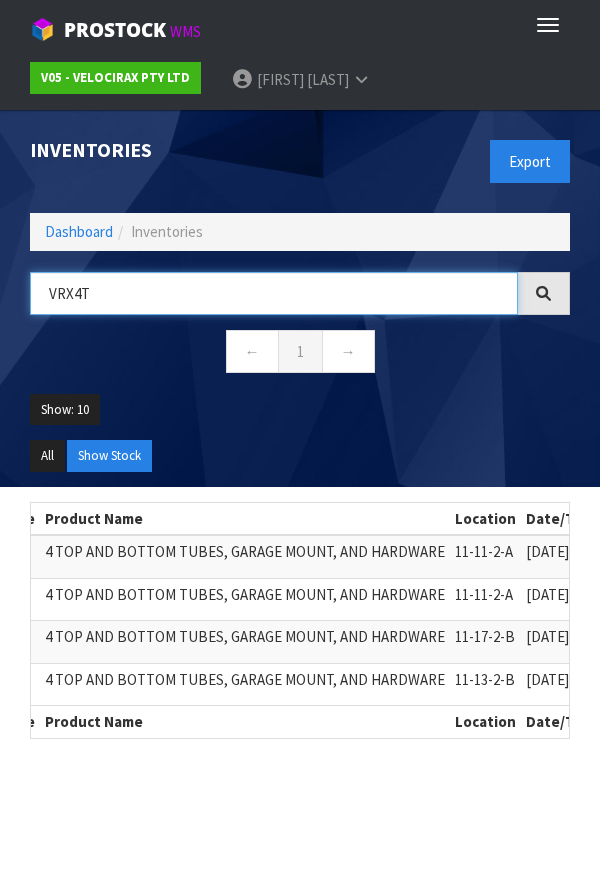 click on "VRX4T" at bounding box center [274, 293] 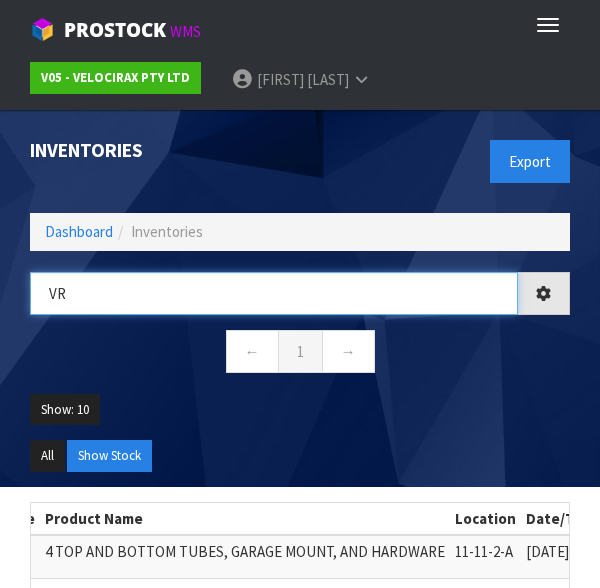 type on "V" 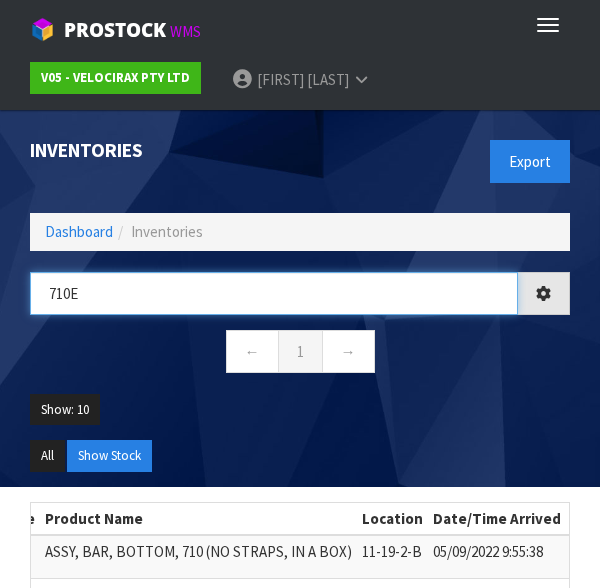type on "710e" 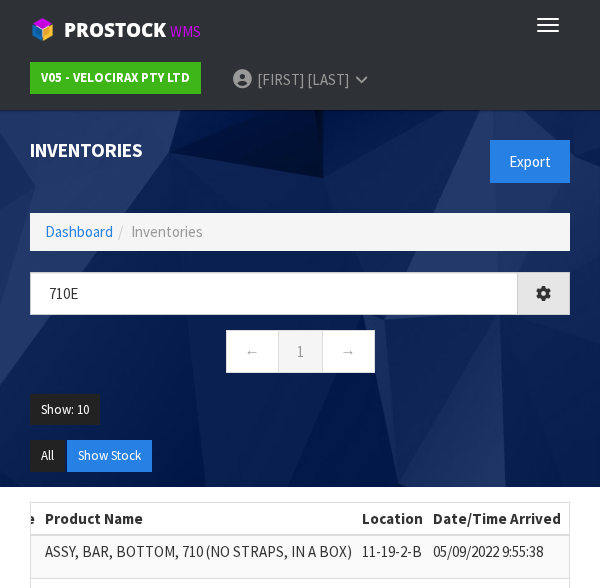 click on "Show: 10
5
10
25
50" at bounding box center (300, 417) 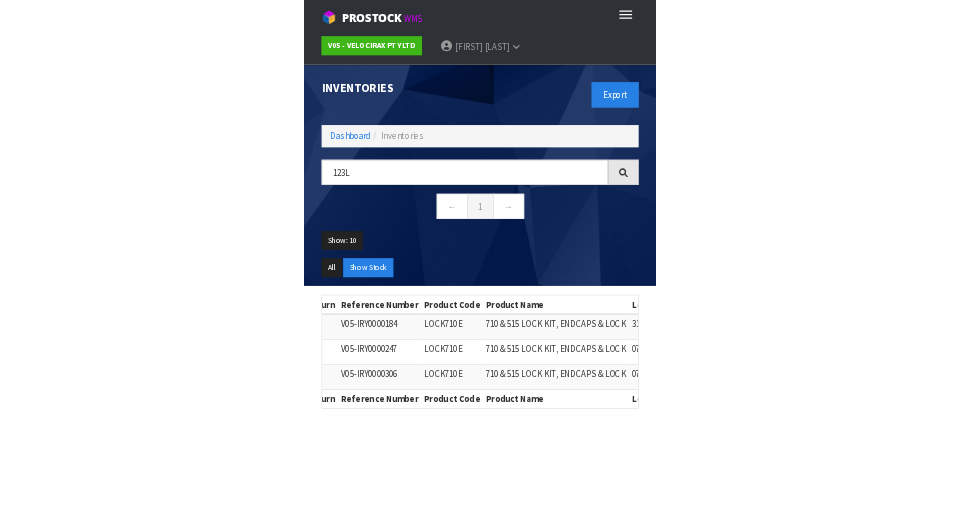 scroll, scrollTop: 0, scrollLeft: 104, axis: horizontal 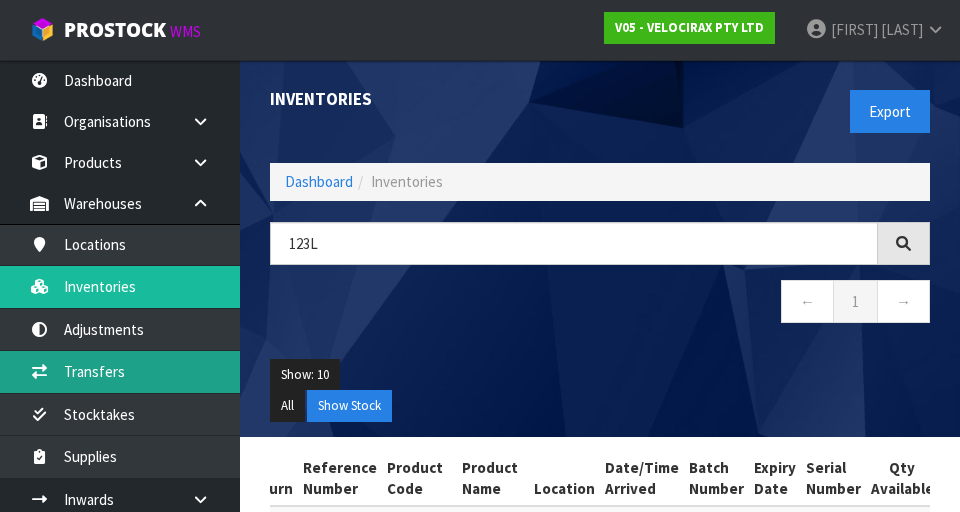 click on "Transfers" at bounding box center [120, 371] 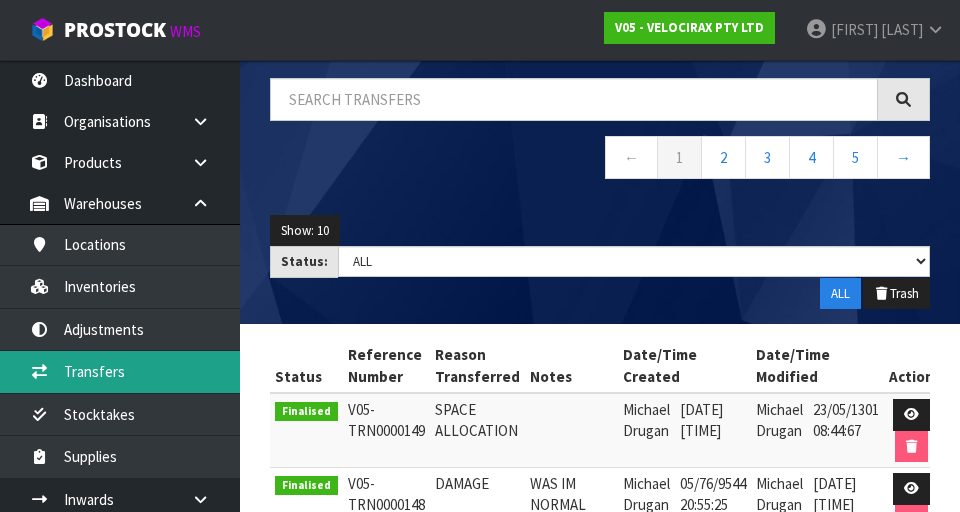 scroll, scrollTop: 143, scrollLeft: 0, axis: vertical 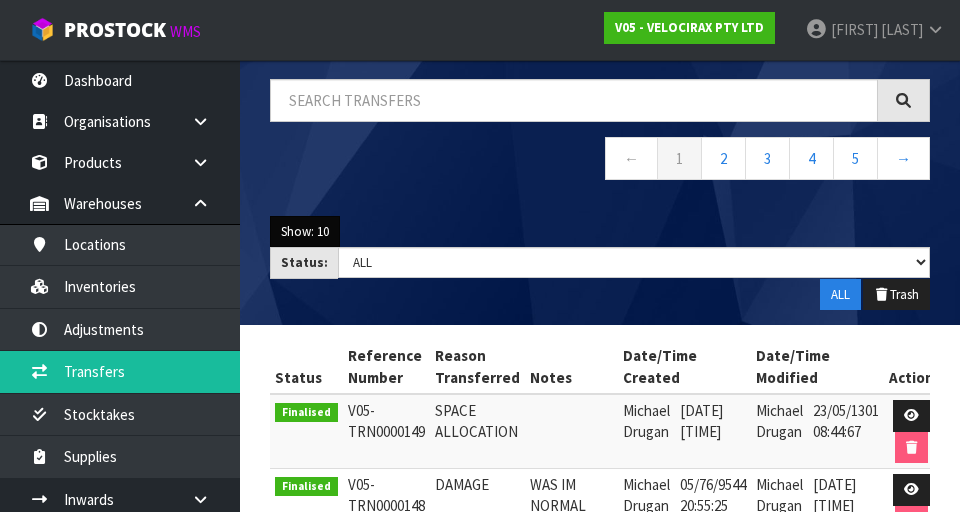 click on "Show: 10" at bounding box center (305, 232) 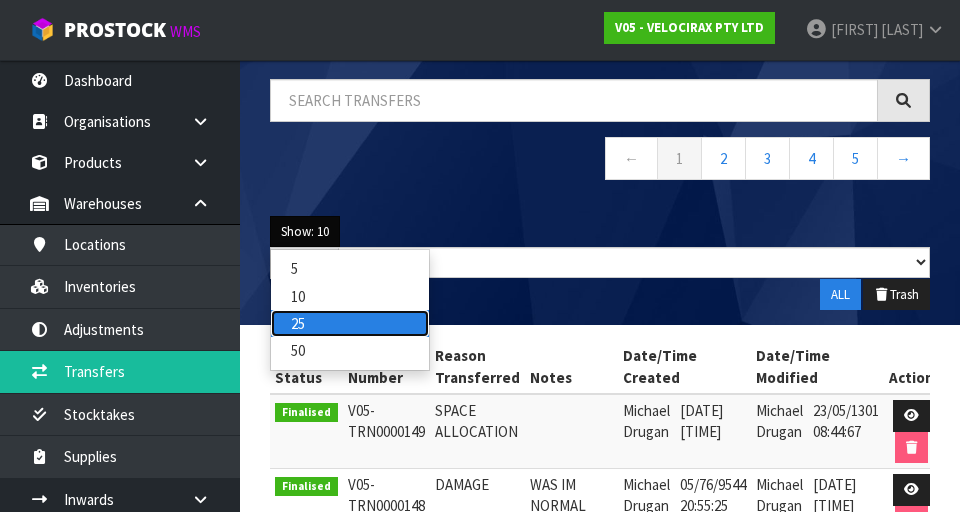 click on "25" at bounding box center (350, 268) 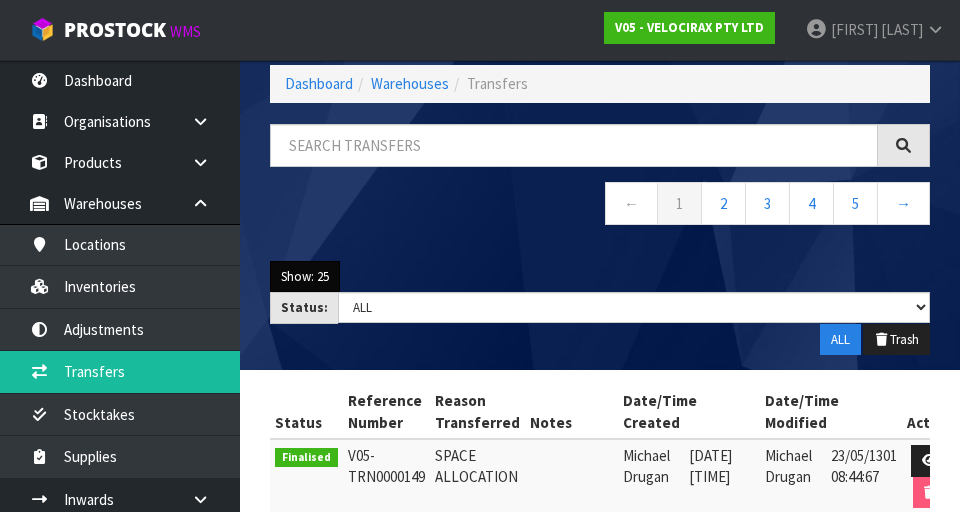 scroll, scrollTop: 98, scrollLeft: 0, axis: vertical 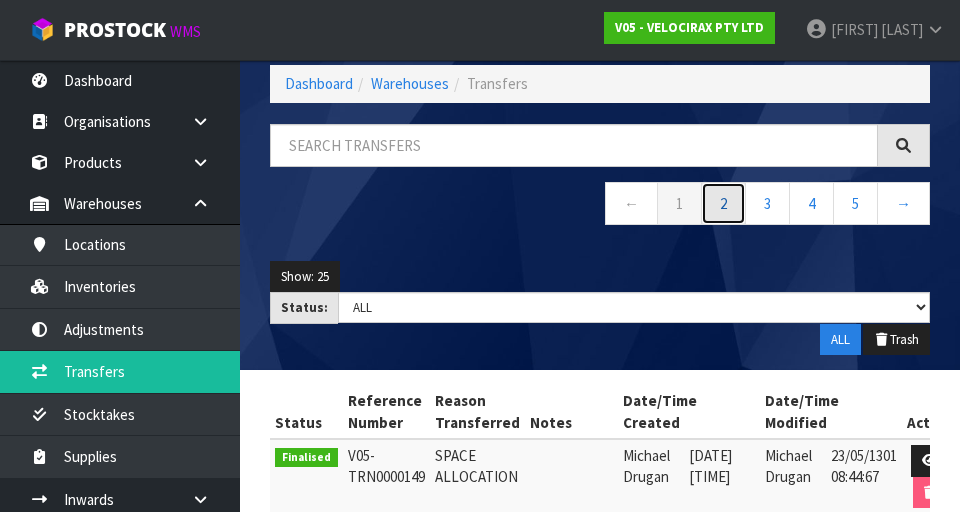 click on "2" at bounding box center [679, 203] 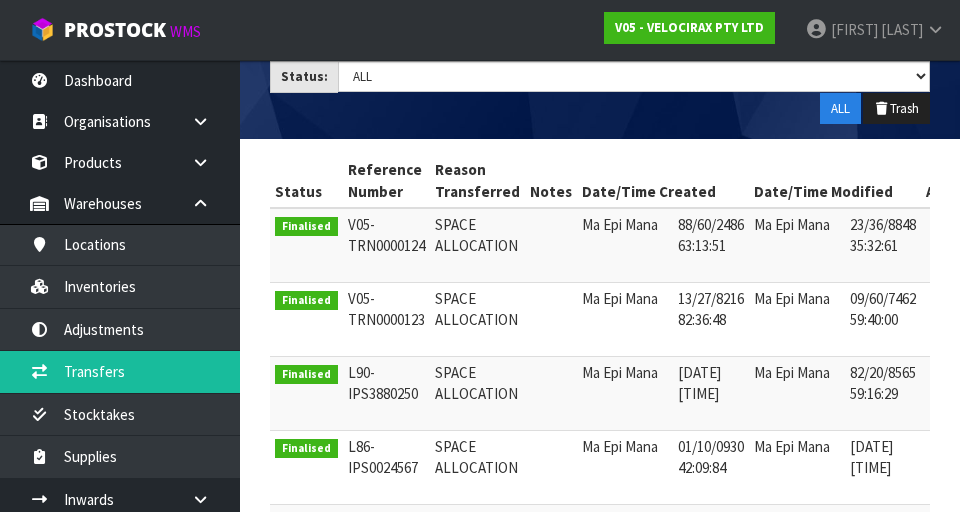 scroll, scrollTop: 79, scrollLeft: 0, axis: vertical 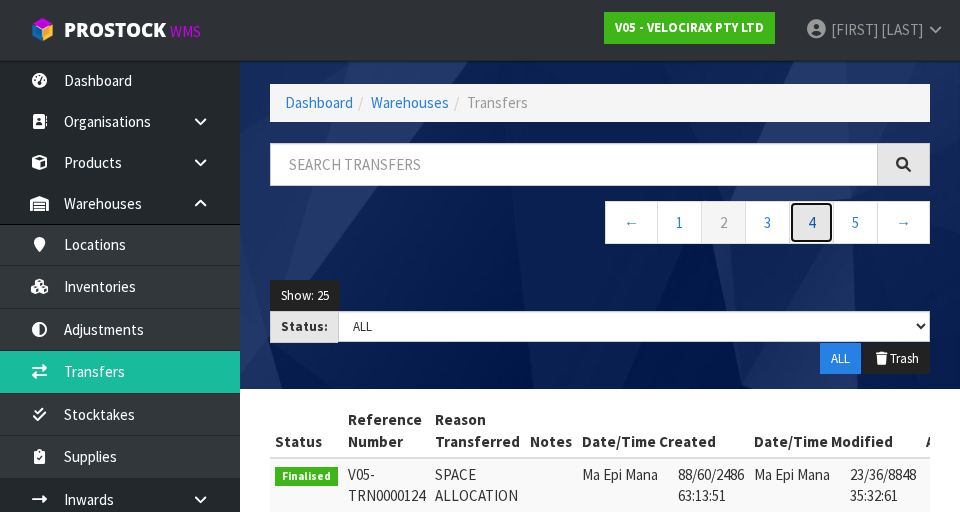 click on "4" at bounding box center [679, 222] 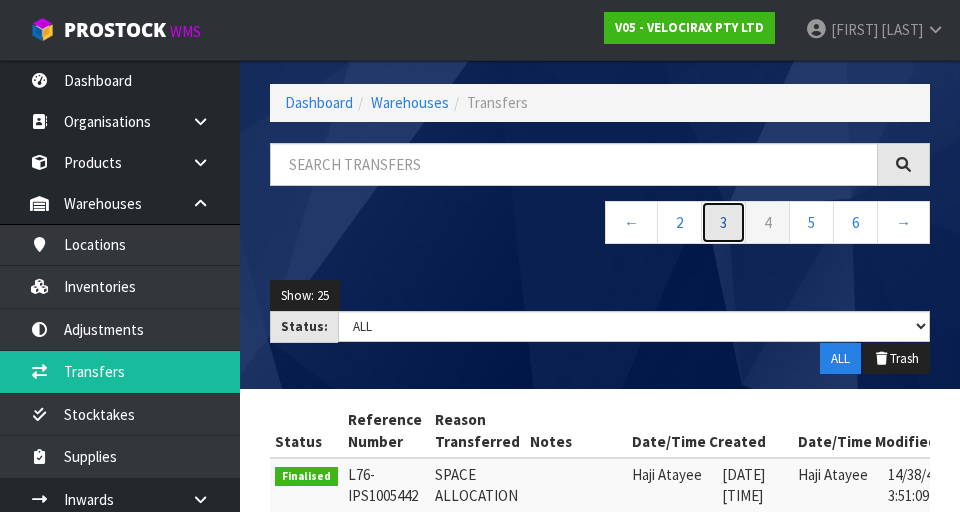 click on "3" at bounding box center [679, 222] 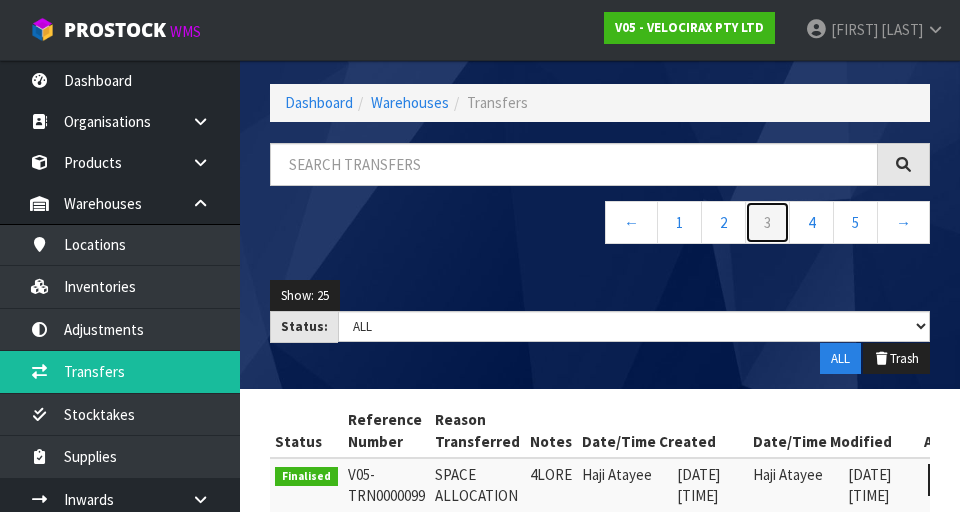 click on "3" at bounding box center [767, 222] 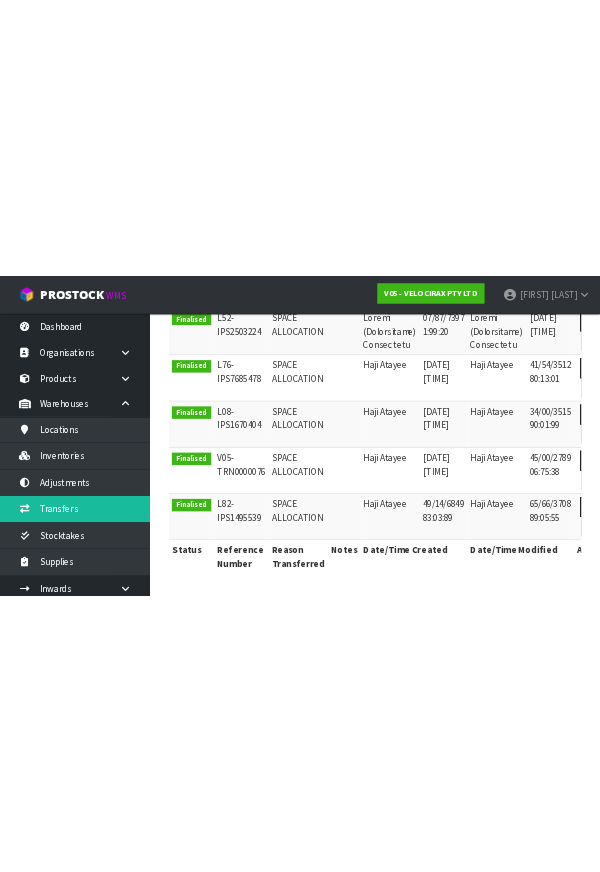 scroll, scrollTop: 0, scrollLeft: 0, axis: both 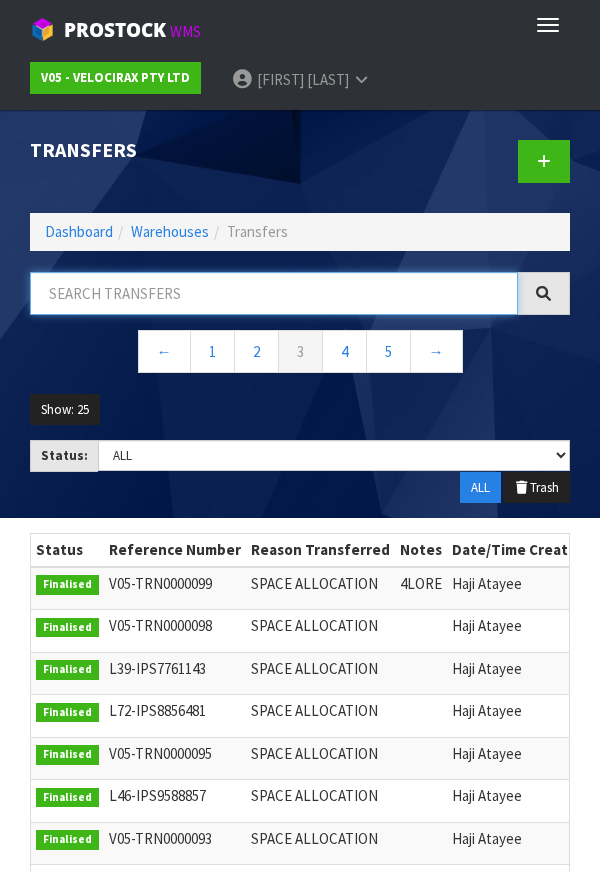 click at bounding box center [274, 293] 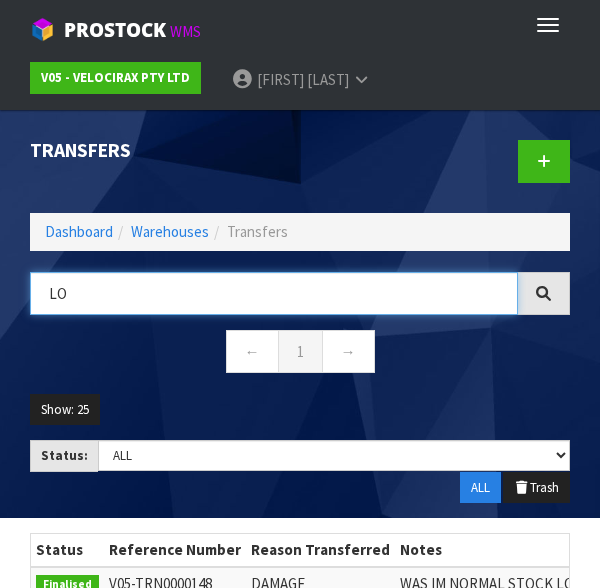 type on "E" 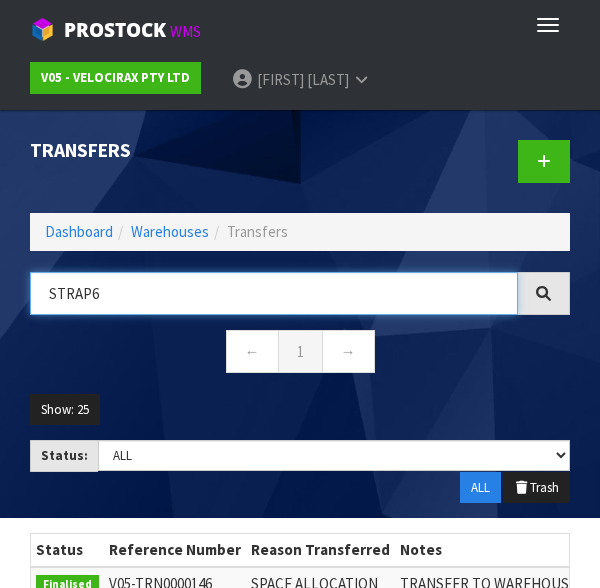 type on "STRAP6" 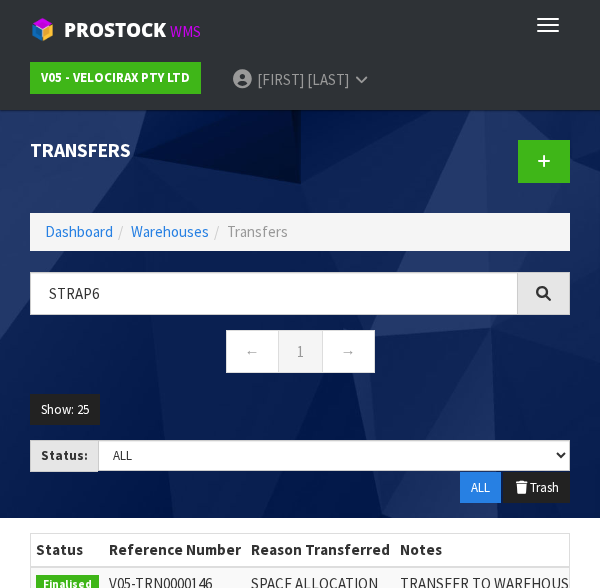 click on "LOREM0
←
3
→" at bounding box center [300, 333] 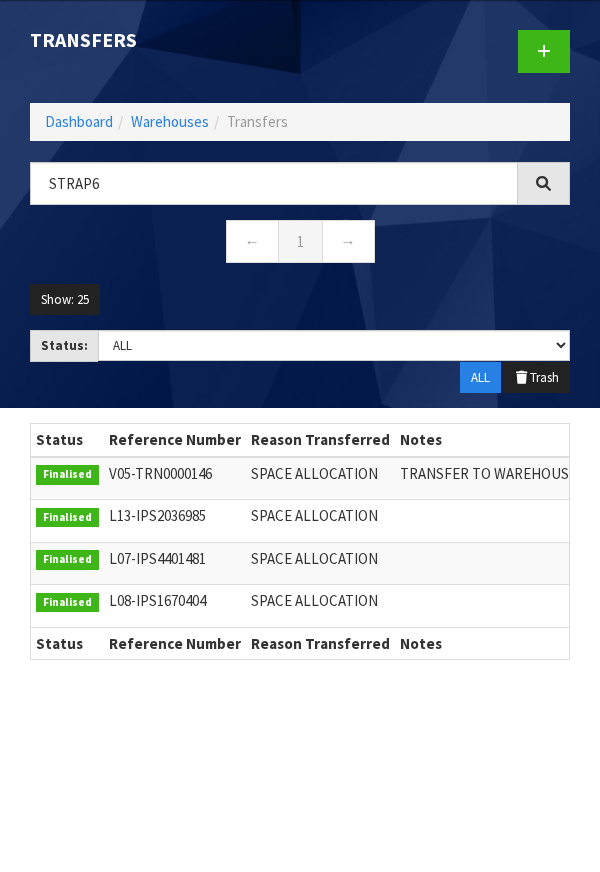 scroll, scrollTop: 104, scrollLeft: 0, axis: vertical 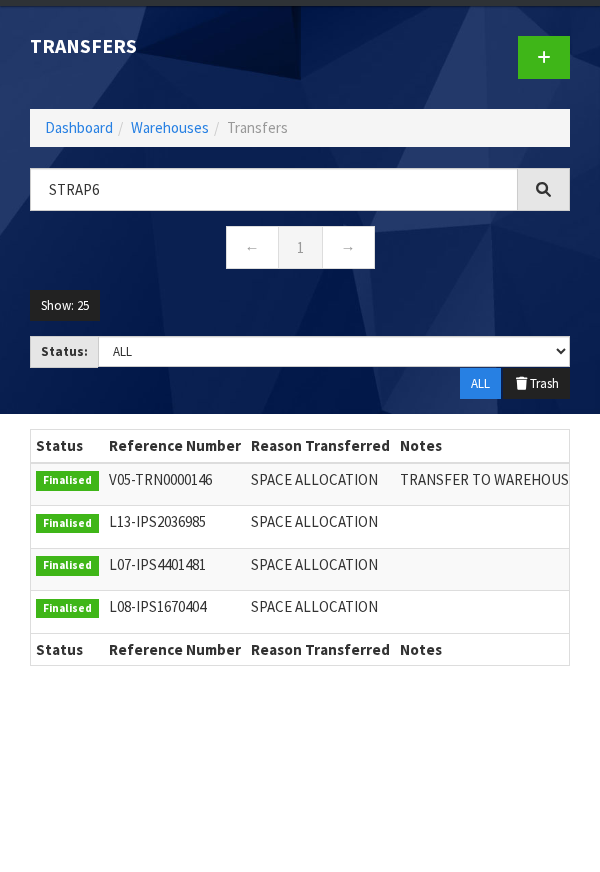 click on "←
1
→" at bounding box center (300, 250) 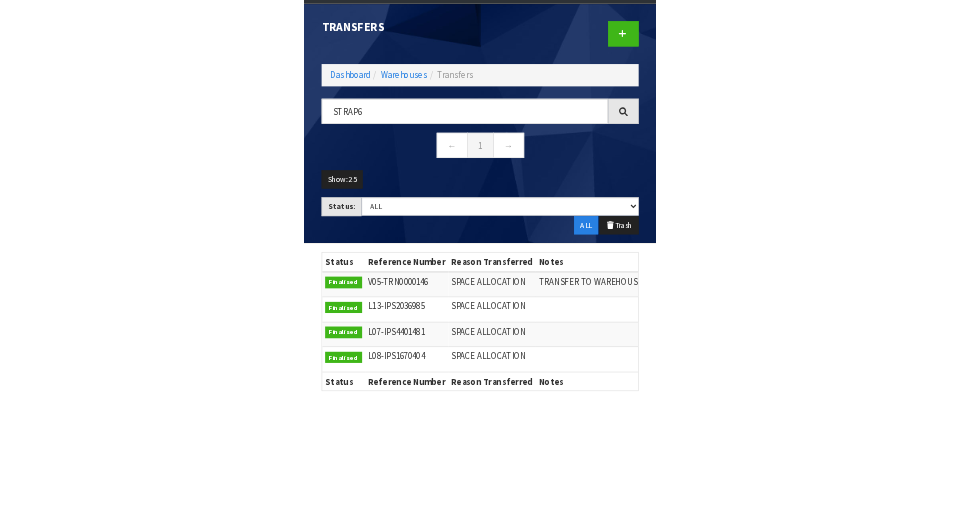 scroll, scrollTop: 158, scrollLeft: 0, axis: vertical 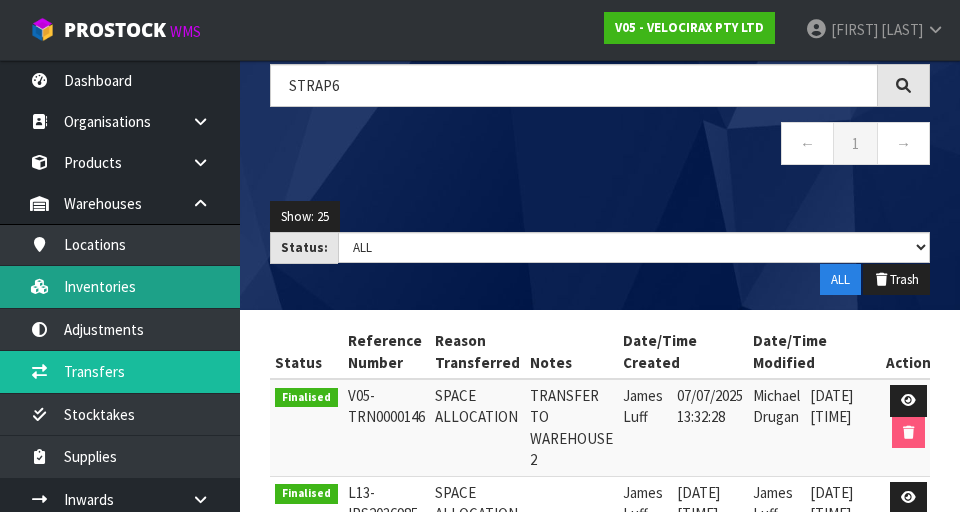click on "Inventories" at bounding box center (120, 286) 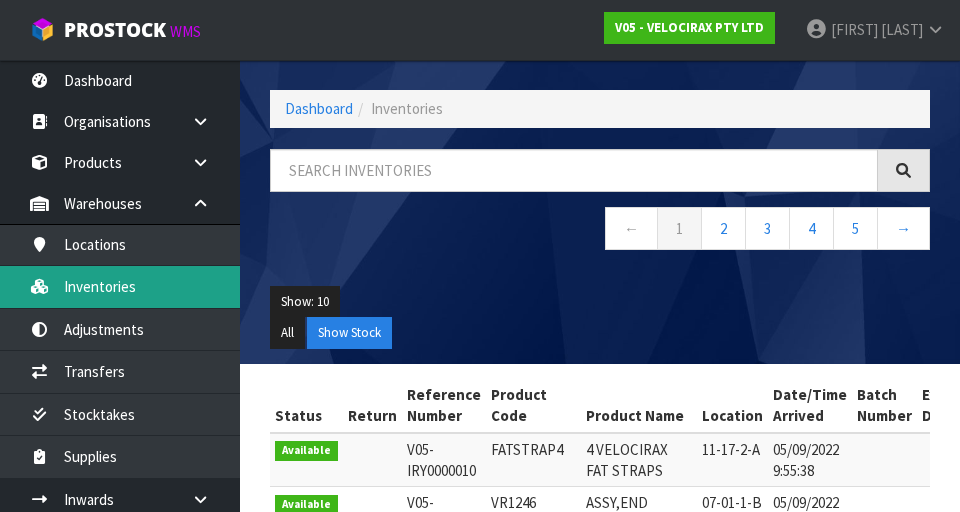scroll, scrollTop: 0, scrollLeft: 0, axis: both 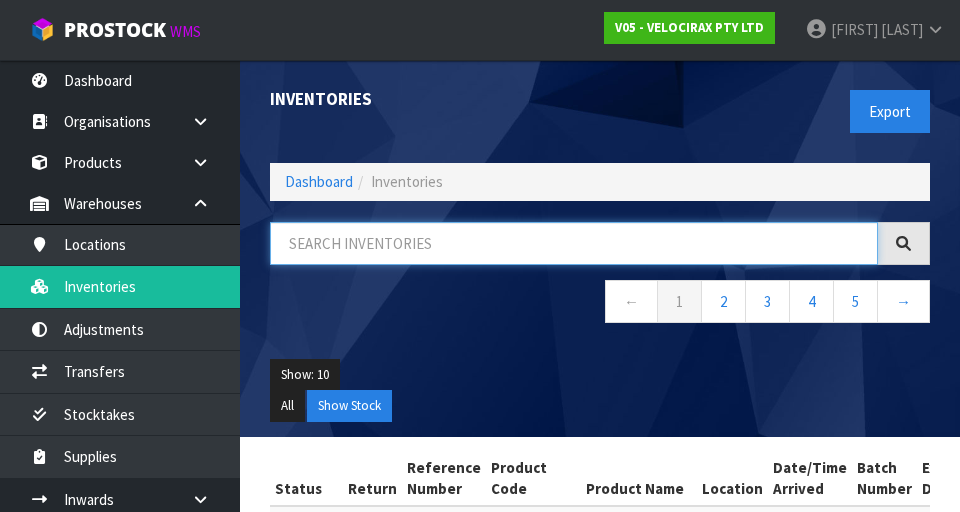 click at bounding box center [574, 243] 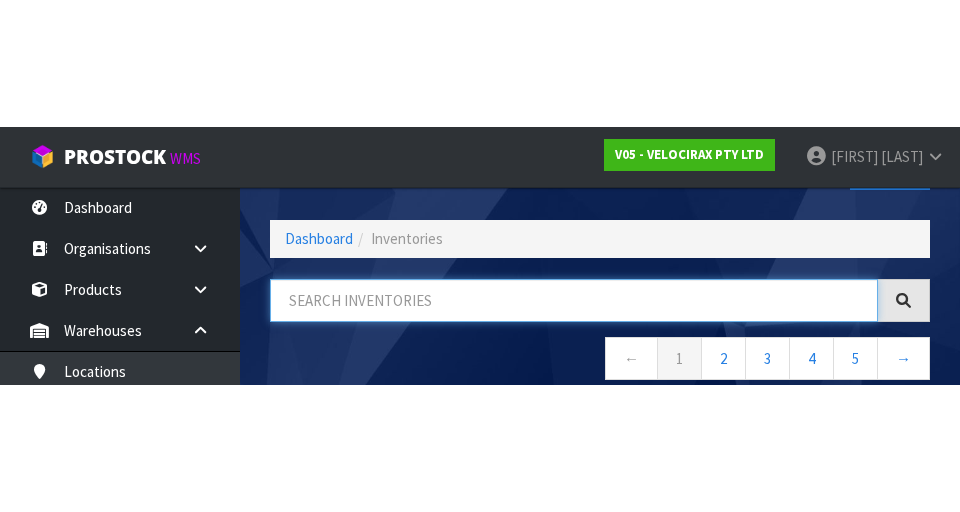 scroll, scrollTop: 114, scrollLeft: 0, axis: vertical 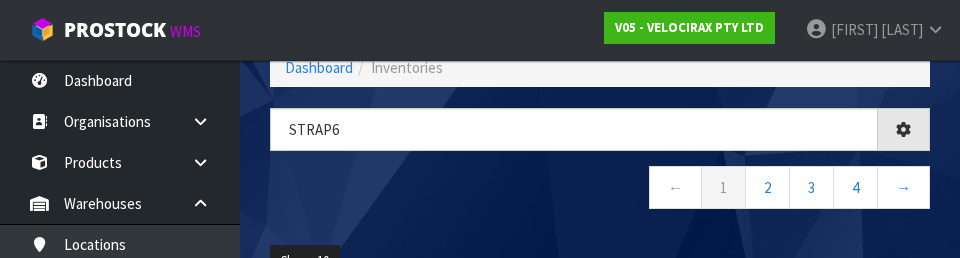 click on "←
1 2 3 4
→" at bounding box center (600, 190) 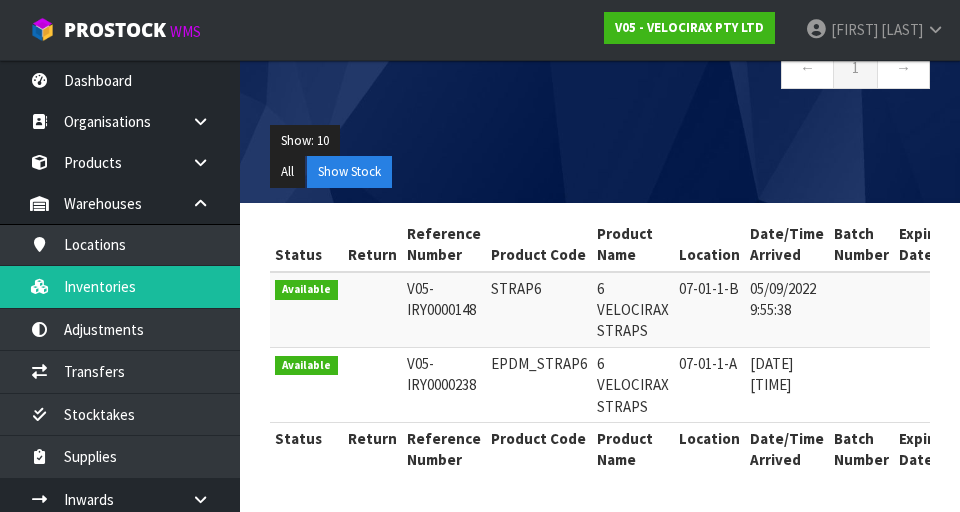 scroll, scrollTop: 232, scrollLeft: 0, axis: vertical 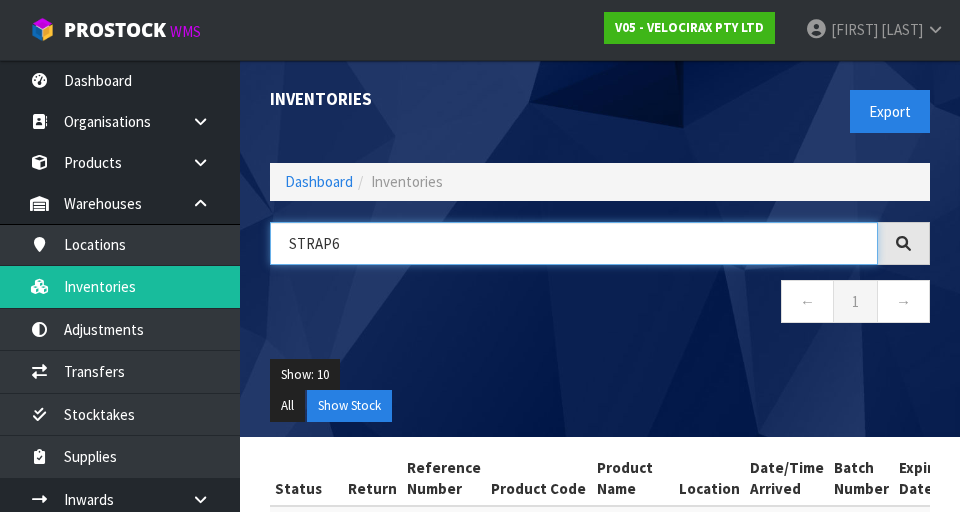 click on "STRAP6" at bounding box center (574, 243) 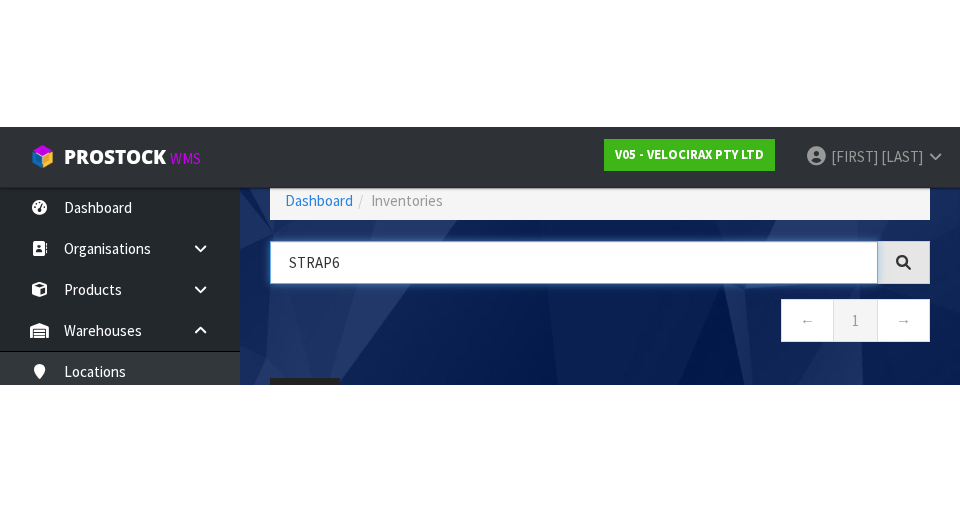 scroll, scrollTop: 114, scrollLeft: 0, axis: vertical 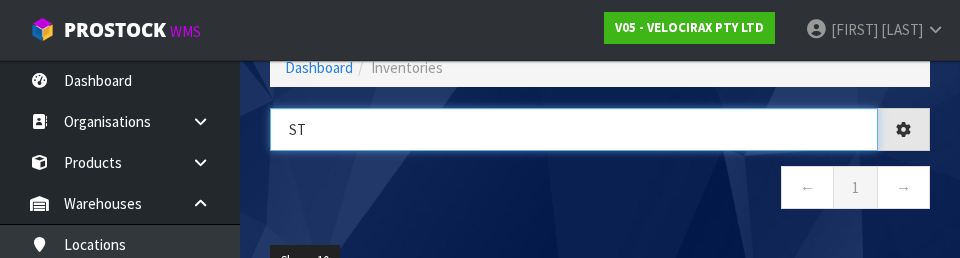 type on "S" 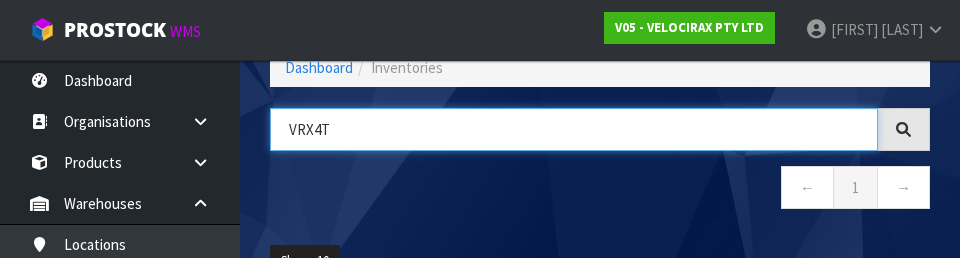type on "VRX4T" 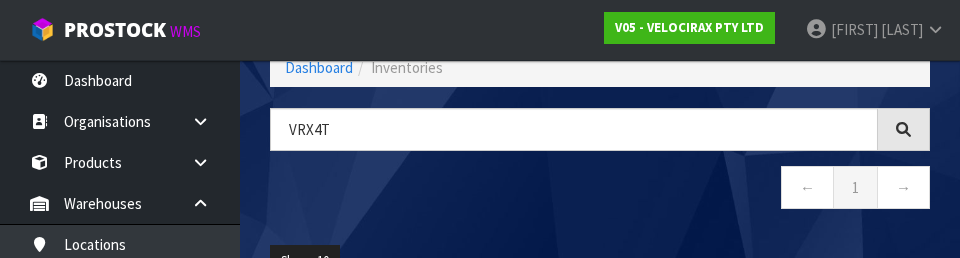 click on "←
1
→" at bounding box center (600, 190) 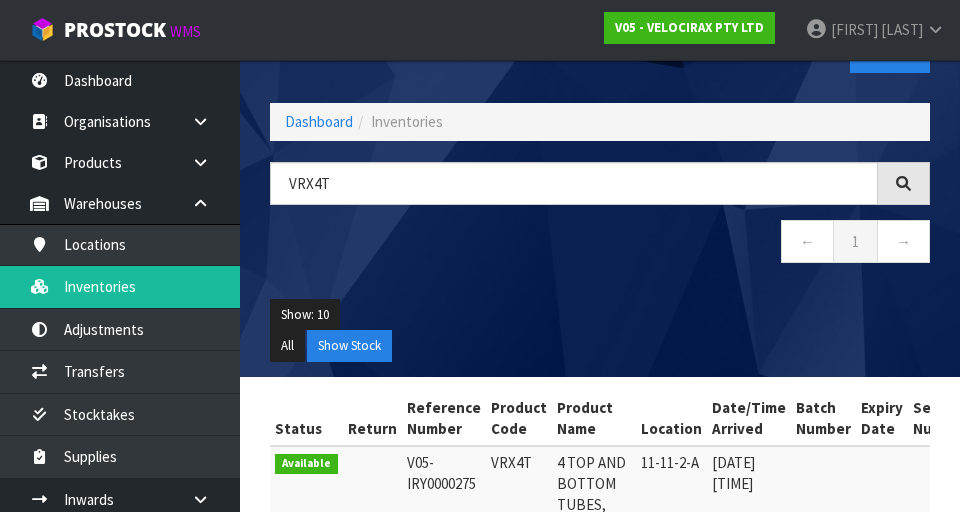 scroll, scrollTop: 0, scrollLeft: 0, axis: both 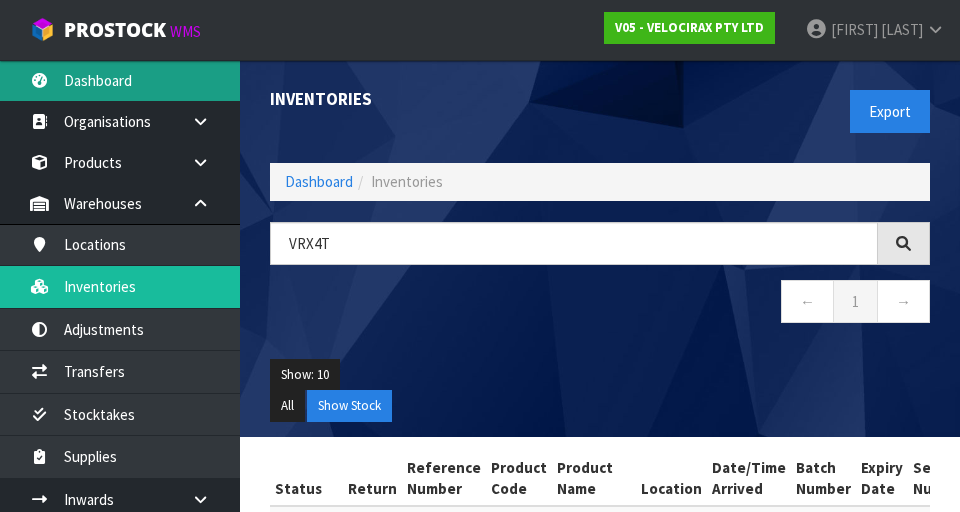 click on "Dashboard" at bounding box center [120, 80] 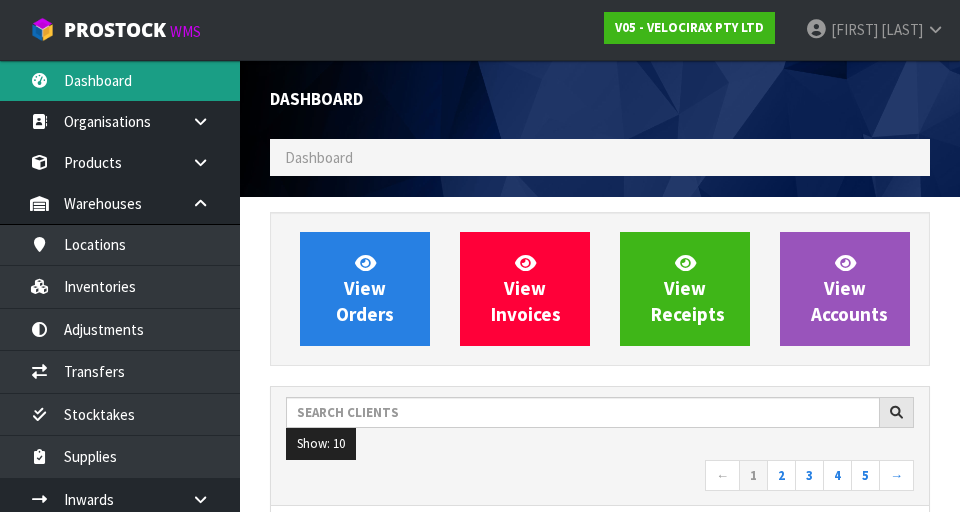 scroll, scrollTop: 998348, scrollLeft: 999310, axis: both 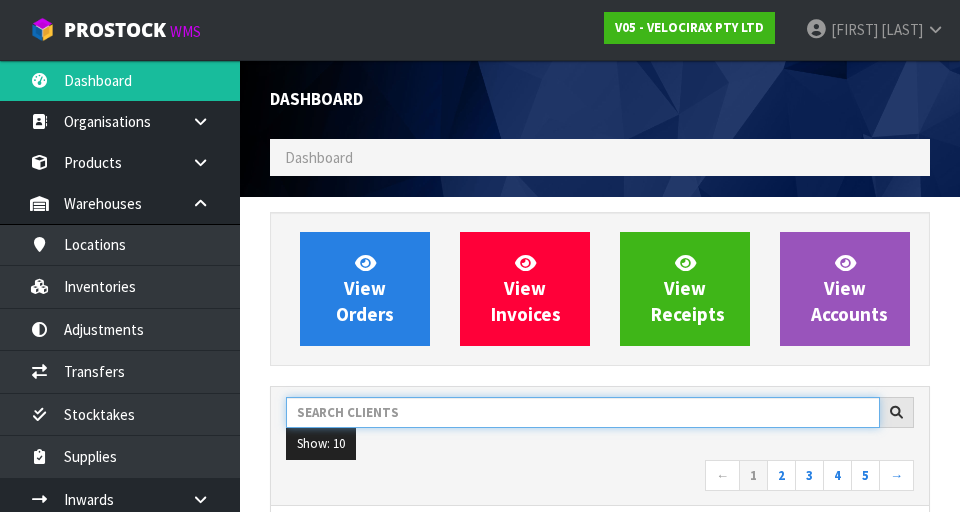 click at bounding box center [583, 412] 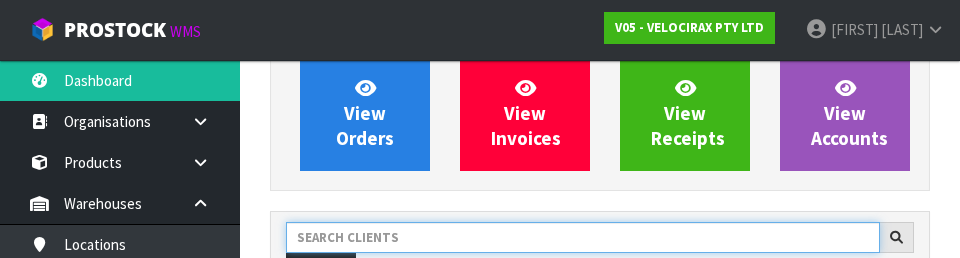 scroll, scrollTop: 274, scrollLeft: 0, axis: vertical 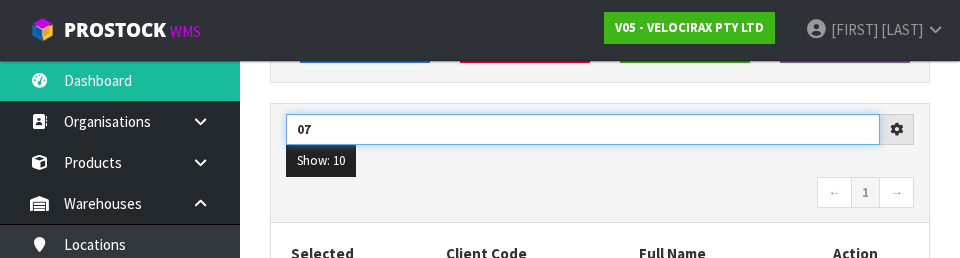 type on "0" 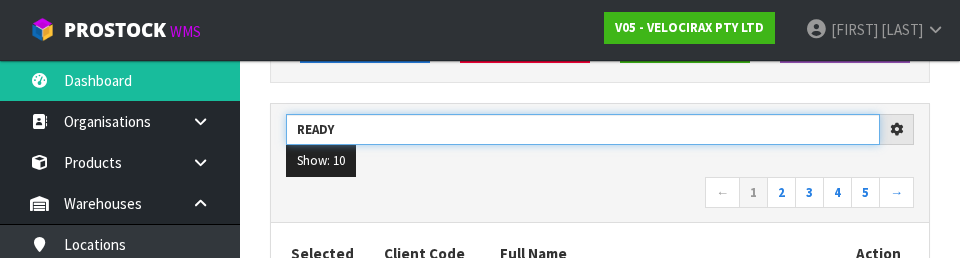 type on "Ready" 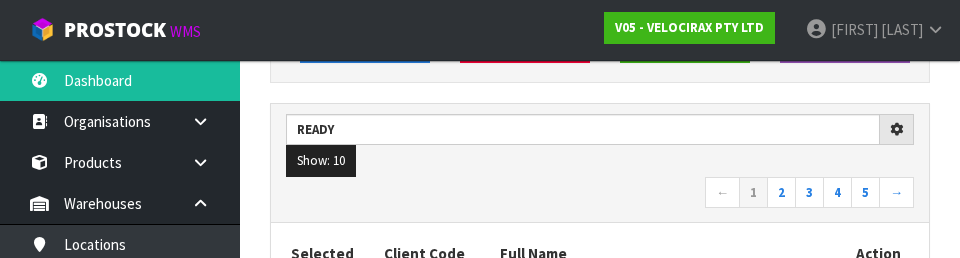 click on "←
1 2 3 4 5
→" at bounding box center (600, 194) 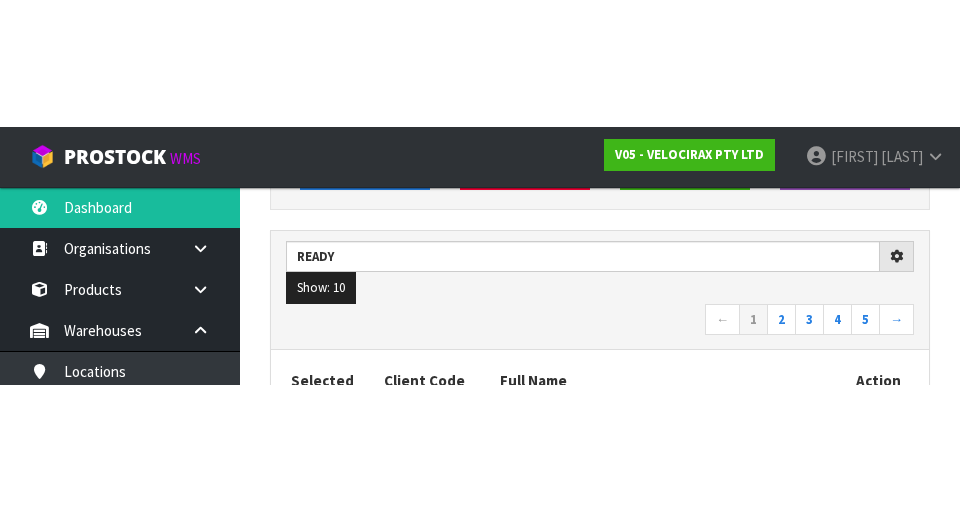 scroll, scrollTop: 283, scrollLeft: 0, axis: vertical 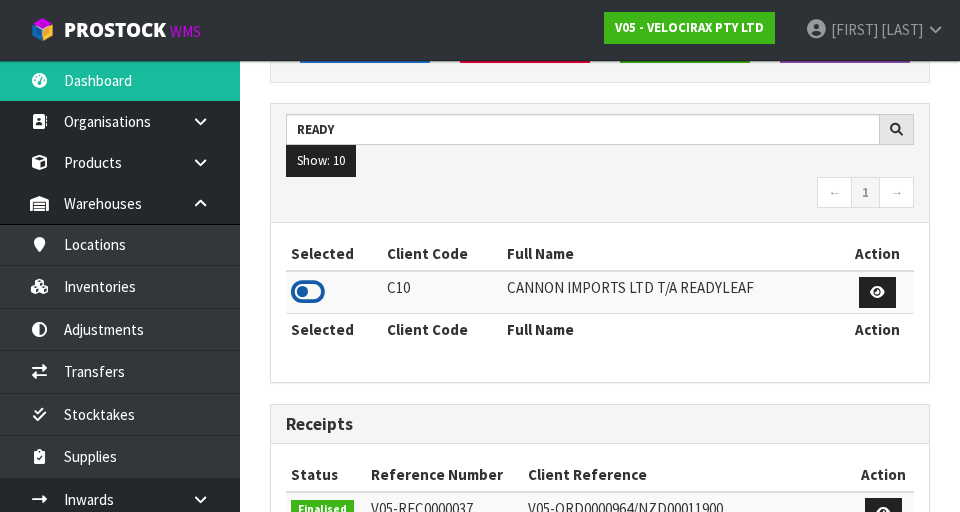 click at bounding box center (308, 292) 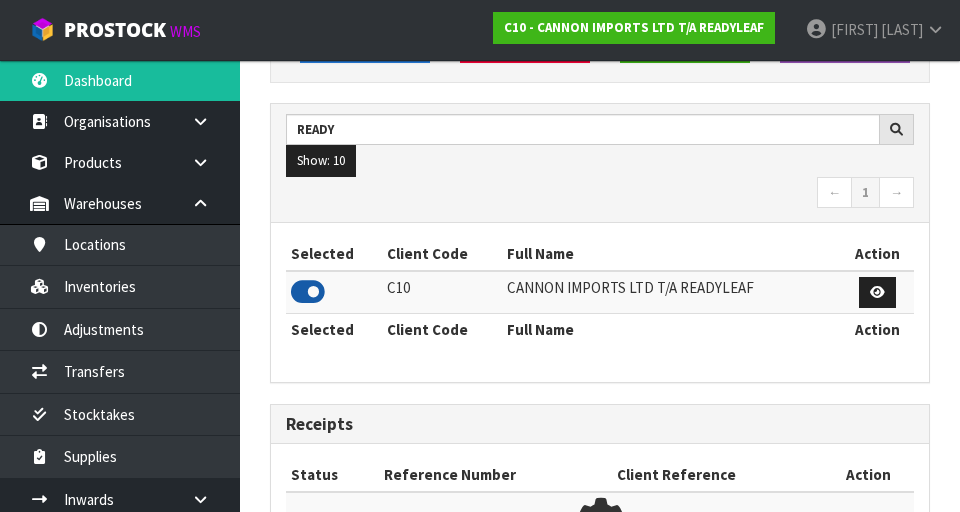 scroll, scrollTop: 1318, scrollLeft: 690, axis: both 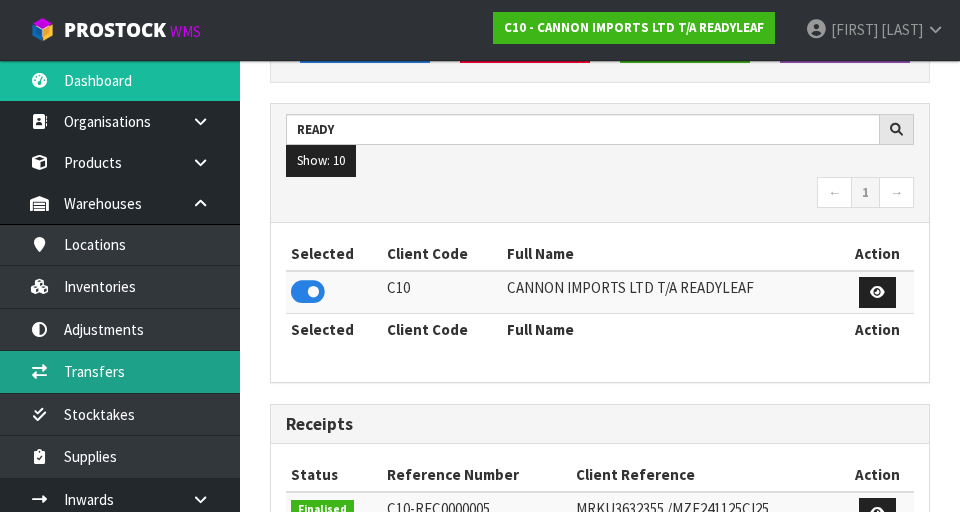 click on "Transfers" at bounding box center [120, 371] 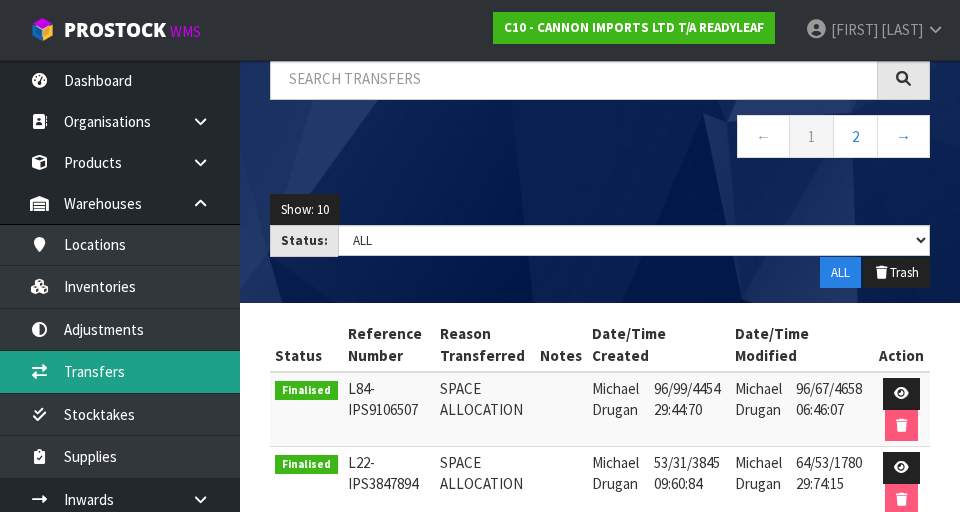 scroll, scrollTop: 0, scrollLeft: 0, axis: both 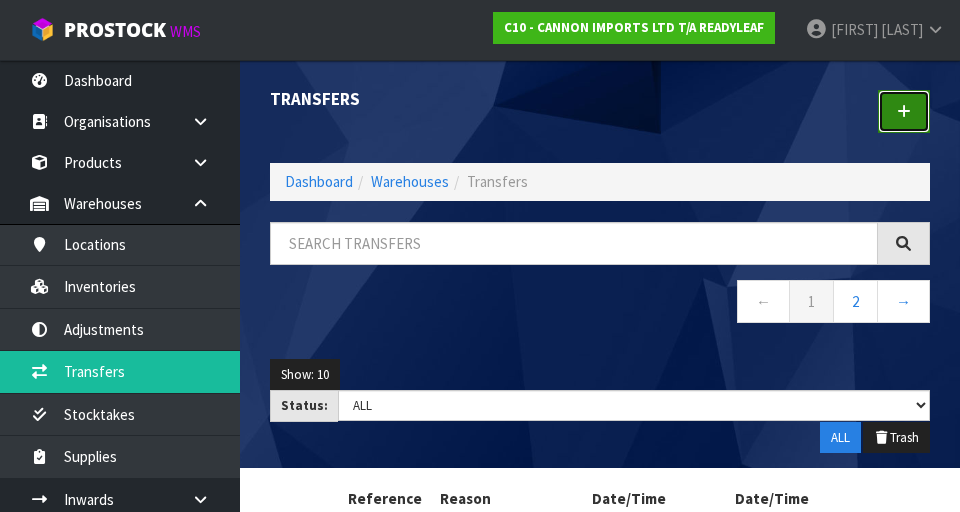 click at bounding box center [904, 111] 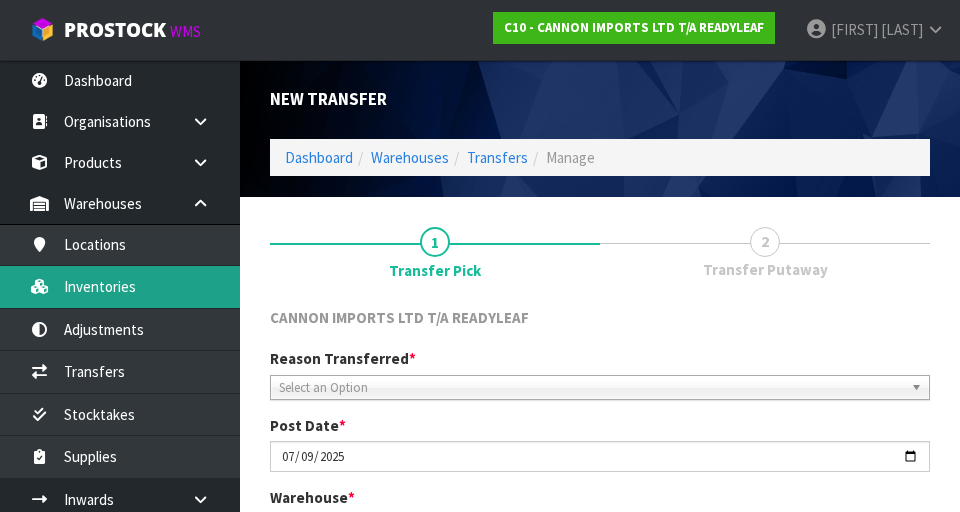 click on "Inventories" at bounding box center [120, 286] 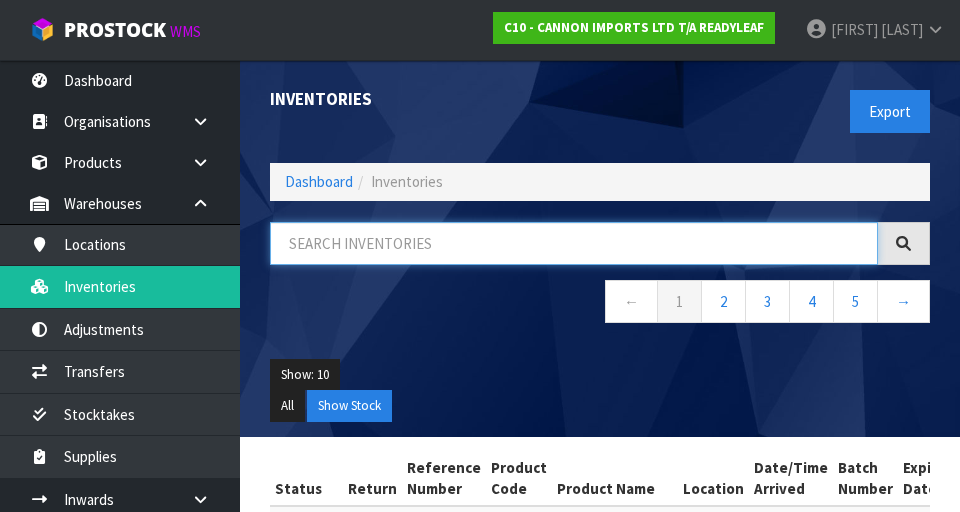 click at bounding box center (574, 243) 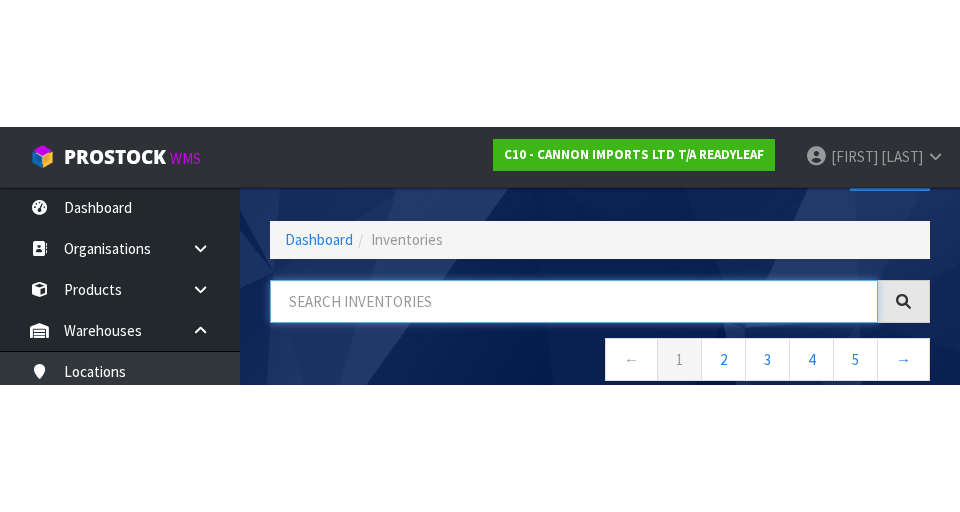 scroll, scrollTop: 114, scrollLeft: 0, axis: vertical 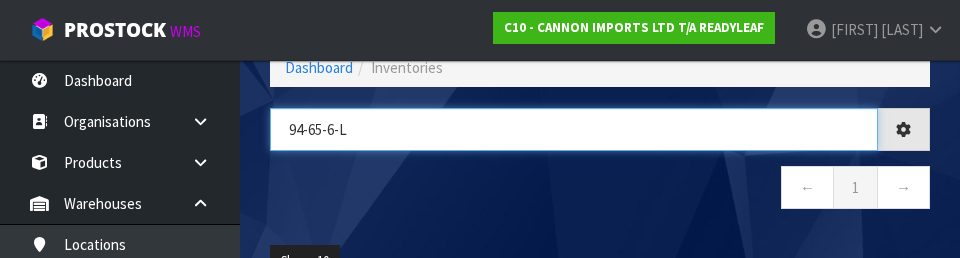 type on "94-65-6-L" 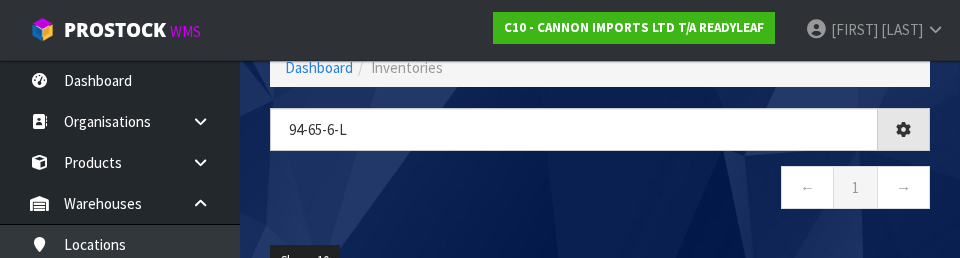 click on "←
1
→" at bounding box center [600, 190] 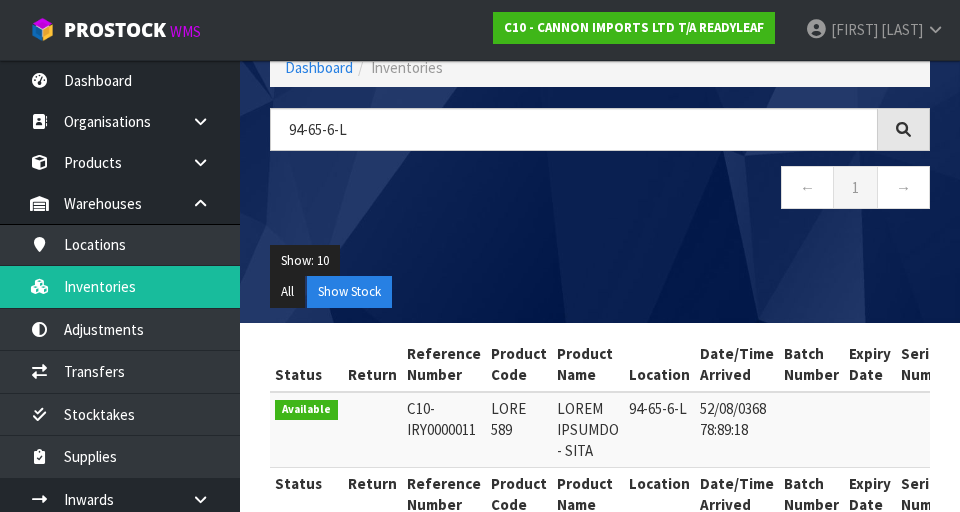 scroll, scrollTop: 159, scrollLeft: 0, axis: vertical 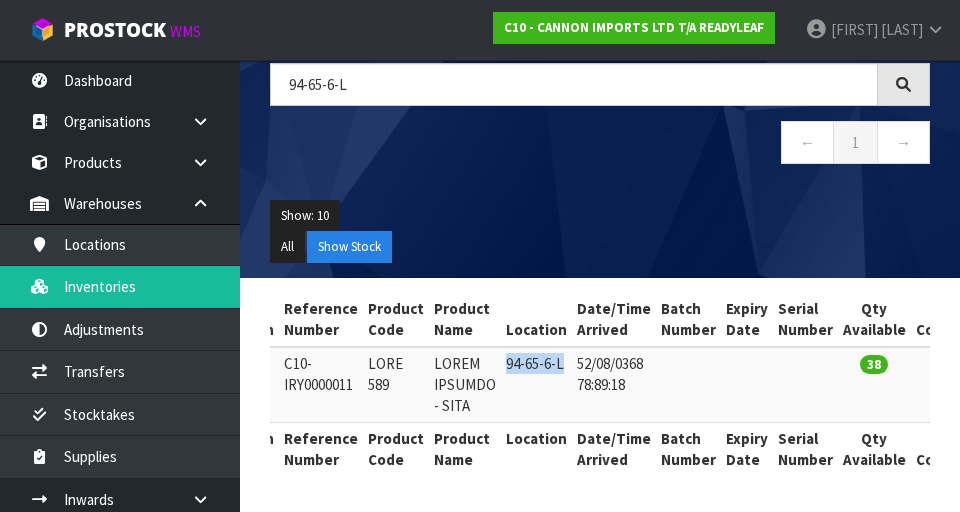 copy on "94-65-6-L" 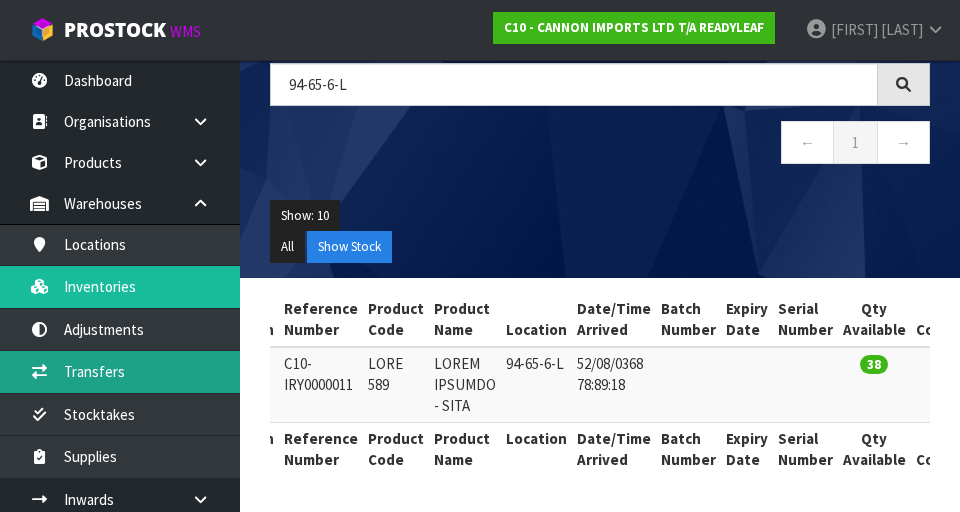 click on "Transfers" at bounding box center [120, 371] 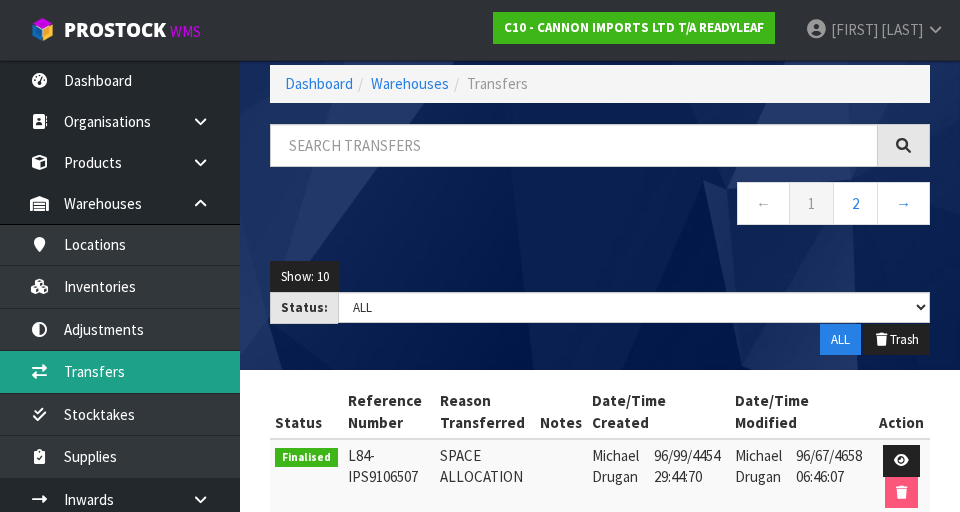scroll, scrollTop: 0, scrollLeft: 0, axis: both 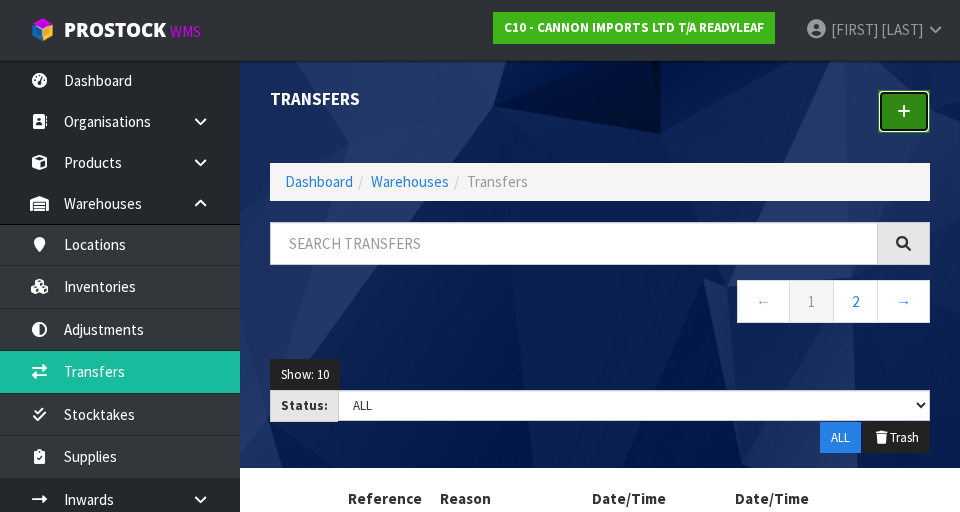 click at bounding box center [904, 111] 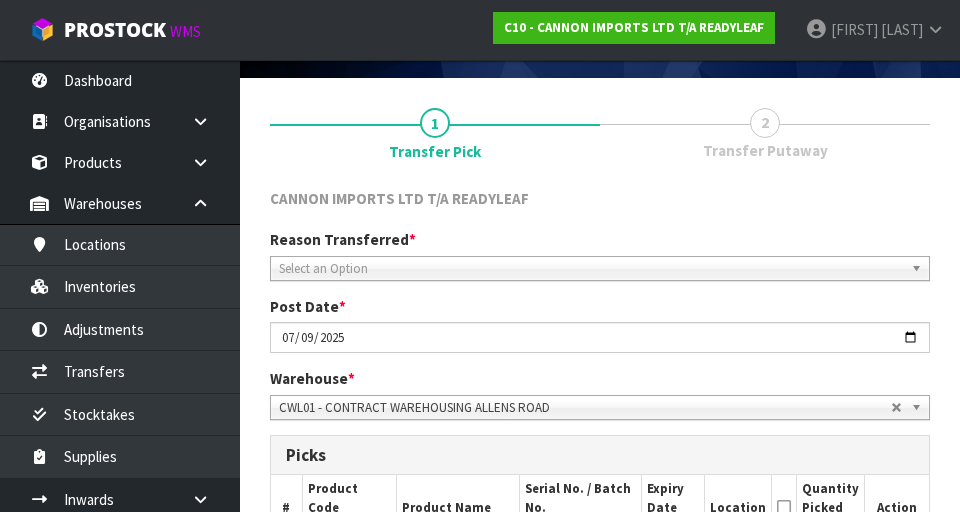 click on "Select an Option" at bounding box center (591, 269) 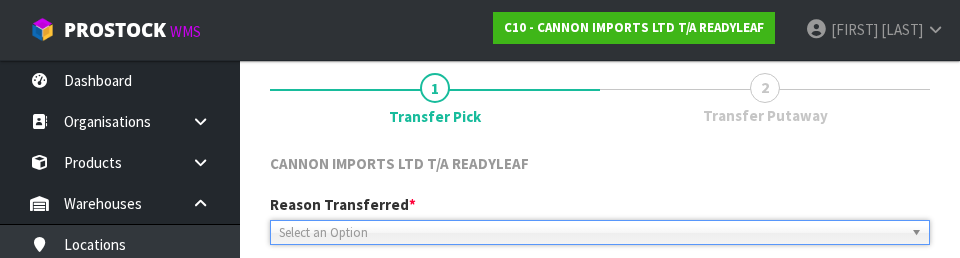 scroll, scrollTop: 276, scrollLeft: 0, axis: vertical 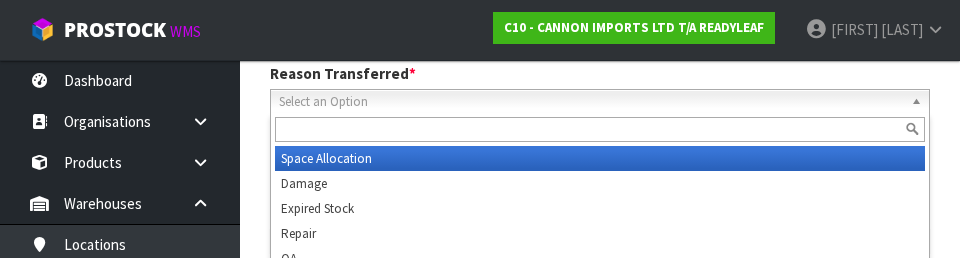 click on "Select an Option" at bounding box center [591, 102] 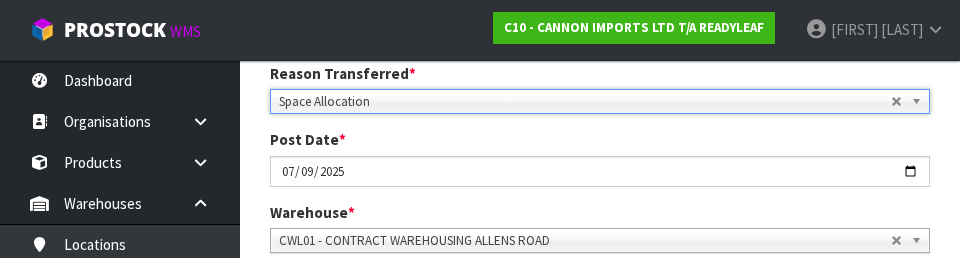 click on "Lore Ipsu  *
5282-18-54" at bounding box center (600, 157) 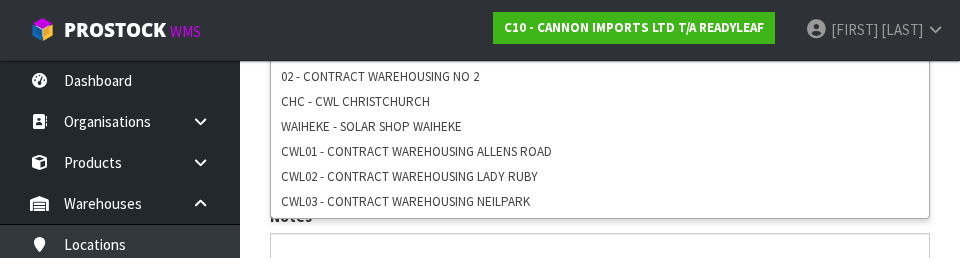 scroll, scrollTop: 528, scrollLeft: 0, axis: vertical 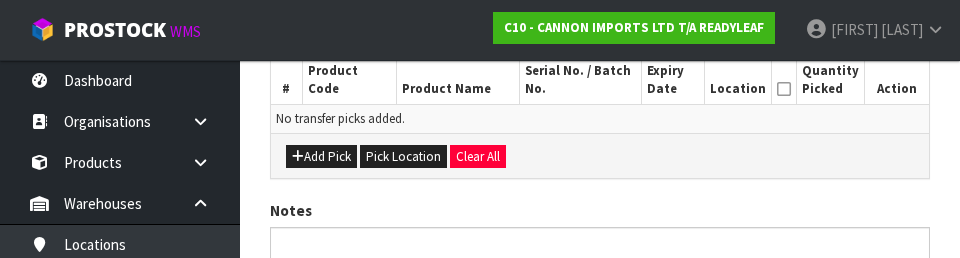 click on "Add Pick
Pick Location
Clear All" at bounding box center [600, 155] 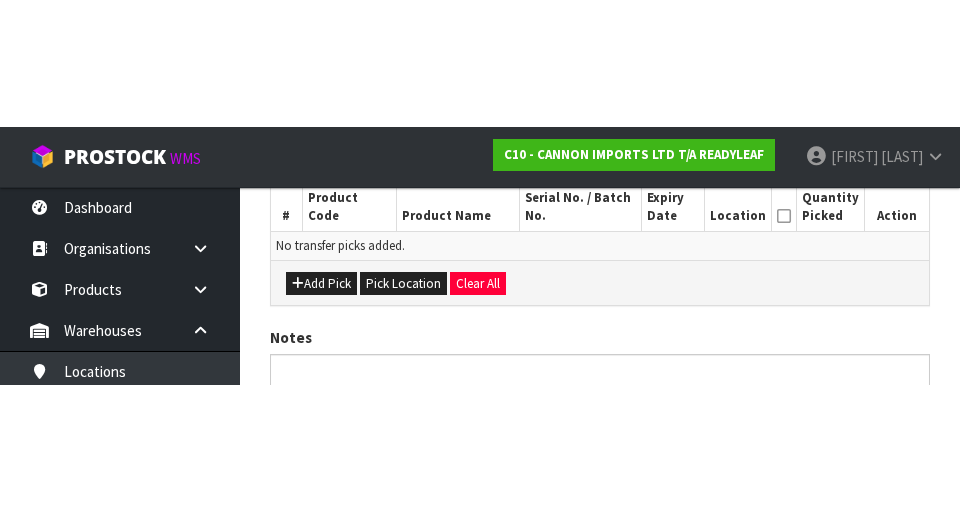 scroll, scrollTop: 449, scrollLeft: 0, axis: vertical 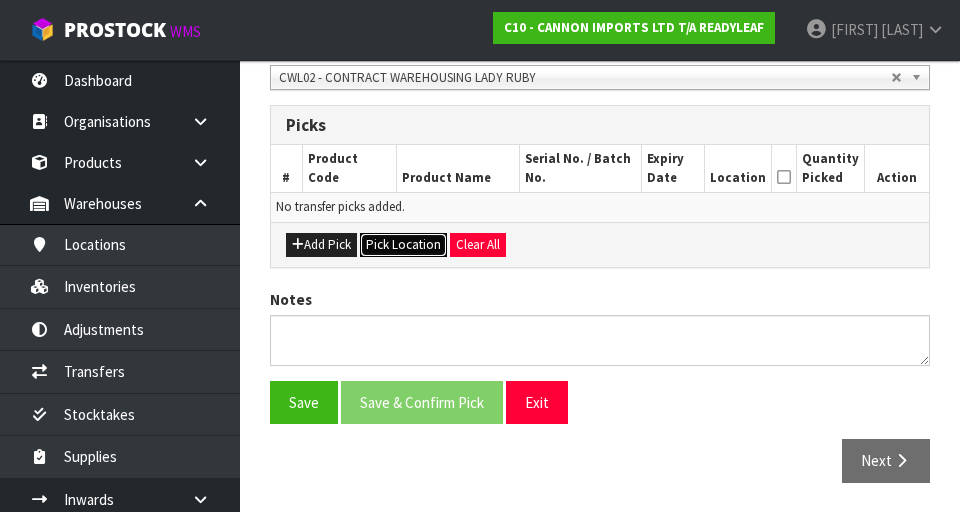 click on "Pick Location" at bounding box center (403, 245) 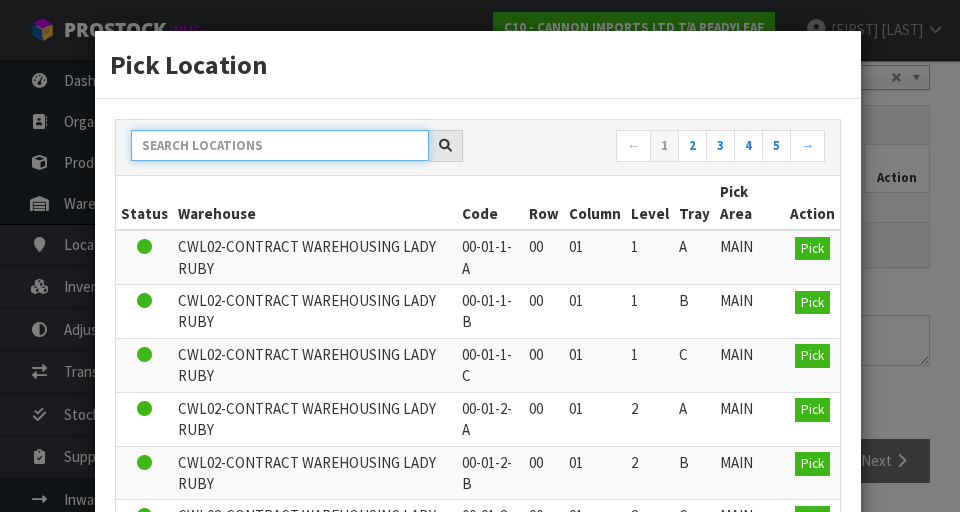 paste on "94-65-6-L" 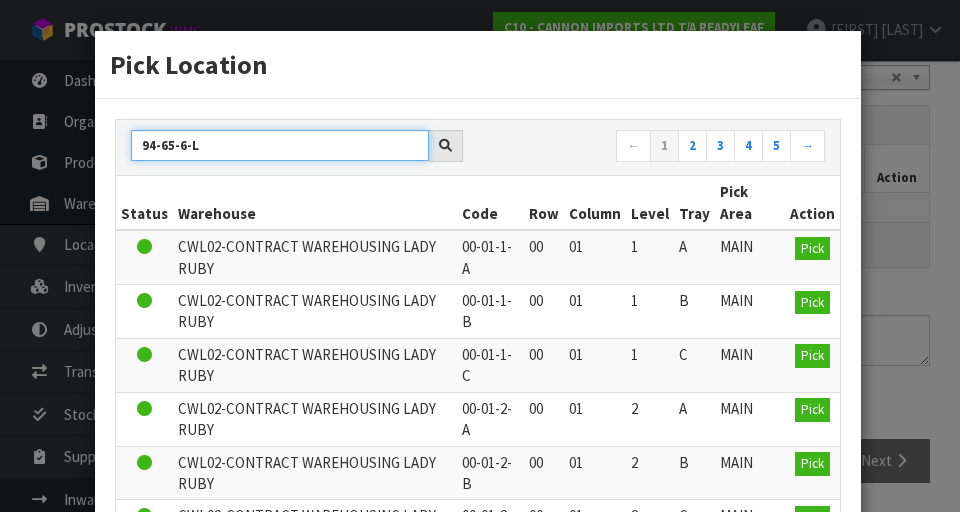 type on "94-65-6-L" 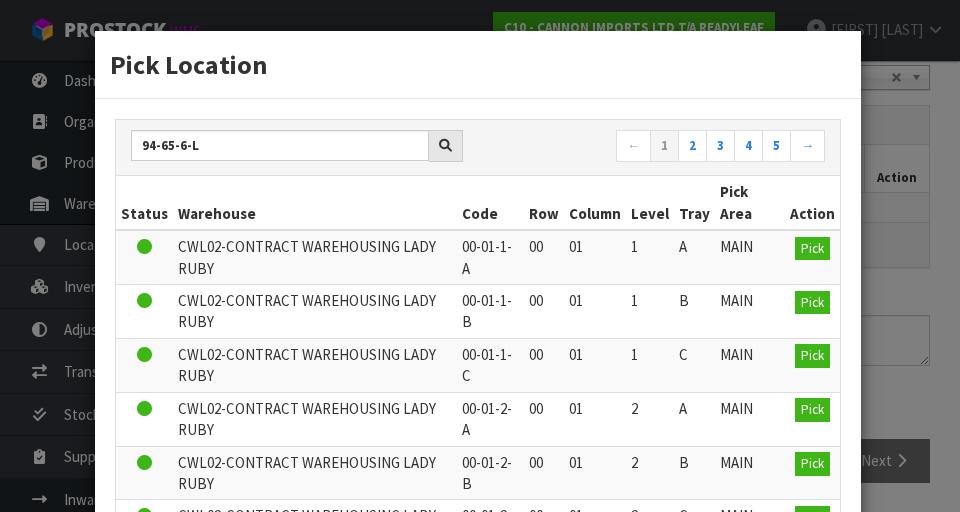 click on "Pick Location" at bounding box center (478, 65) 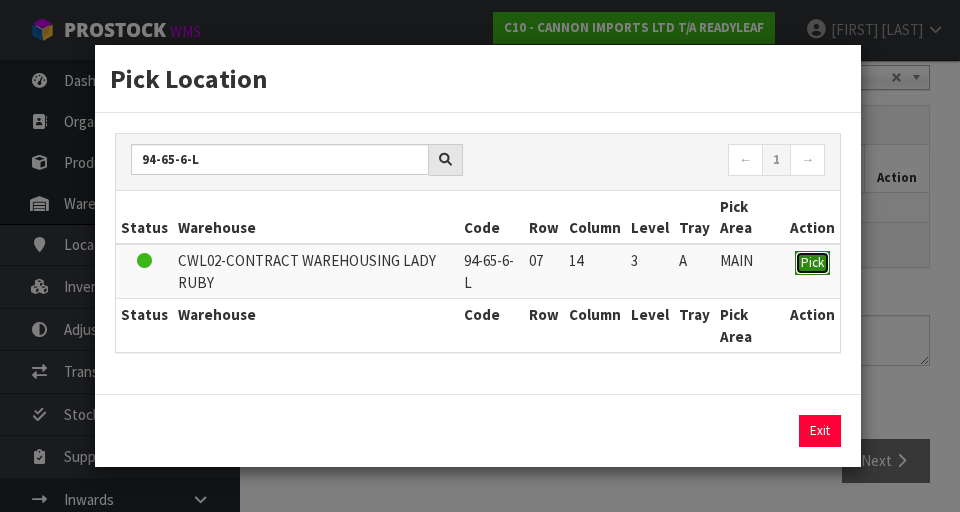 click on "Pick" at bounding box center [812, 263] 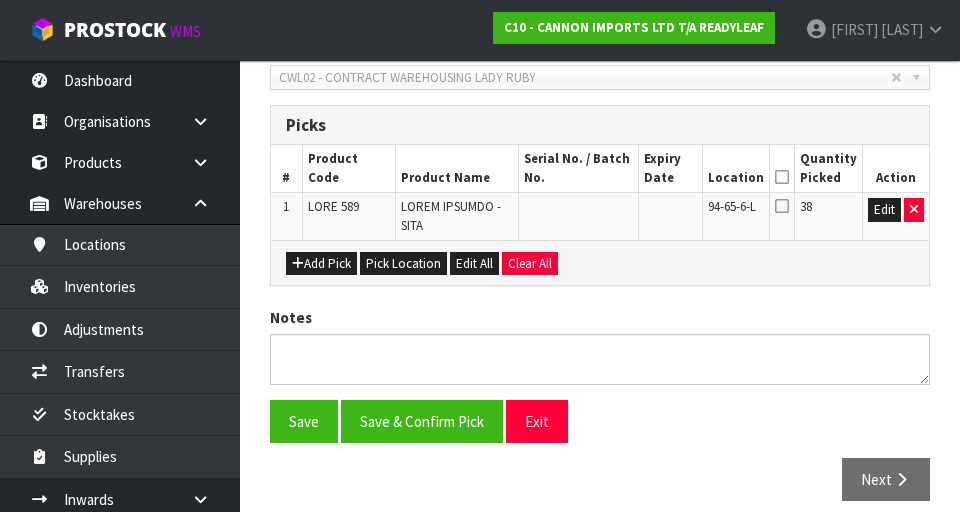 click on "LOREMI DOLORSI AME C/A ELITSEDDO
Eiusmo Temporincid  *
Utlab Etdolorema Aliqua Enimadm Venia Quisno EX
Ullam Laborisnis
Aliqu Exeacommod Conseq Duisaut Irure Inrepr VO
Veli Esse  *
1418-65-02
Cillumfug  *
21 - NULLAPAR EXCEPTEURSI OCCA 07 - CUPIDATA NONPROIDENT SU 4 CUL - QUI OFFICIADESER MOLLITA - IDEST LABO PERSPIC UND85 - OMNISIST NATUSERRORV ACCUSA DOLO LAU56 - TOTAMREM APERIAMEAQU IPSA QUAE ABI31 - INVENTOR VERITATISQU ARCHITEC
BEA19 - VITAEDIC EXPLICABONE ENIM IPSA
Quiav
#
Asperna	Auto
Fugitco	Magn
Dolore Eo. / Ratio Se.
Nesciu Nequ
Porroqui
Dolorema
Numqua
Eiusmo
0" at bounding box center [600, 187] 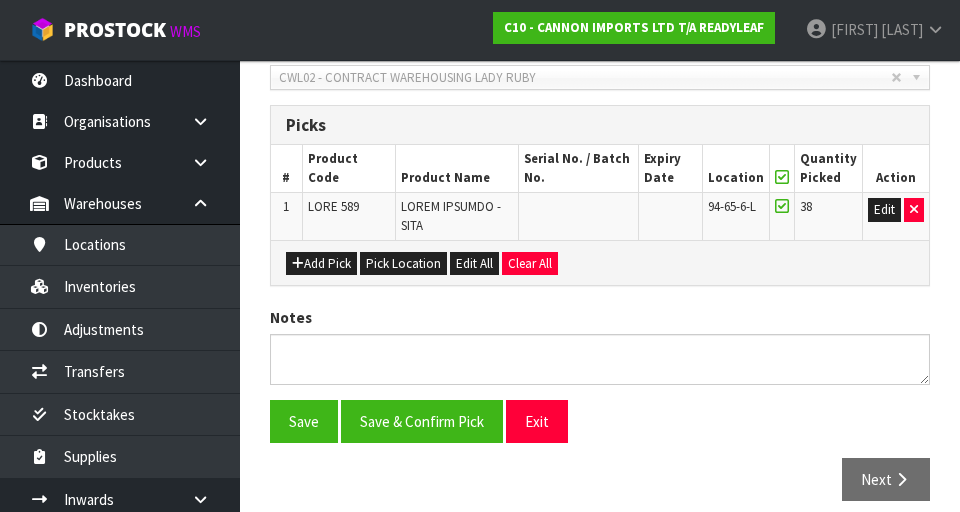 click at bounding box center [782, 177] 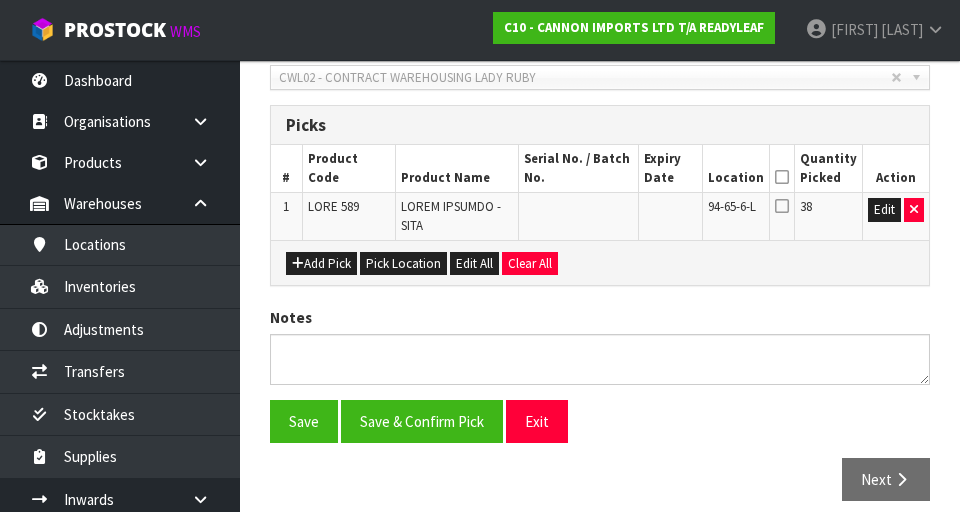 click at bounding box center (782, 177) 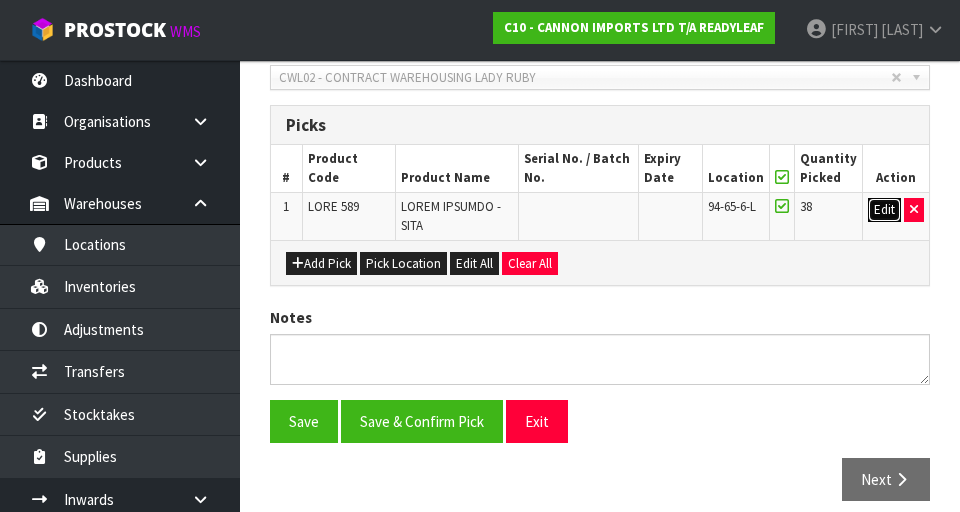 click on "Edit" at bounding box center (884, 210) 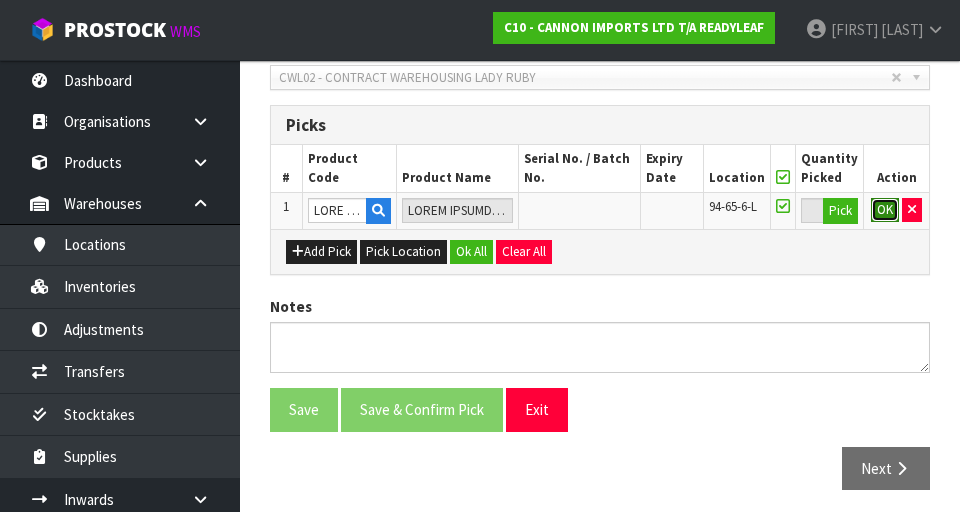 click on "OK" at bounding box center (885, 210) 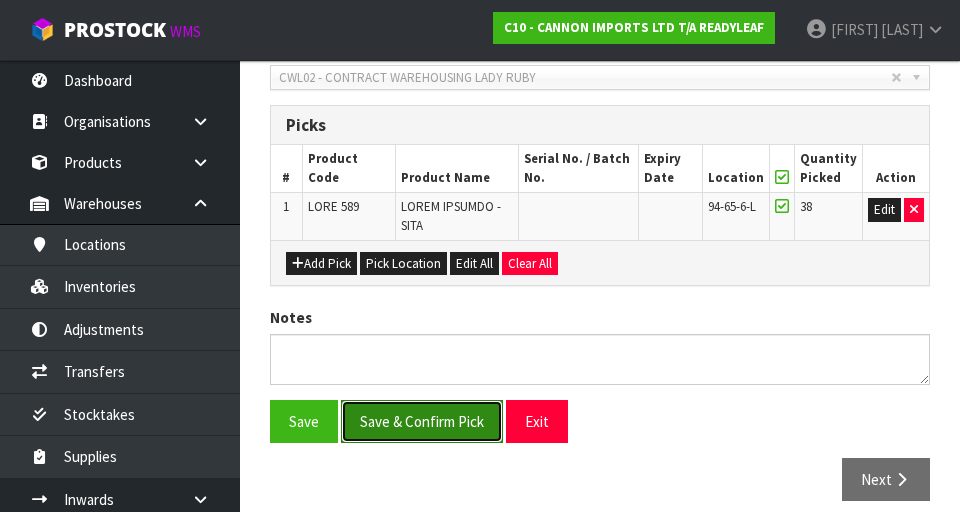 click on "Save & Confirm Pick" at bounding box center (422, 421) 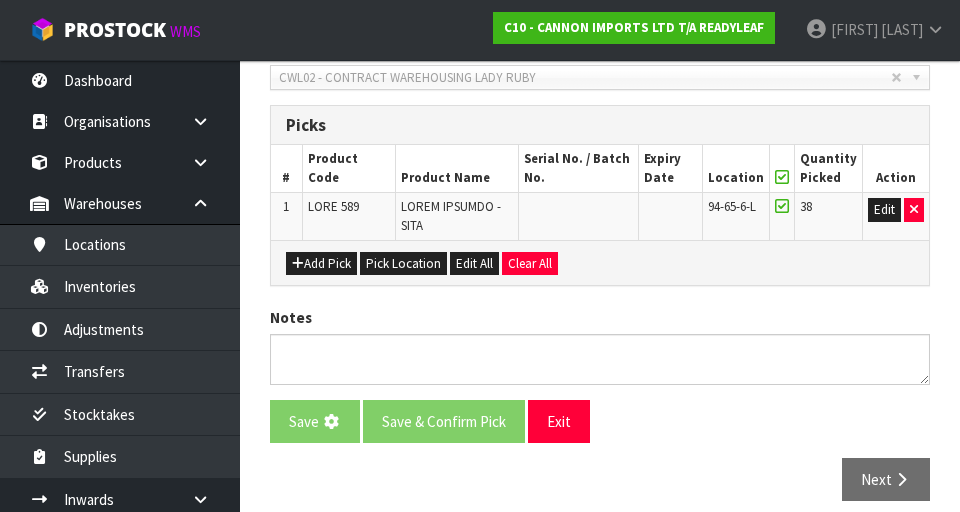 scroll, scrollTop: 0, scrollLeft: 0, axis: both 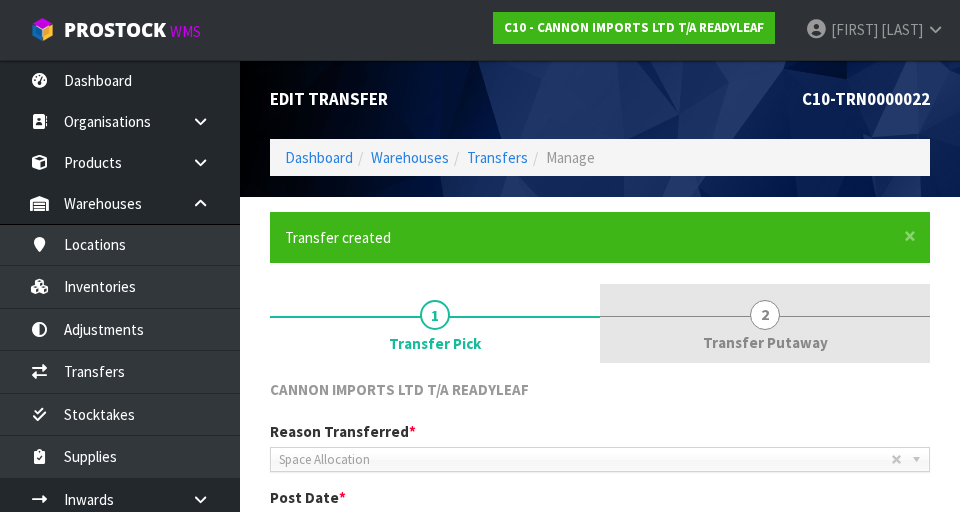 click on "2
Transfer Putaway" at bounding box center (435, 324) 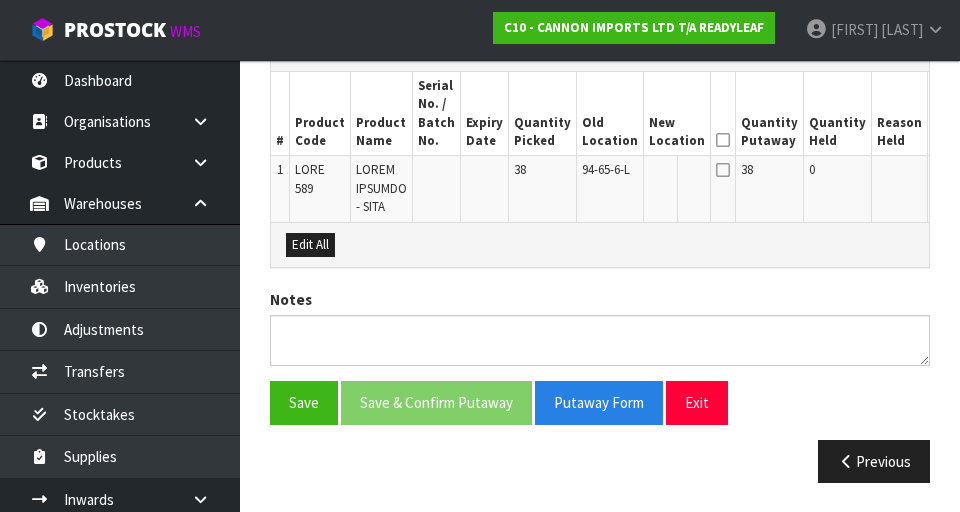 click on "Notes" at bounding box center [600, 327] 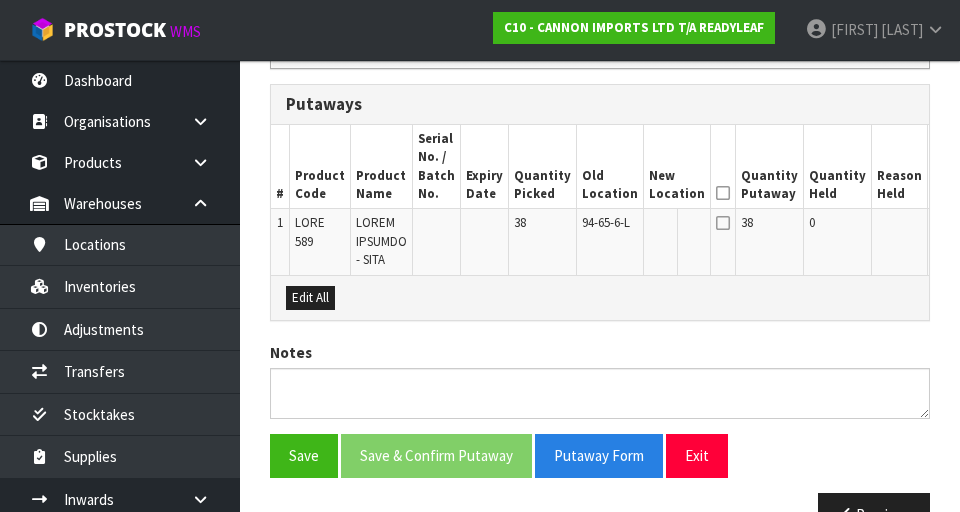 scroll, scrollTop: 490, scrollLeft: 0, axis: vertical 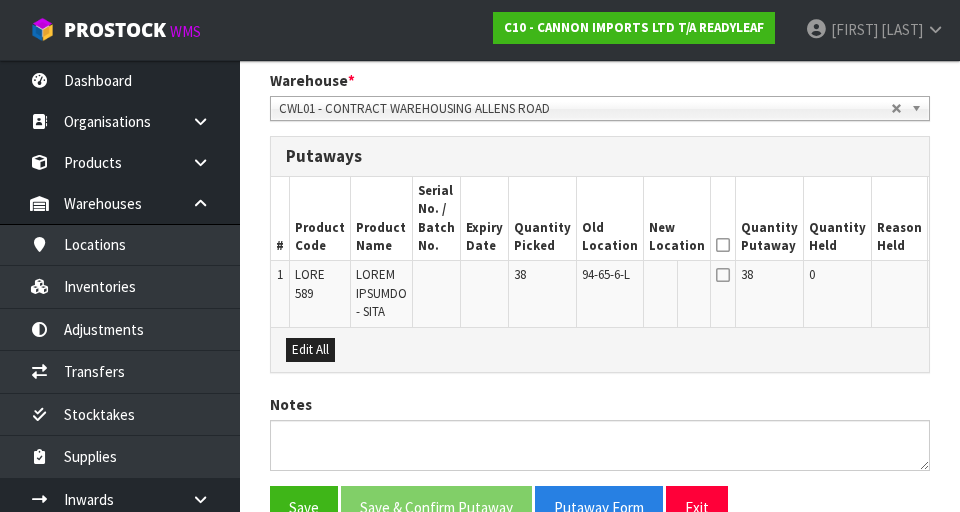 click on "Edit" at bounding box center (949, 278) 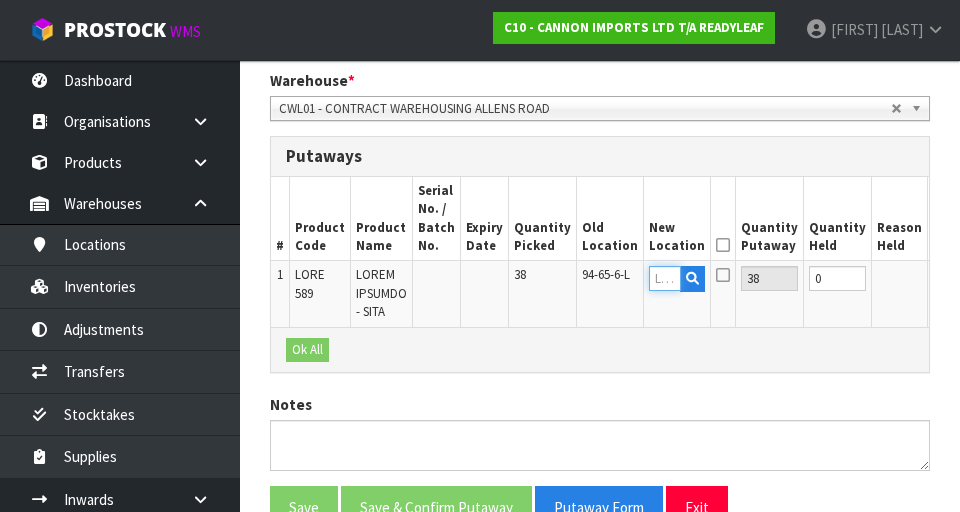 click at bounding box center (665, 278) 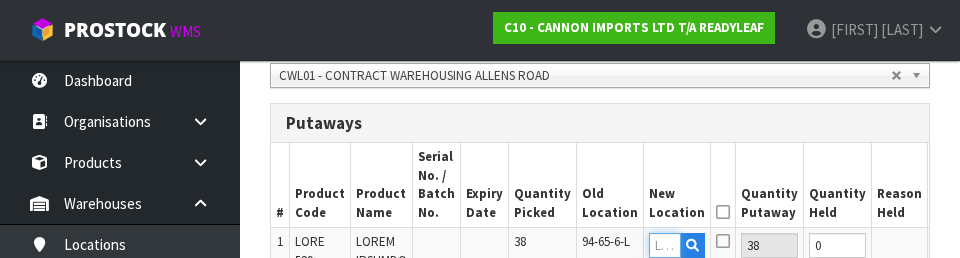 scroll, scrollTop: 524, scrollLeft: 0, axis: vertical 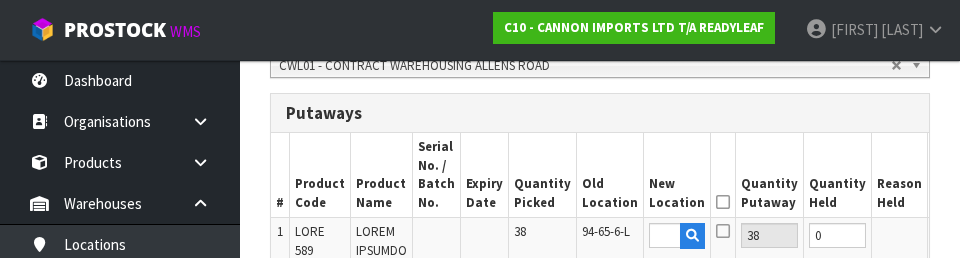 click on "Reason
Held" at bounding box center (900, 175) 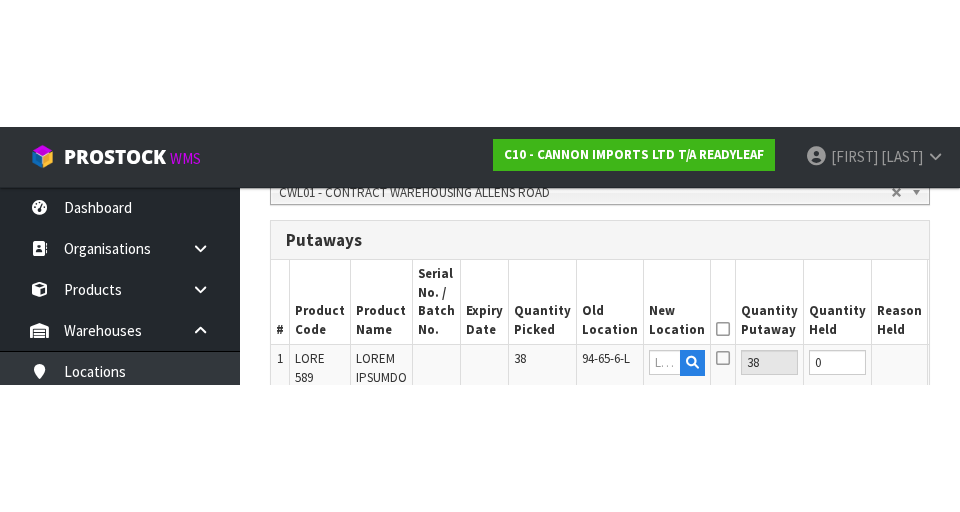 scroll, scrollTop: 533, scrollLeft: 0, axis: vertical 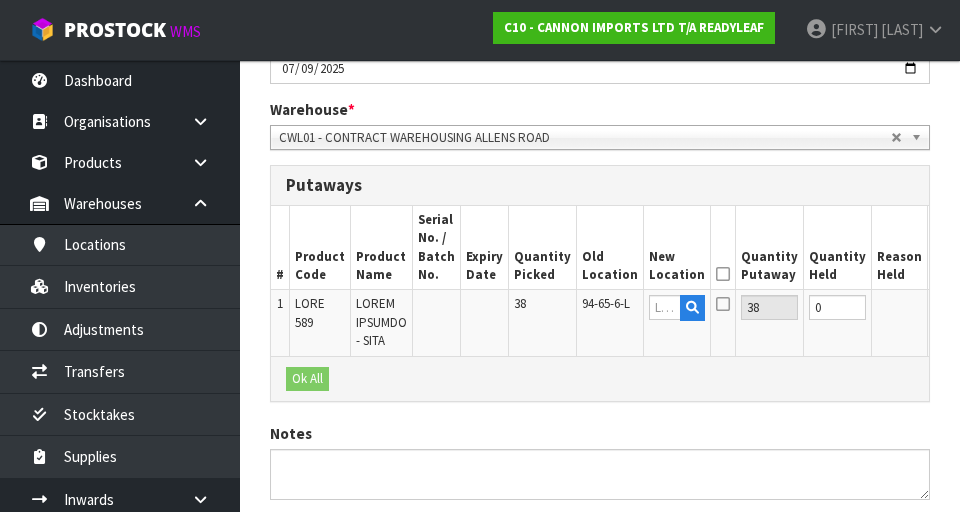 click on "CWL01 - CONTRACT WAREHOUSING ALLENS ROAD" at bounding box center [585, -1] 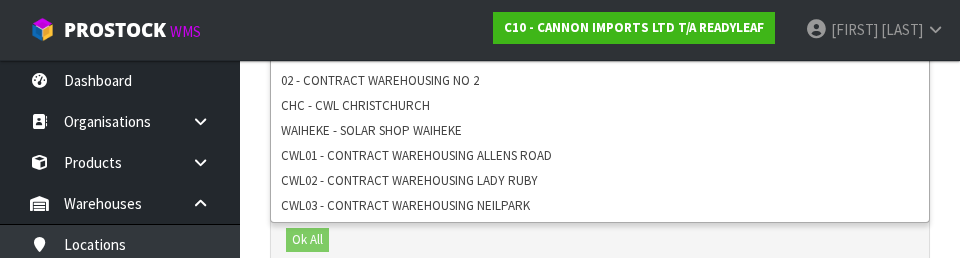 scroll, scrollTop: 600, scrollLeft: 0, axis: vertical 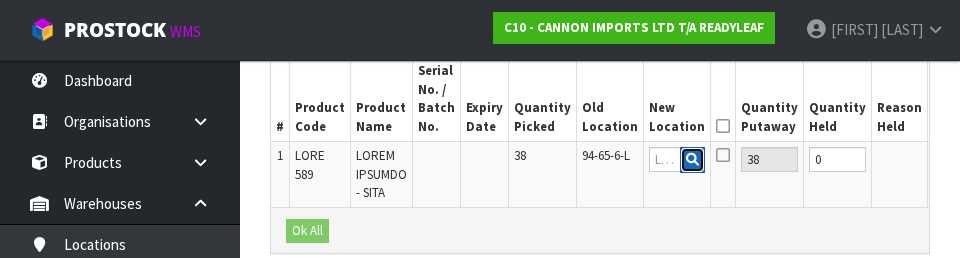 click at bounding box center (692, 160) 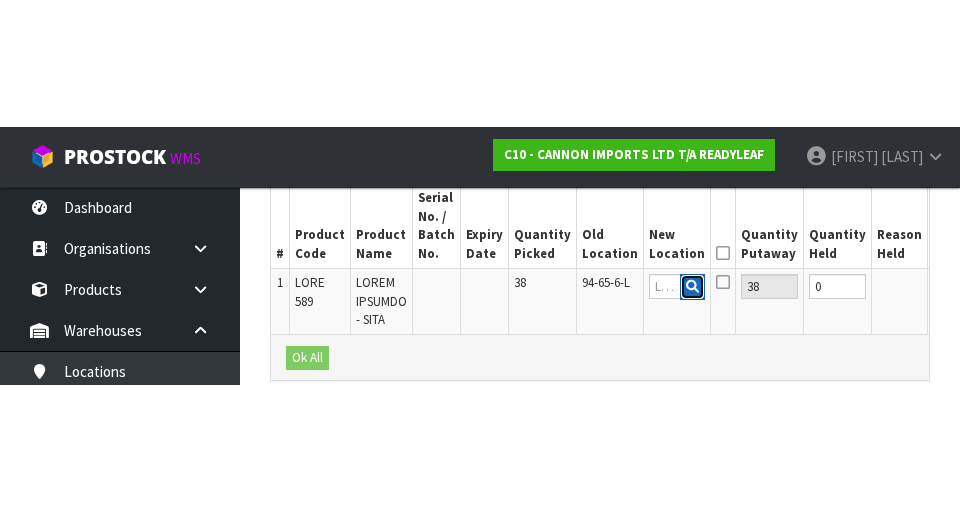 scroll, scrollTop: 595, scrollLeft: 0, axis: vertical 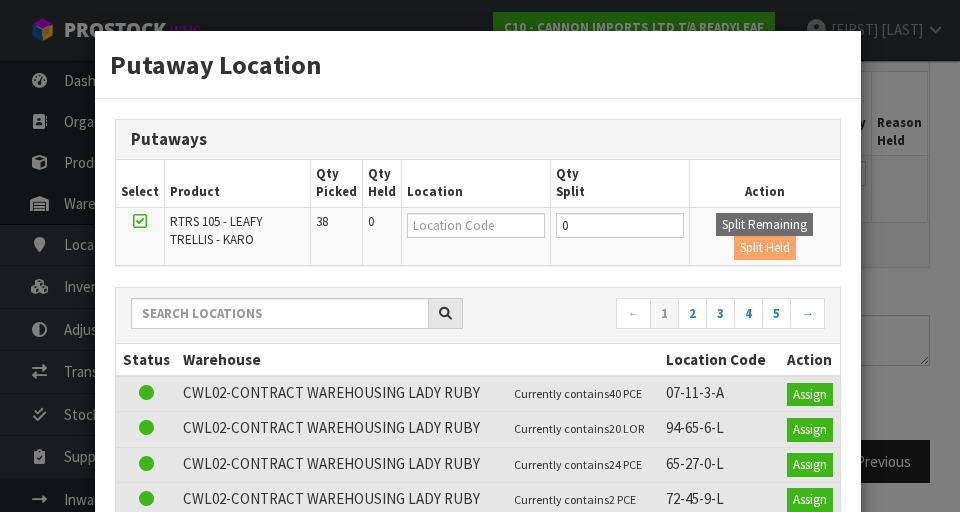 click on "Loremip Dolorsit
Ametcons
Adipis
Elitsed
Doe  Tempor
Inc  Utla
Etdolore
Mag  Aliqu
Enimad
MINI 041 - VENIA QUISNOS - EXER
00
0
3
Ullam Laborisni
Aliqu Exea
←
9 5 5 6 3
→
Commod
Consequat
Duisaute Irur
Inrepr
62 VOL" at bounding box center [480, 256] 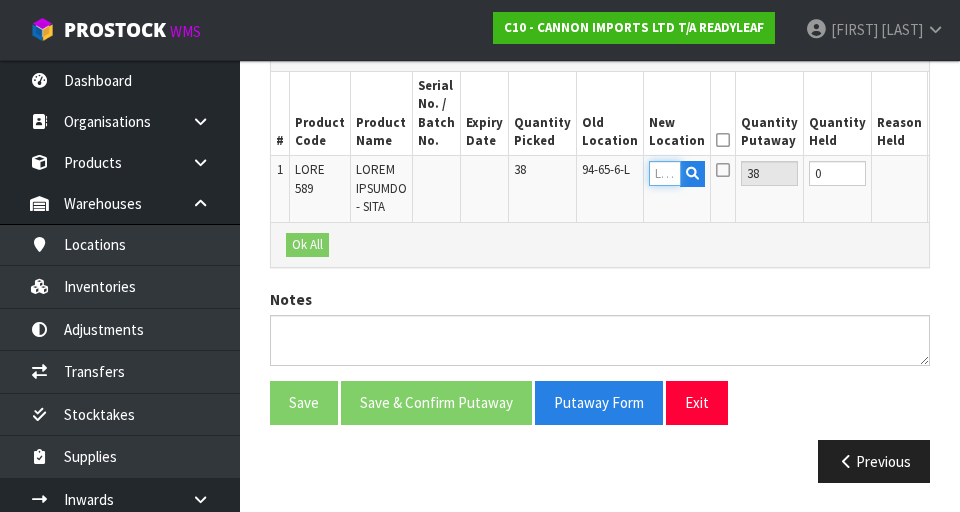 click at bounding box center [665, 173] 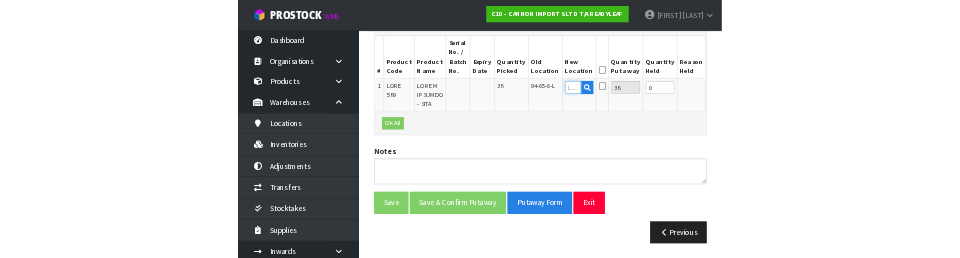 scroll, scrollTop: 586, scrollLeft: 0, axis: vertical 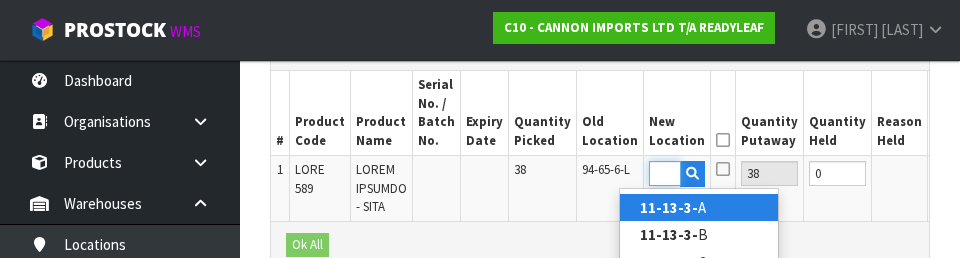 type on "49-05-7-L" 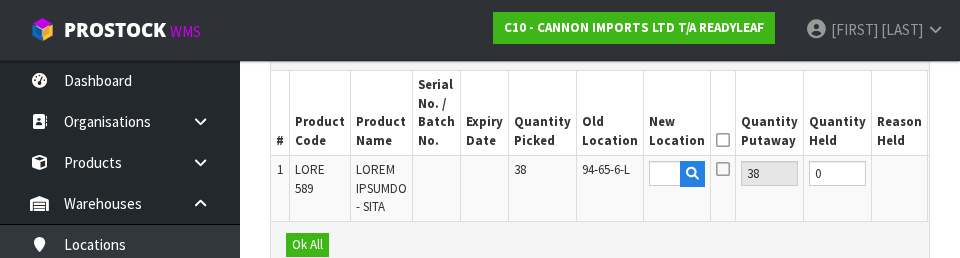 click on "OK" at bounding box center (947, 173) 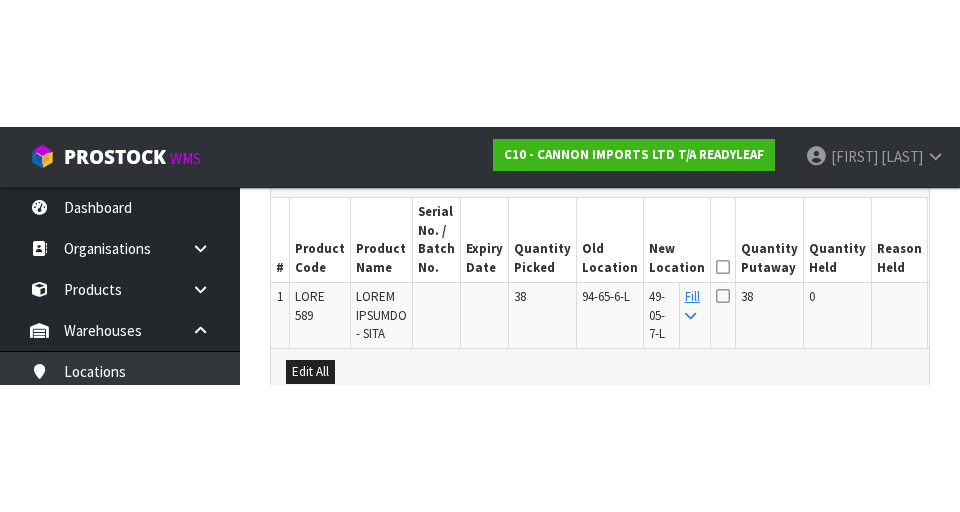 scroll, scrollTop: 595, scrollLeft: 0, axis: vertical 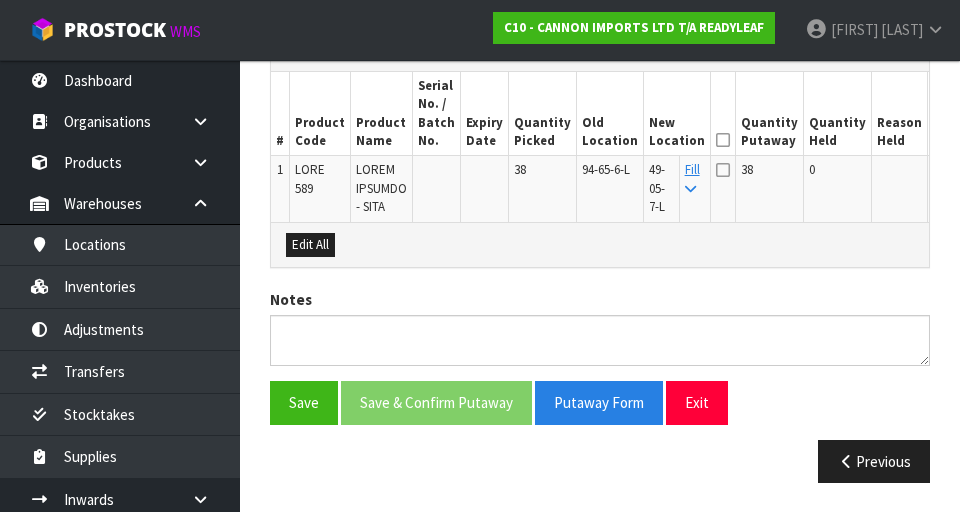 click at bounding box center (723, 140) 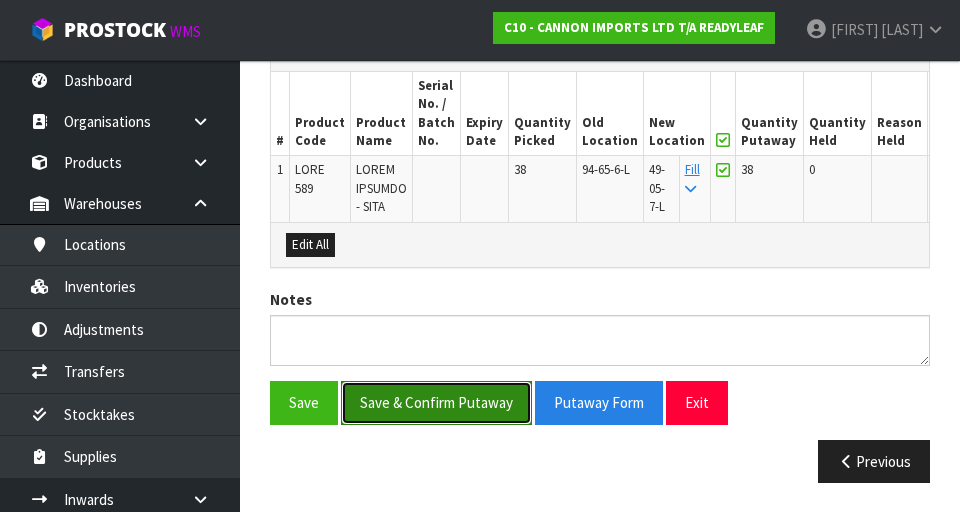 click on "Save & Confirm Putaway" at bounding box center (436, 402) 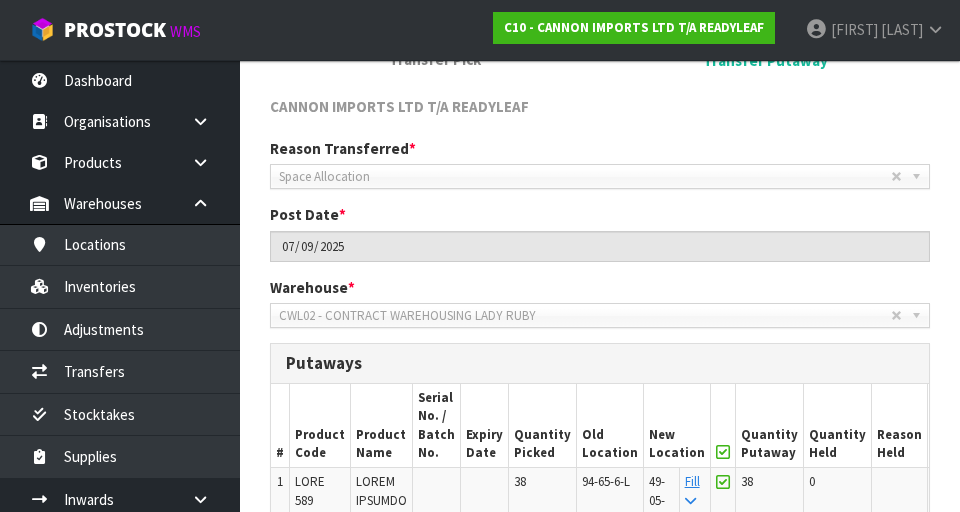 scroll, scrollTop: 288, scrollLeft: 0, axis: vertical 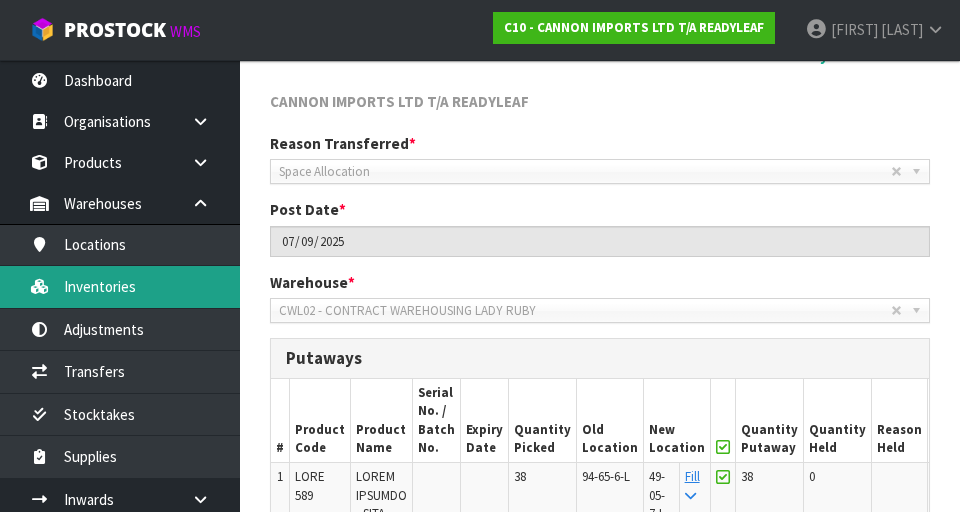 click on "Inventories" at bounding box center [120, 286] 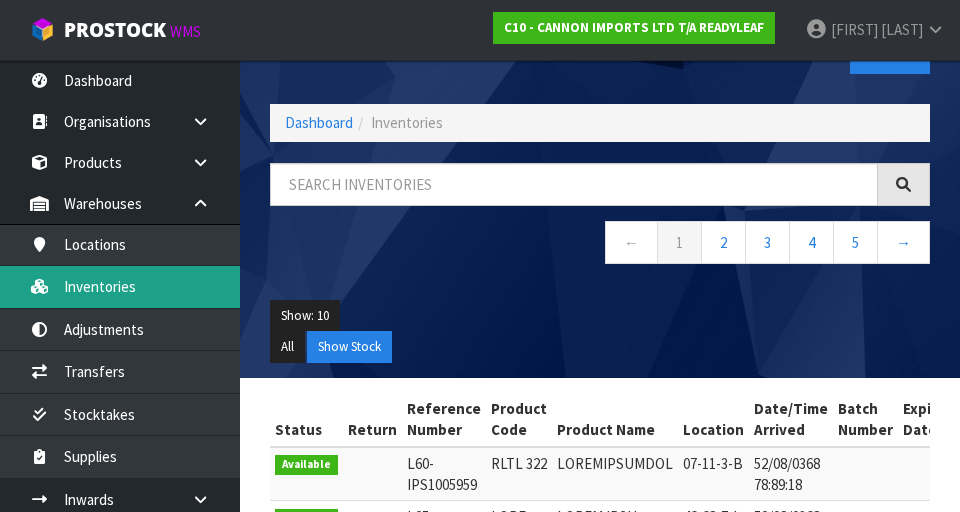scroll, scrollTop: 73, scrollLeft: 0, axis: vertical 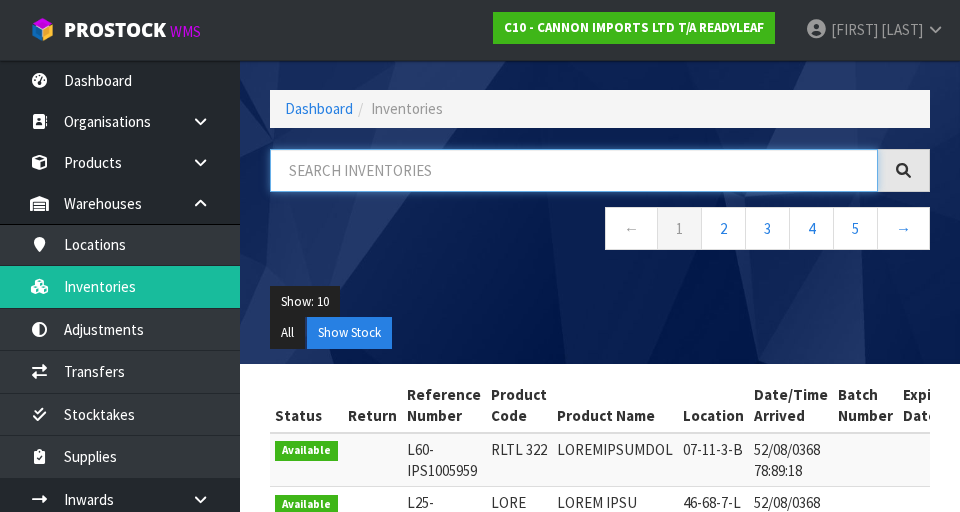 click at bounding box center (574, 170) 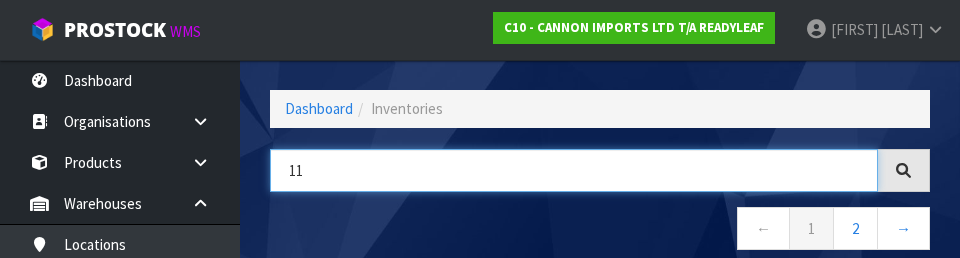 type on "1" 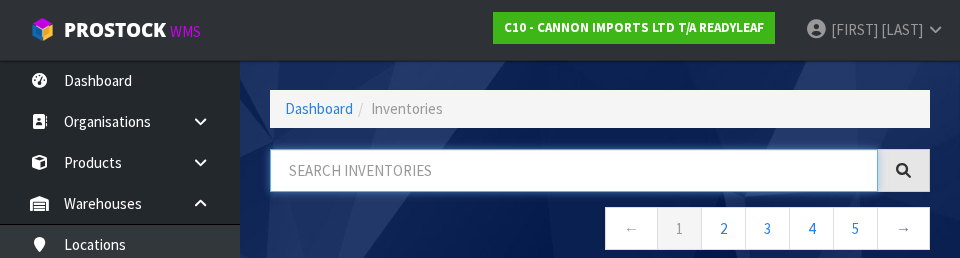 click at bounding box center [574, 170] 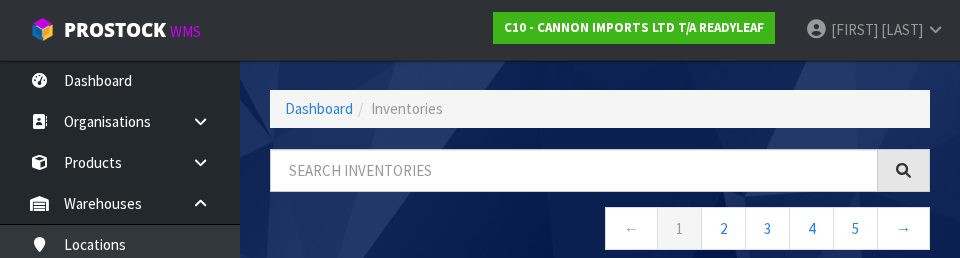 click on "←
1 2 3 4 5
→" at bounding box center (600, 231) 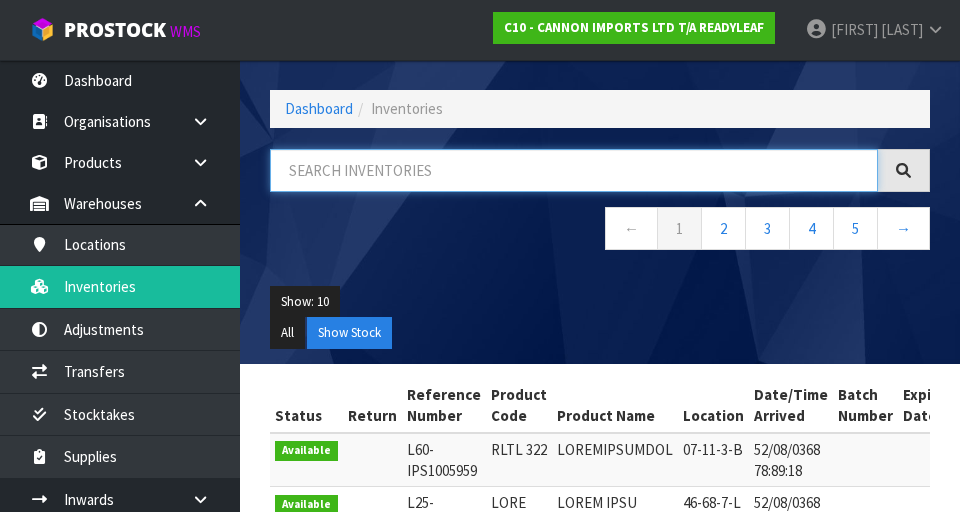click at bounding box center [574, 170] 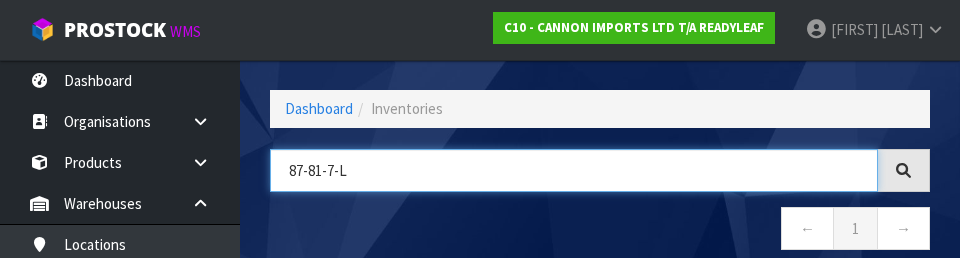 type on "87-81-7-l" 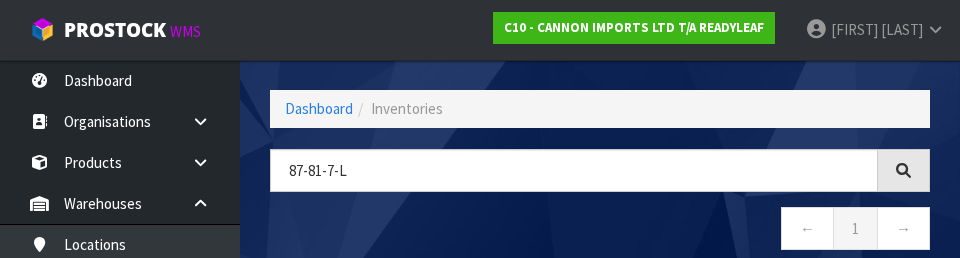 click on "←
1
→" at bounding box center [600, 231] 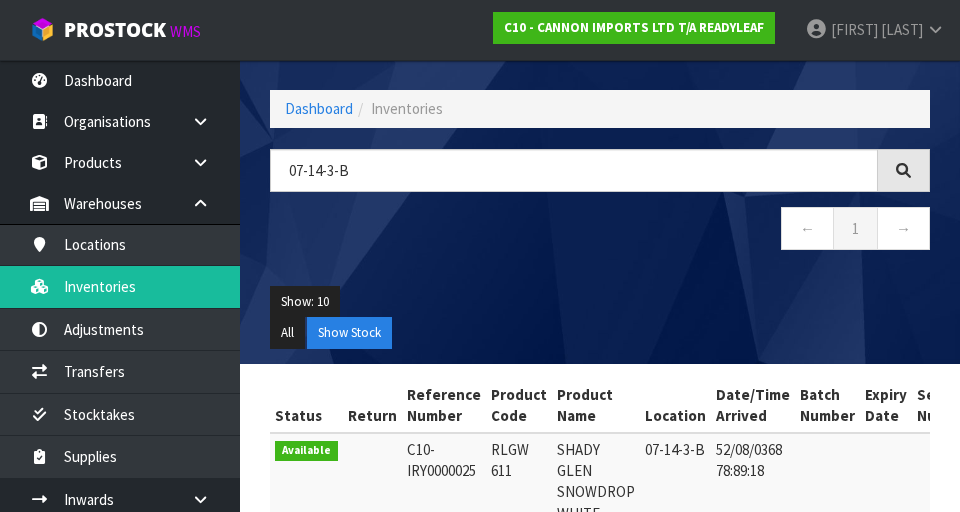 scroll, scrollTop: 180, scrollLeft: 0, axis: vertical 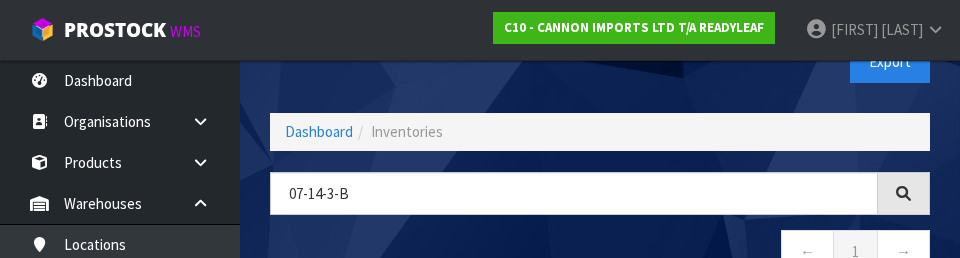 click on "Export" at bounding box center (772, 61) 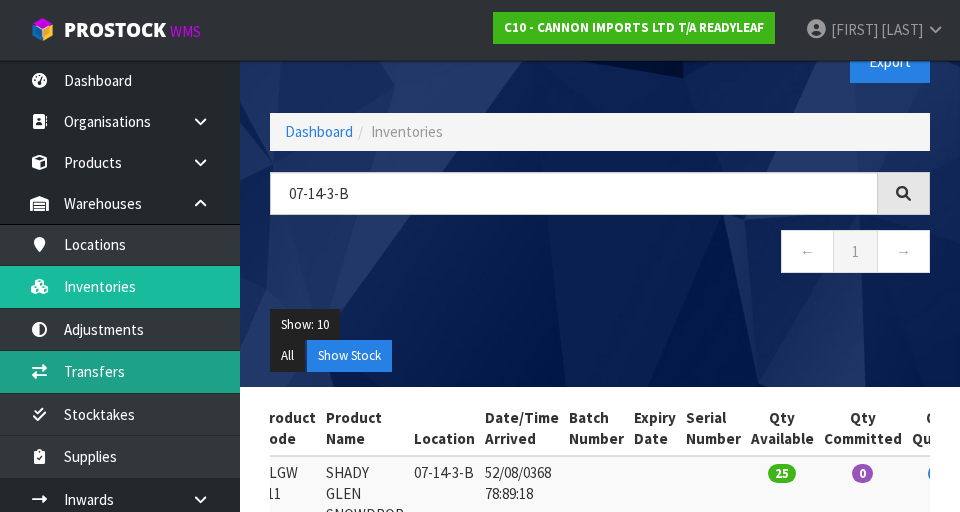 click on "Transfers" at bounding box center (120, 371) 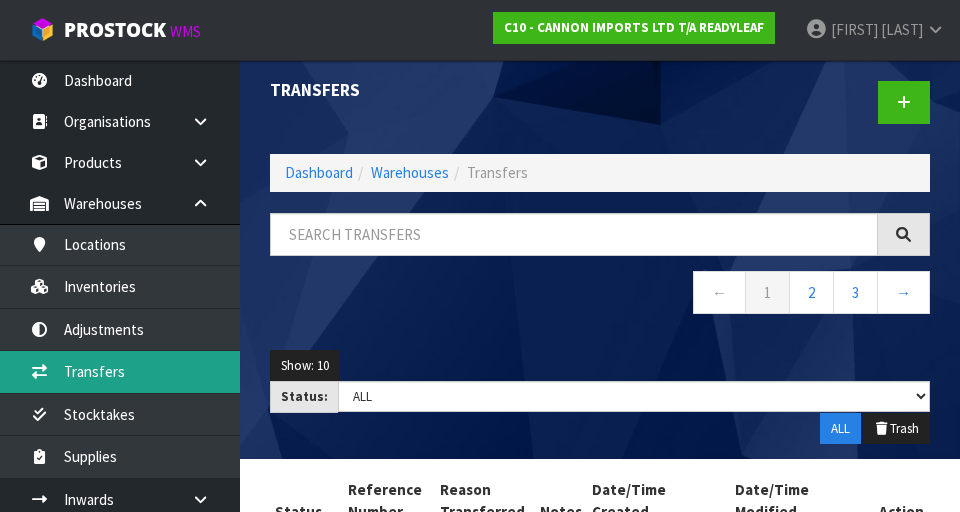 scroll, scrollTop: 0, scrollLeft: 0, axis: both 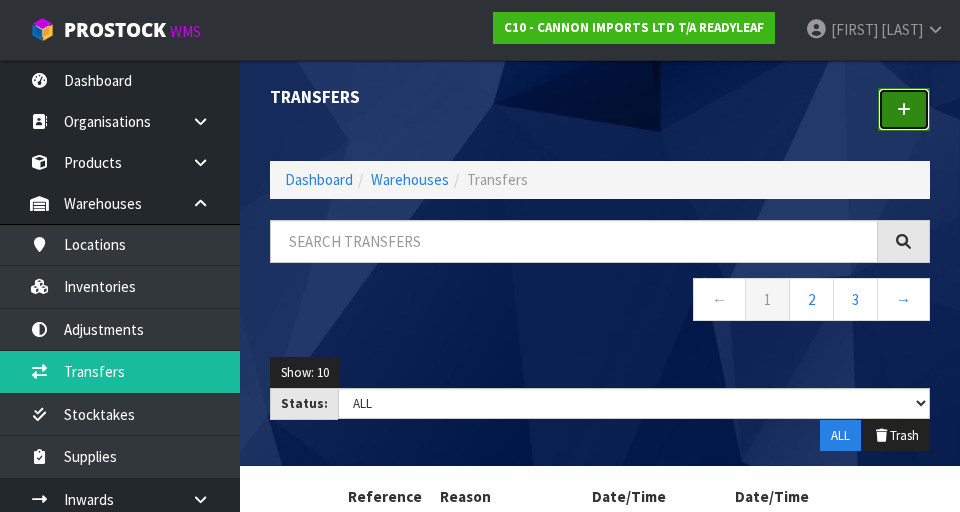 click at bounding box center [904, 109] 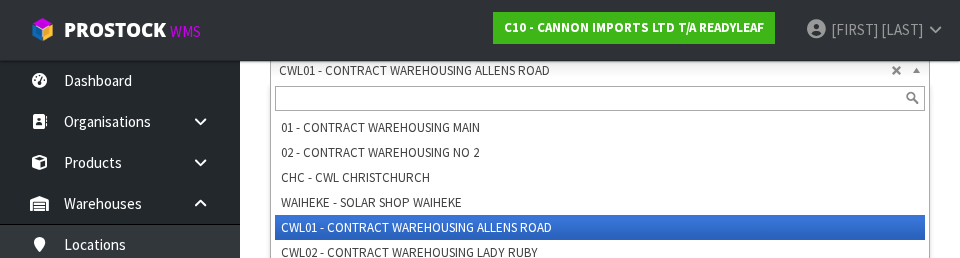 scroll, scrollTop: 446, scrollLeft: 0, axis: vertical 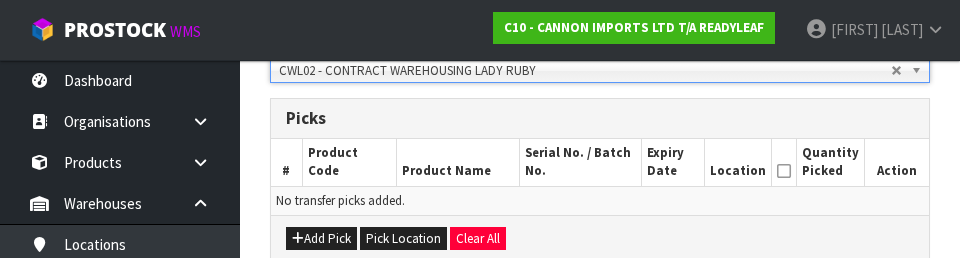 click on "Add Pick
Pick Location
Clear All" at bounding box center (600, 237) 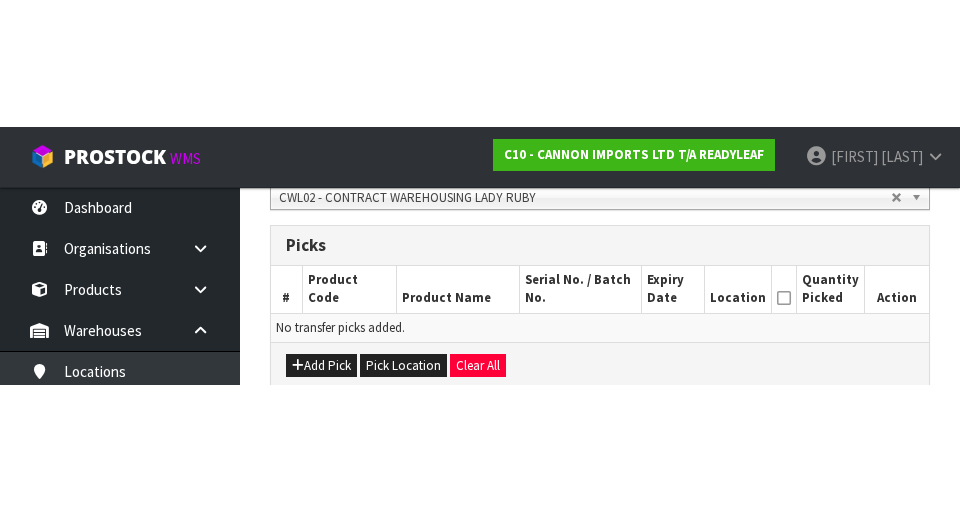 scroll, scrollTop: 449, scrollLeft: 0, axis: vertical 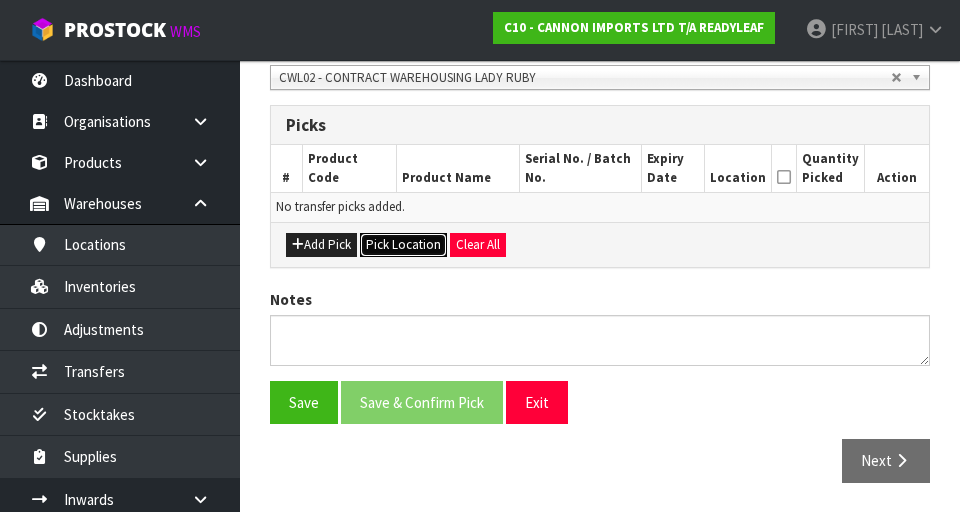 click on "Pick Location" at bounding box center [403, 245] 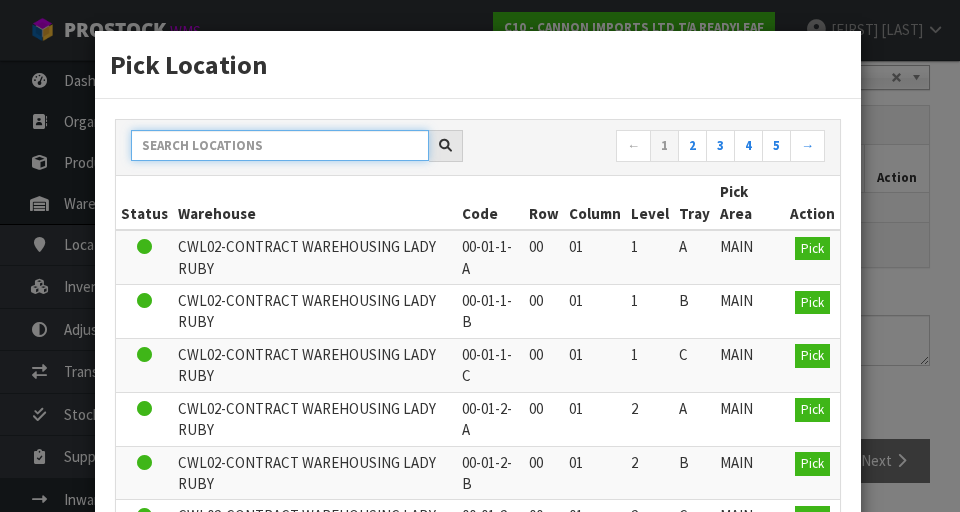 click at bounding box center (280, 145) 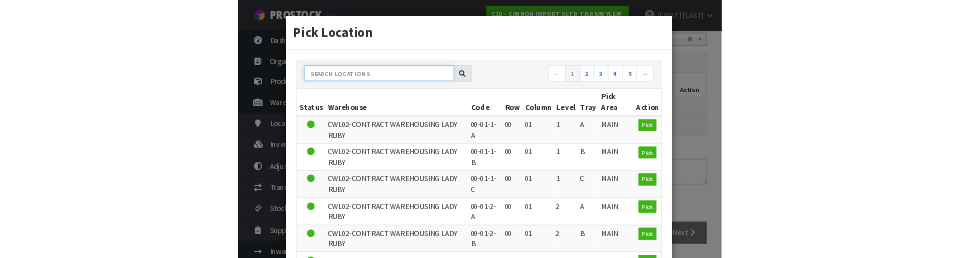 scroll, scrollTop: 440, scrollLeft: 0, axis: vertical 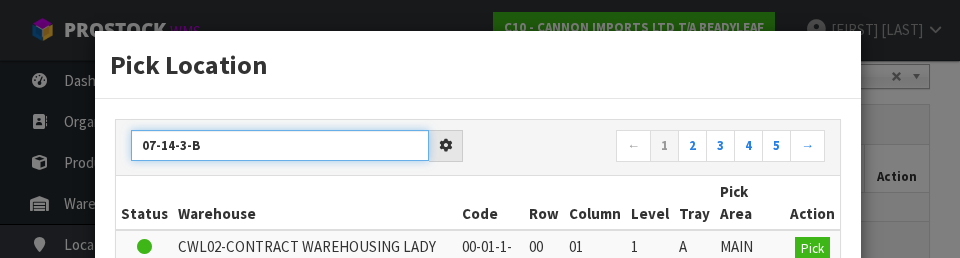 type on "07-14-3-B" 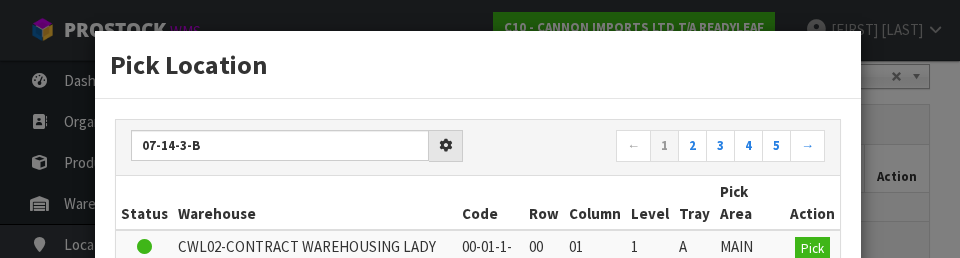 click on "07-14-3-B
←
1 2 3 4 5
→
Status
Warehouse
Code
Row
Column
Level
Tray
Pick Area
Action
CWL02-CONTRACT WAREHOUSING LADY RUBY
[CODE]
00
01
1
A
MAIN
Pick
CWL02-CONTRACT WAREHOUSING LADY RUBY
[CODE]
00
01
1
B
MAIN
Pick
CWL02-CONTRACT WAREHOUSING LADY RUBY
[CODE]
00
01
1
C
MAIN
Pick" at bounding box center [478, 481] 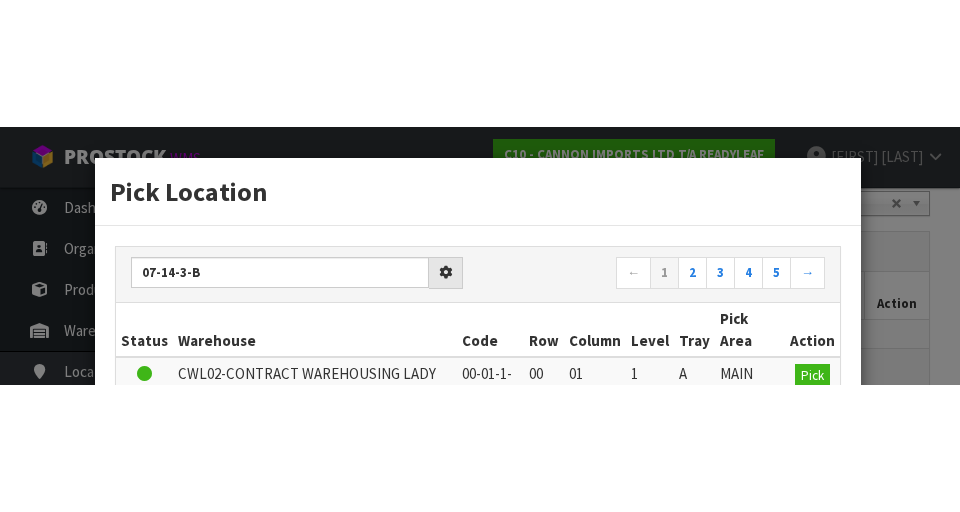 scroll, scrollTop: 449, scrollLeft: 0, axis: vertical 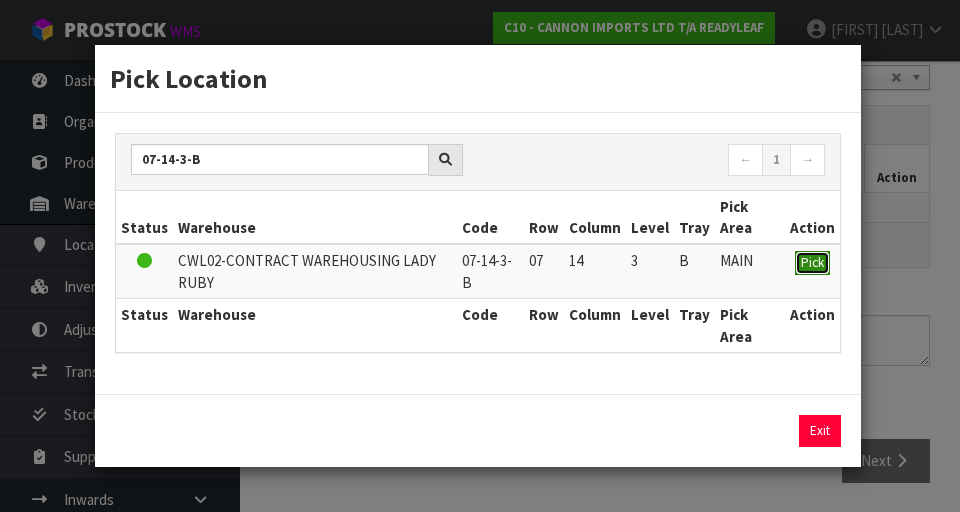 click on "Pick" at bounding box center [812, 262] 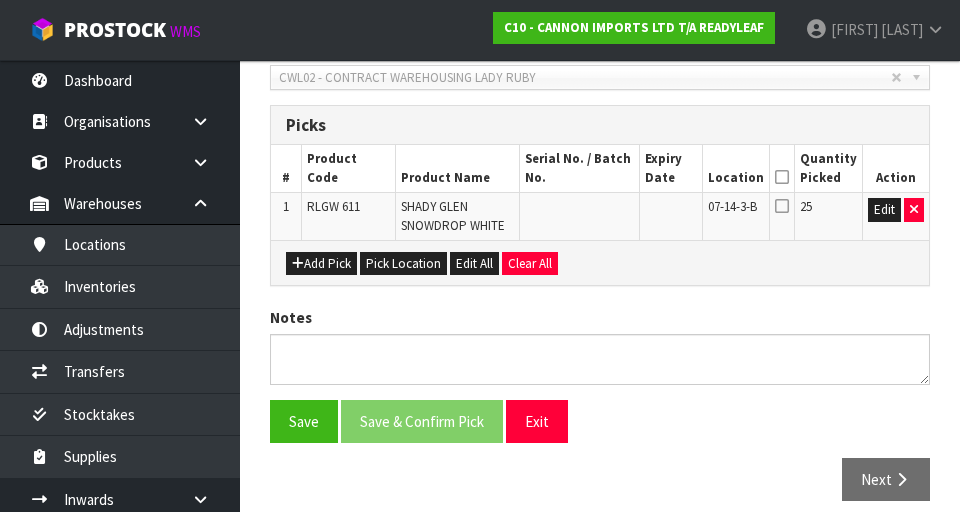 click on "LOREMI DOLORSI AME C/A ELITSEDDO
Eiusmo Temporincid  *
Utlab Etdolorema Aliqua Enimadm Venia Quisno EX
Ullamc la Nisial
Exea Comm  *
4289-68-19
Consequat  *
22 - DUISAUTE IRUREINREPR VOLU 90 - VELITESS CILLUMFUGIA NU 7 PAR - EXC SINTOCCAECAT CUPIDAT - NONPR SUNT CULPAQU OFF24 - DESERUNT MOLLITANIMI ESTLAB PERS UND30 - OMNISIST NATUSERRORV ACCU DOLO LAU30 - TOTAMREM APERIAMEAQU IPSAQUAE
ABI71 - INVENTOR VERITATISQU ARCH BEAT
Vitae
#
Dictaex	Nemo
Enimips	Quia
Volupt As. / Autod Fu.
Conseq Magn
Dolorese
Rationes
Nesciu
Nequep
5
QUIS 589" at bounding box center (600, 187) 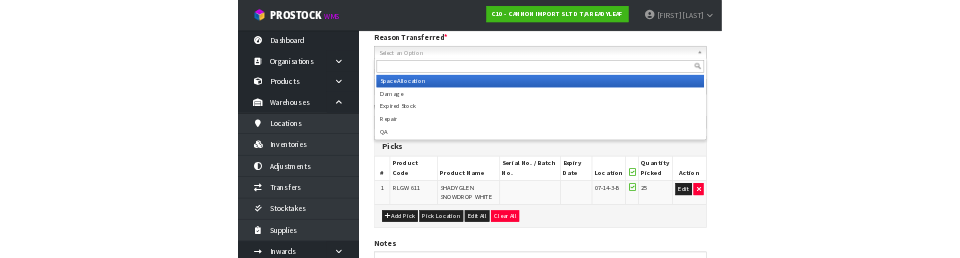 scroll, scrollTop: 275, scrollLeft: 0, axis: vertical 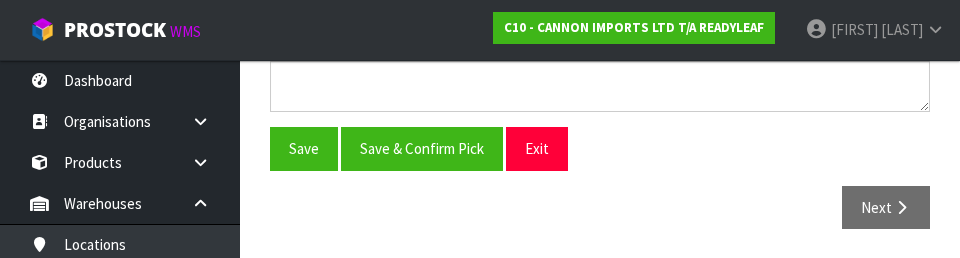 click on "Lore
Ipsu & Dolorsi Amet
Cons" at bounding box center [600, 73] 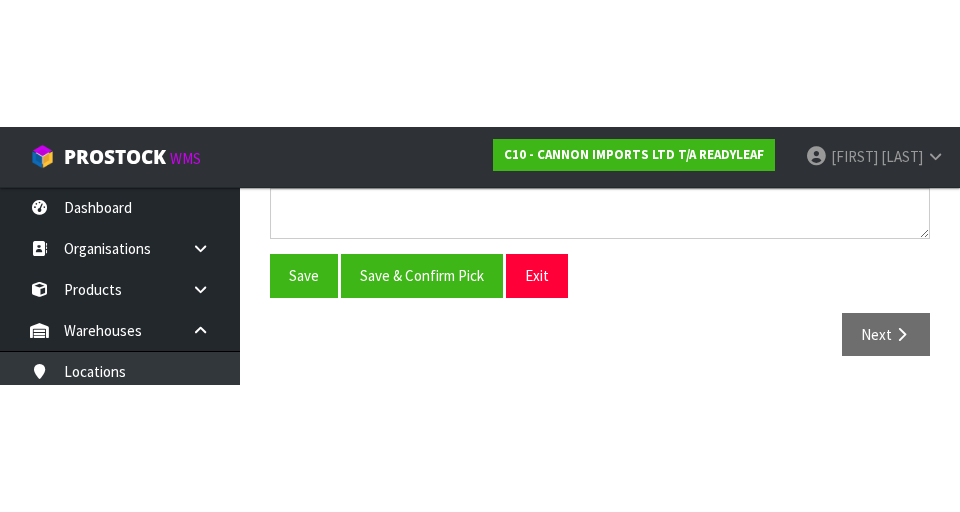 scroll, scrollTop: 468, scrollLeft: 0, axis: vertical 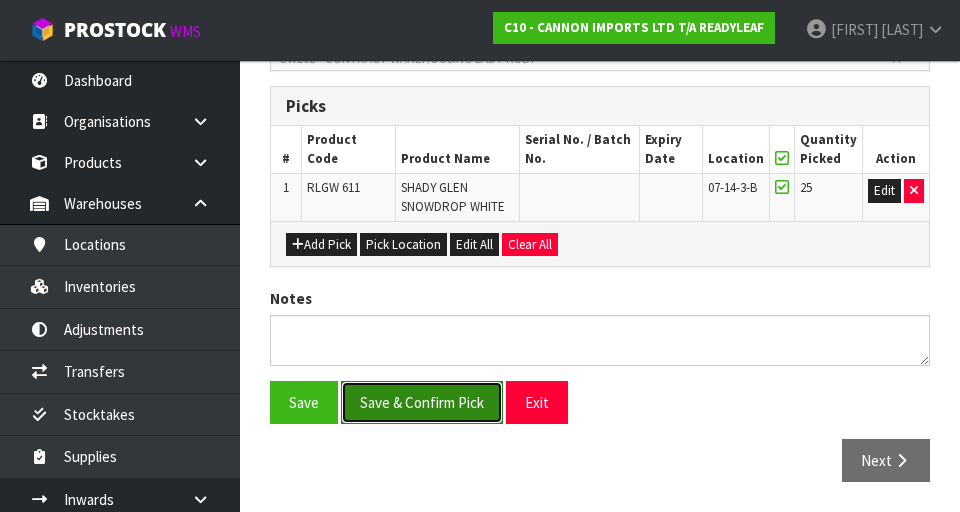 click on "Save & Confirm Pick" at bounding box center (422, 402) 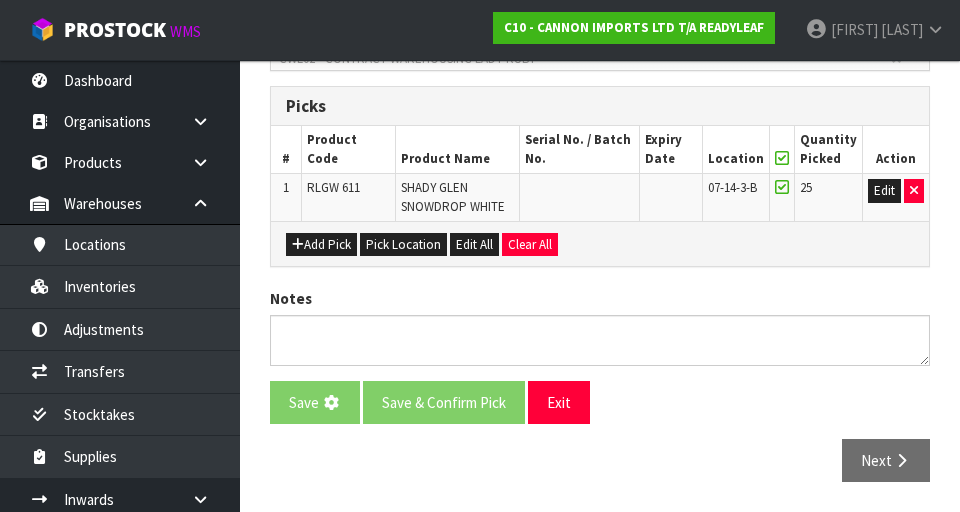 scroll, scrollTop: 0, scrollLeft: 0, axis: both 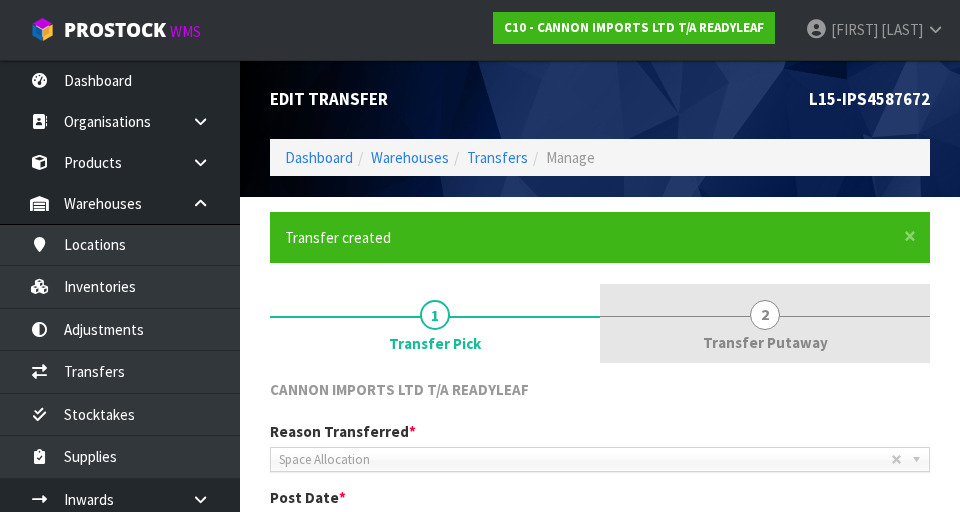 click on "2
Transfer Putaway" at bounding box center [435, 324] 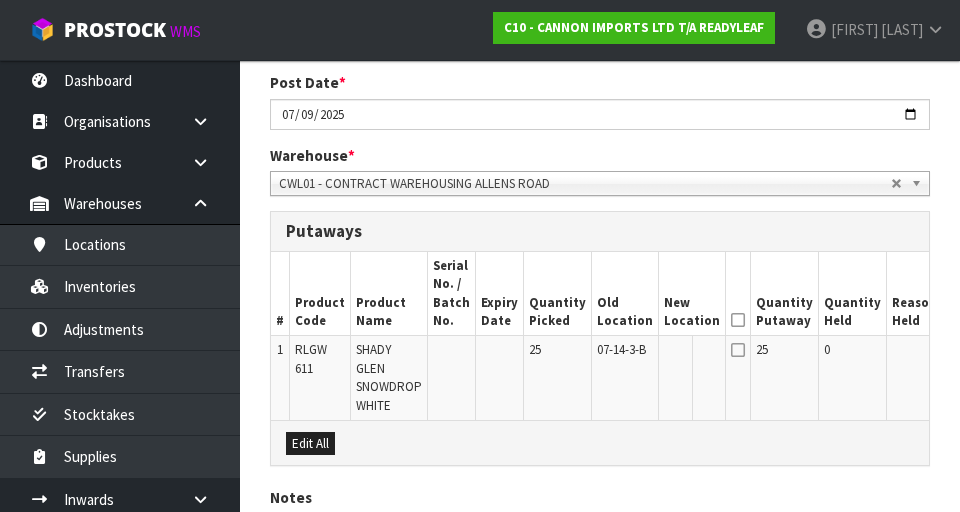 scroll, scrollTop: 50, scrollLeft: 0, axis: vertical 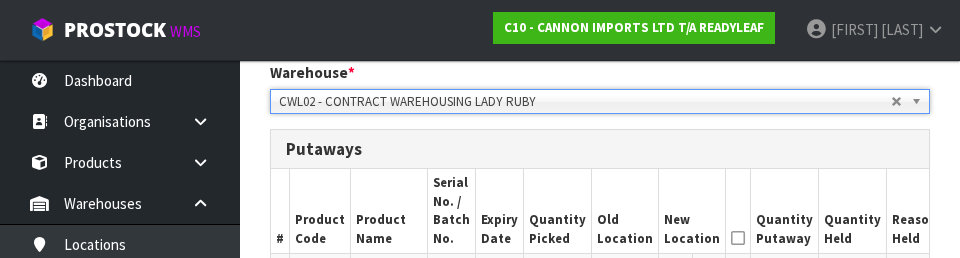 click on "Quantity
Held" at bounding box center (853, 211) 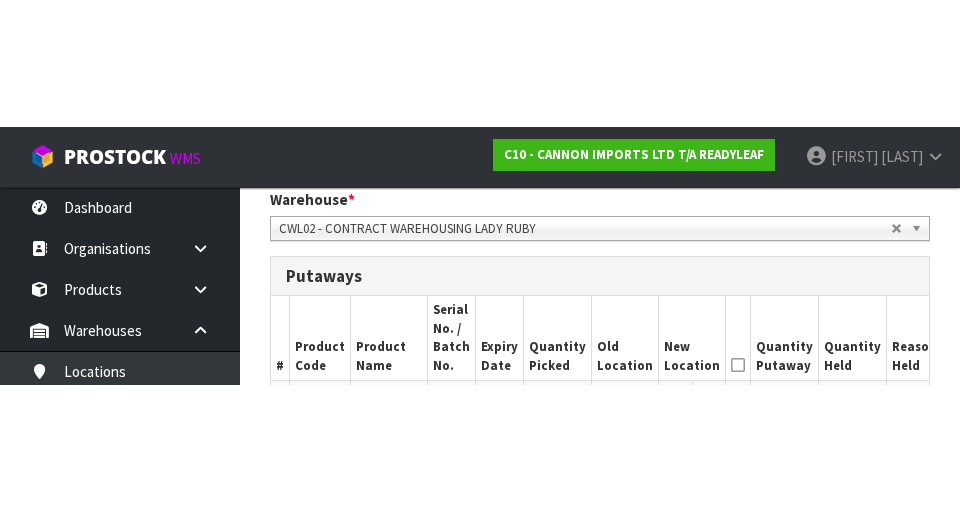 scroll, scrollTop: 497, scrollLeft: 0, axis: vertical 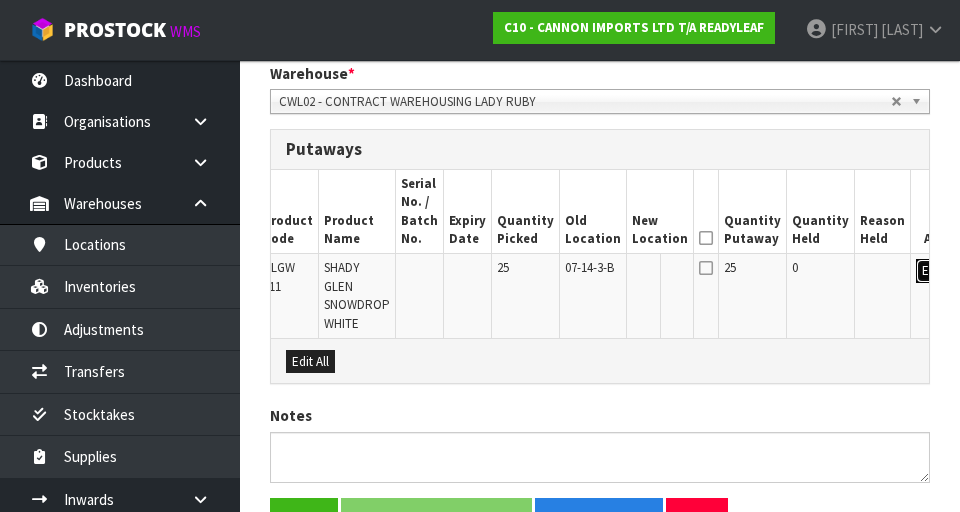 click on "Edit" at bounding box center (932, 271) 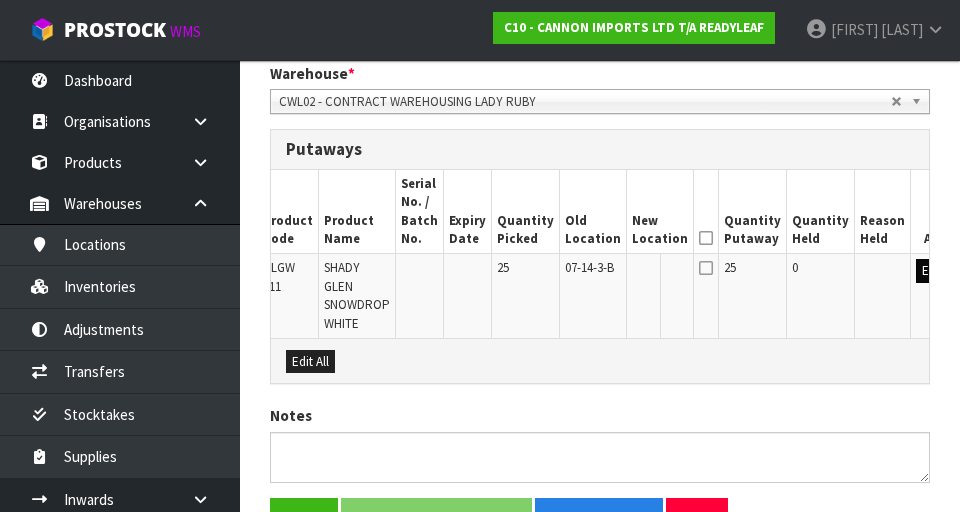 scroll, scrollTop: 0, scrollLeft: 26, axis: horizontal 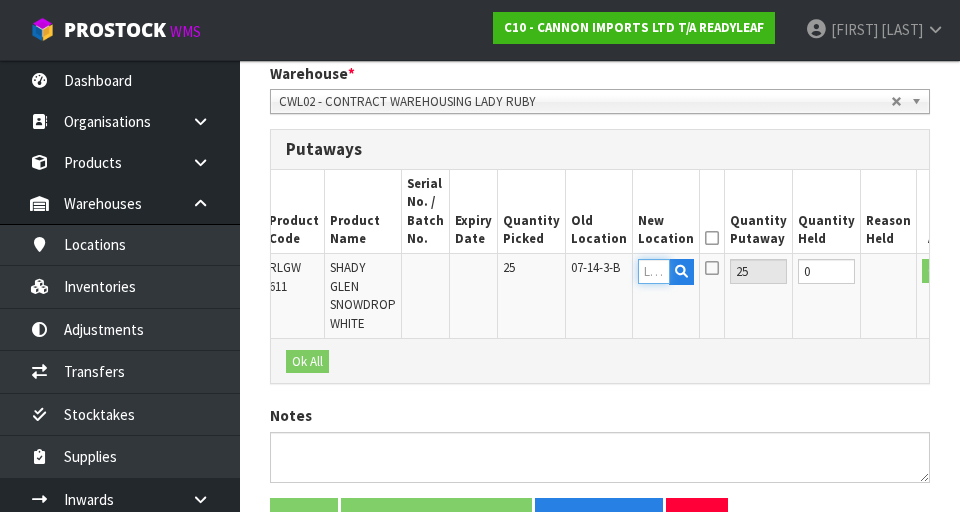 click at bounding box center (654, 271) 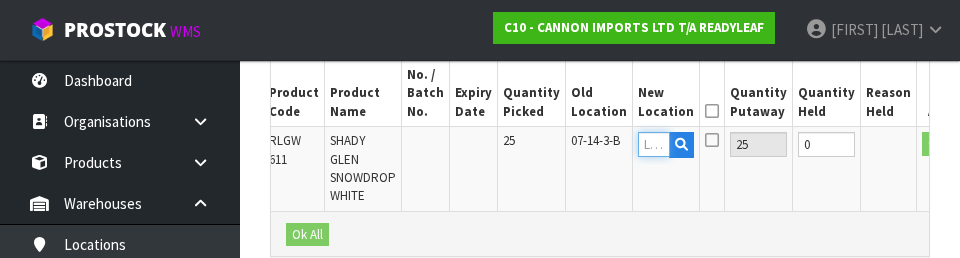 scroll, scrollTop: 630, scrollLeft: 0, axis: vertical 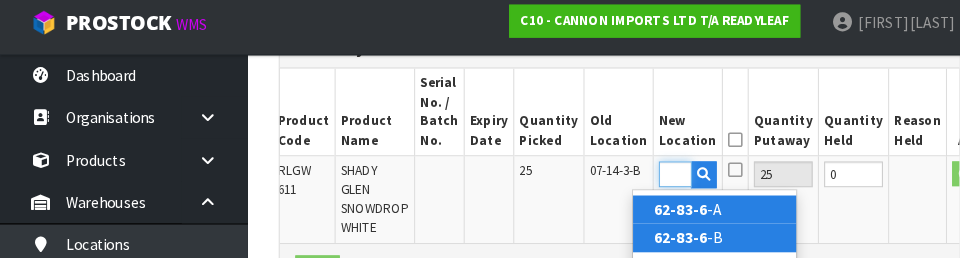 type on "62-83-6" 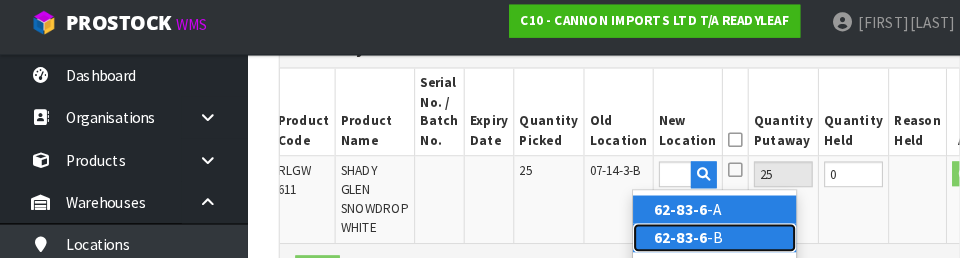 click on "02-76-7 -L" at bounding box center (692, 237) 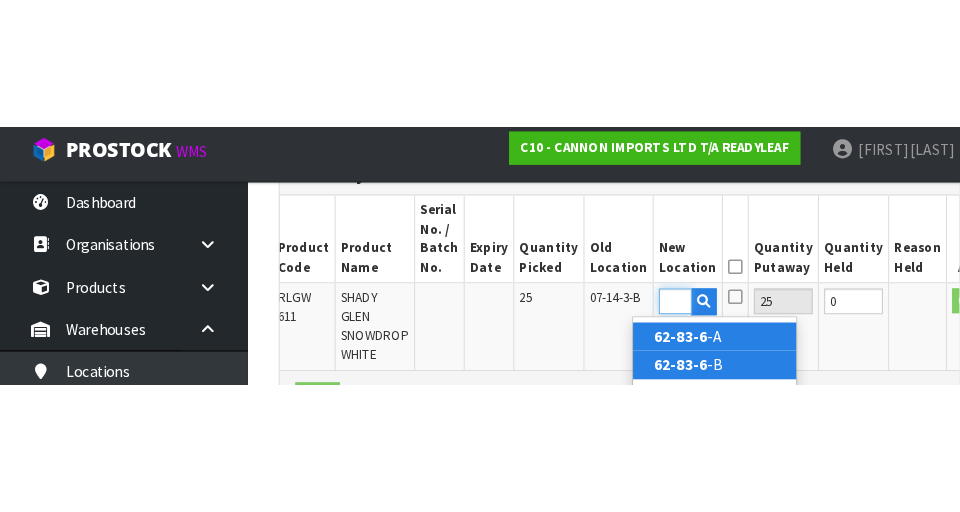 scroll, scrollTop: 592, scrollLeft: 0, axis: vertical 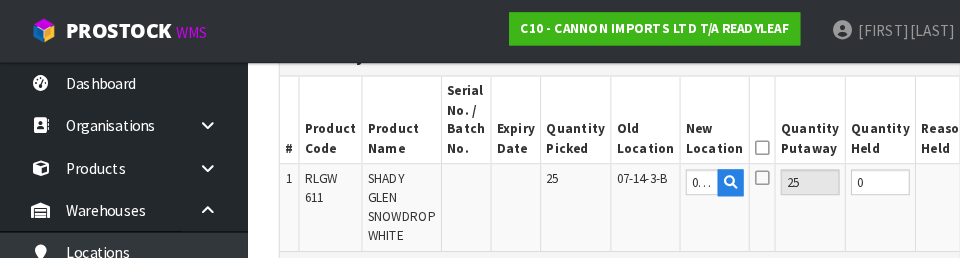 click on "OK" at bounding box center (962, 176) 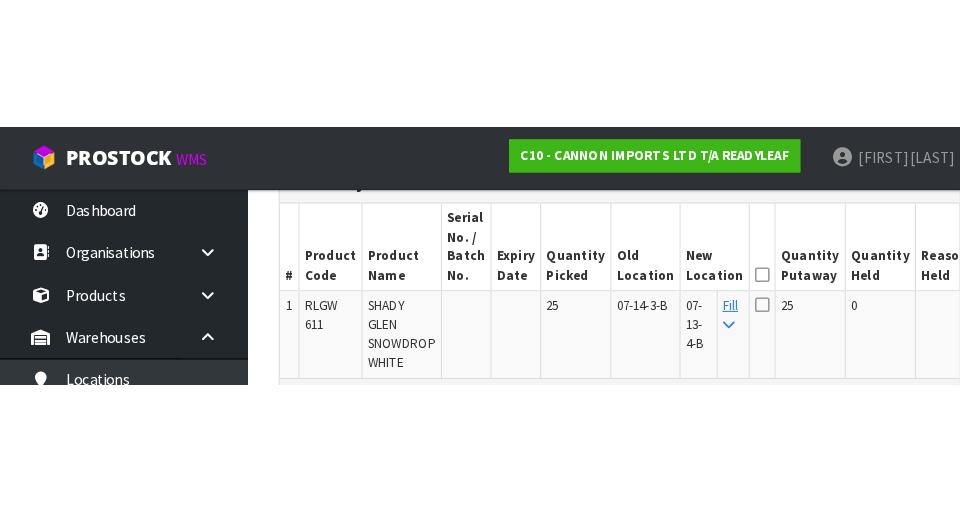 scroll, scrollTop: 592, scrollLeft: 0, axis: vertical 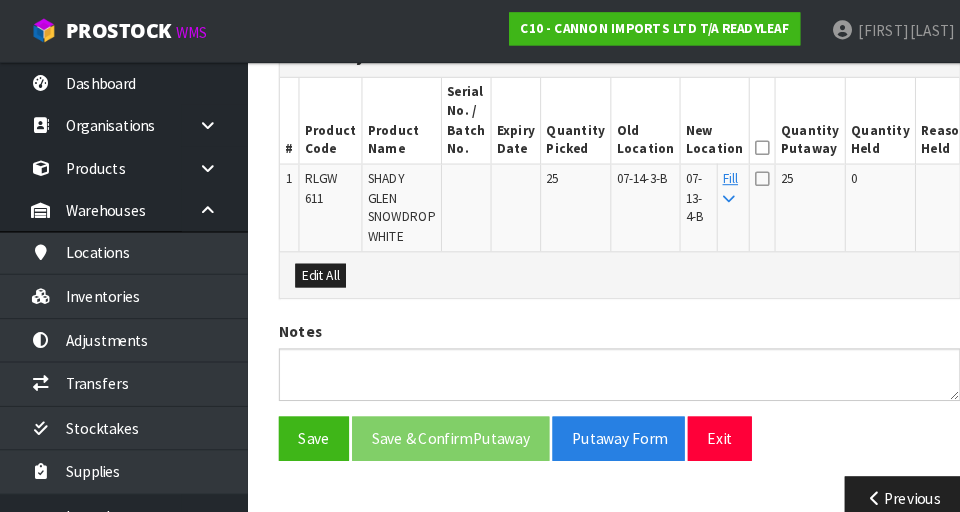 click at bounding box center [738, 143] 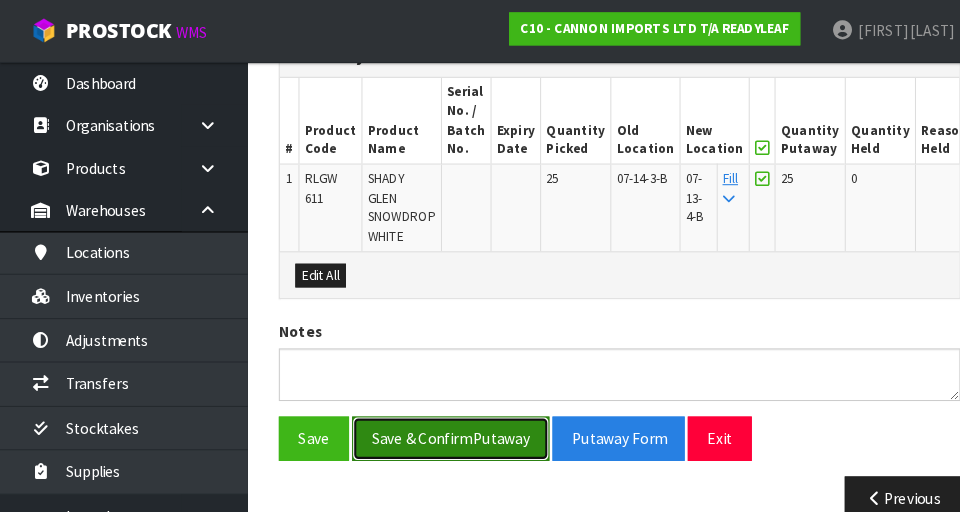 click on "Save & Confirm Putaway" at bounding box center [436, 424] 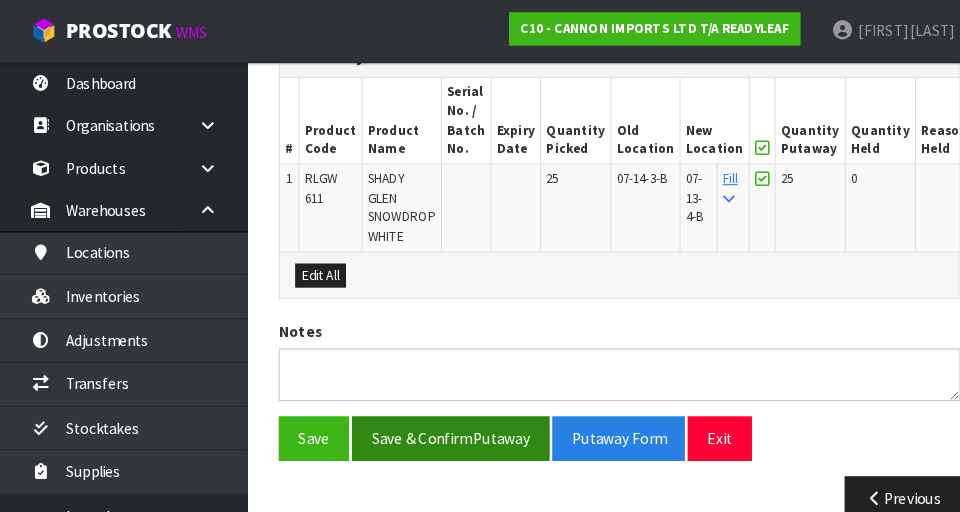 scroll, scrollTop: 0, scrollLeft: 0, axis: both 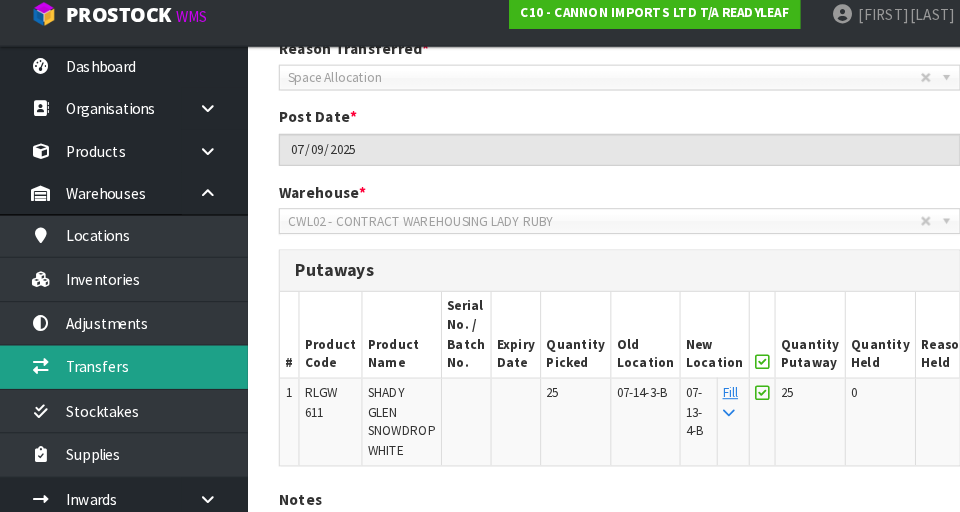 click on "Transfers" at bounding box center [120, 371] 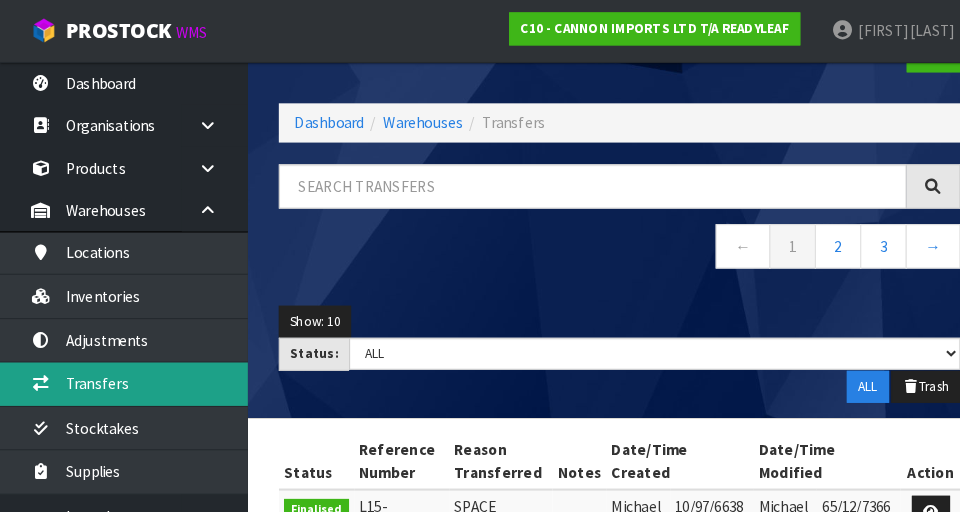 scroll, scrollTop: 0, scrollLeft: 0, axis: both 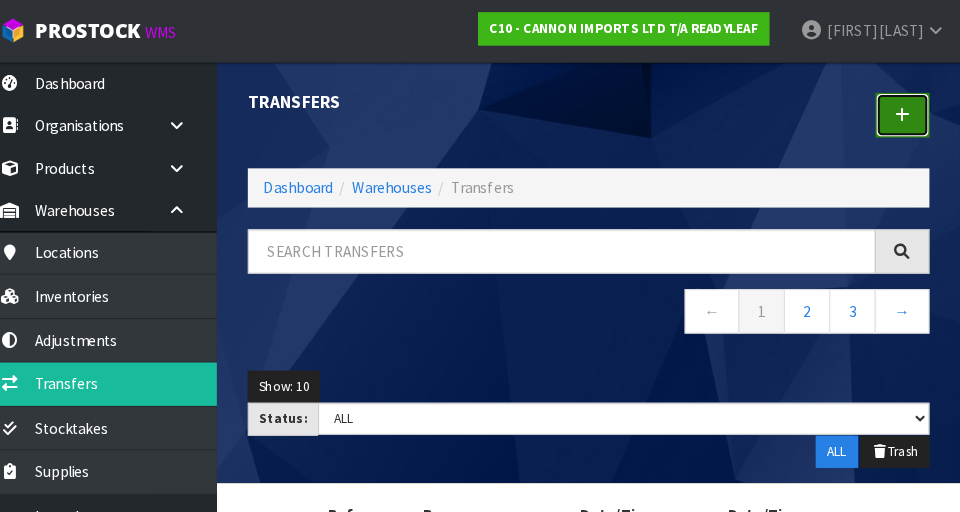 click at bounding box center (904, 111) 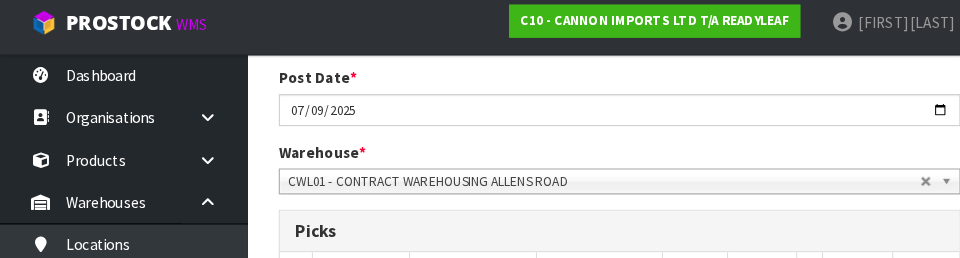 scroll, scrollTop: 382, scrollLeft: 0, axis: vertical 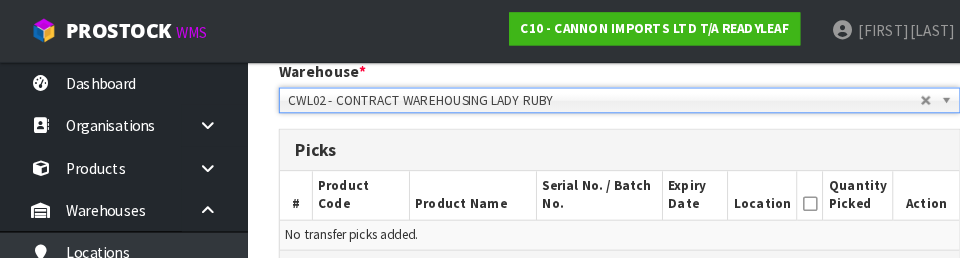 click on "Picks" at bounding box center [600, 145] 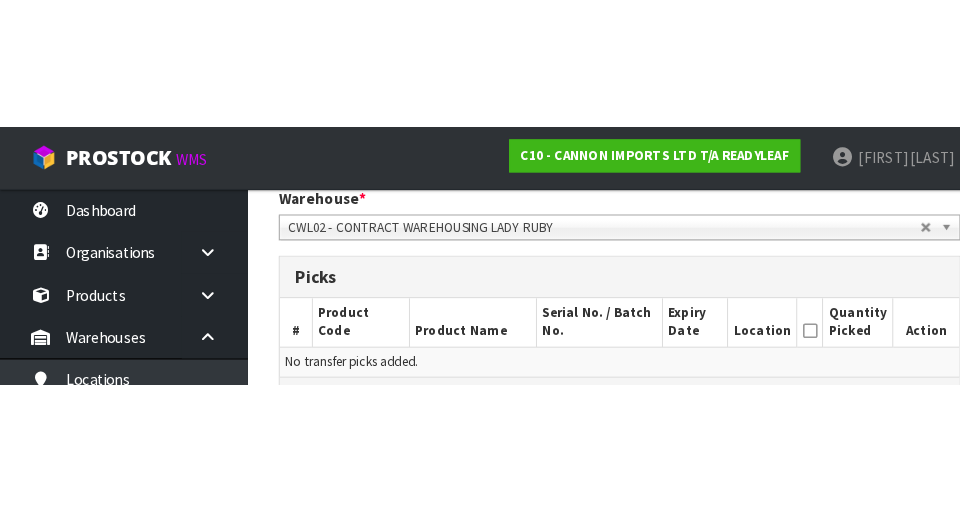 scroll, scrollTop: 428, scrollLeft: 0, axis: vertical 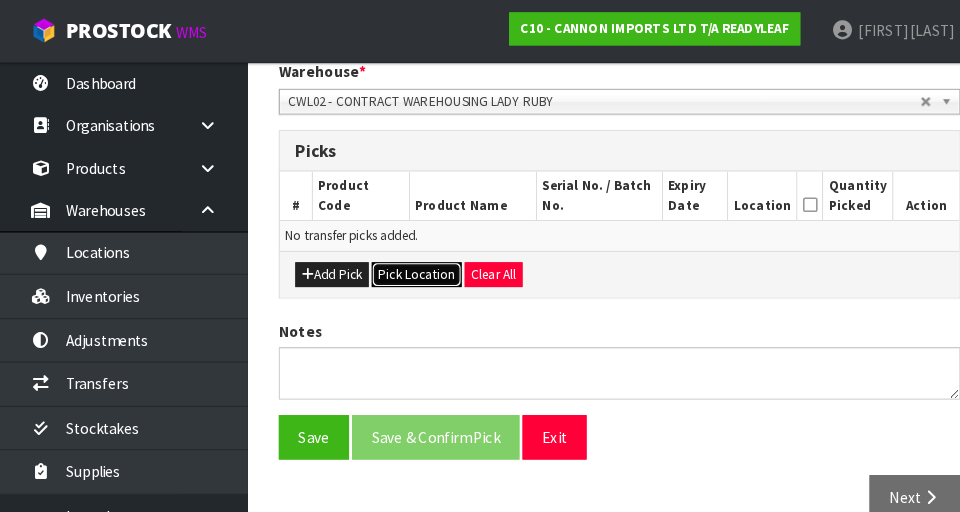 click on "Pick Location" at bounding box center [403, 266] 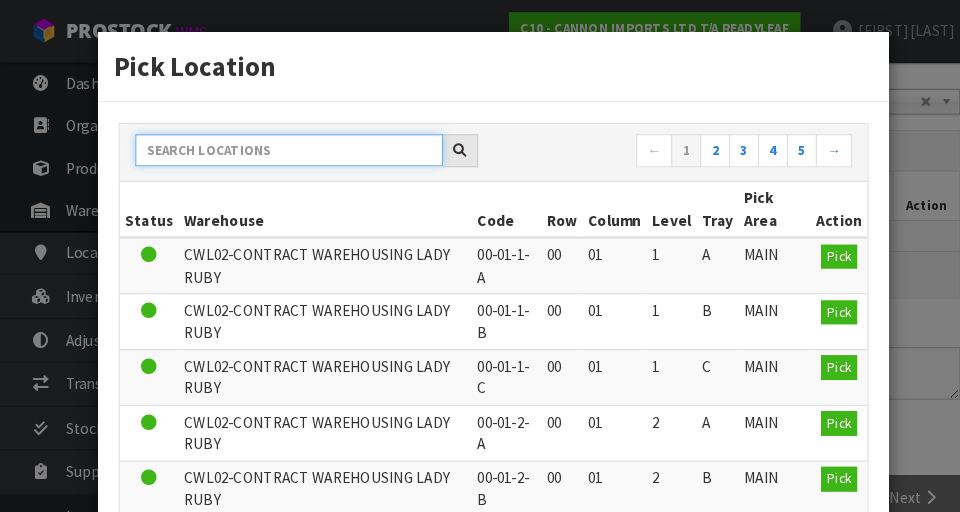 click at bounding box center (280, 145) 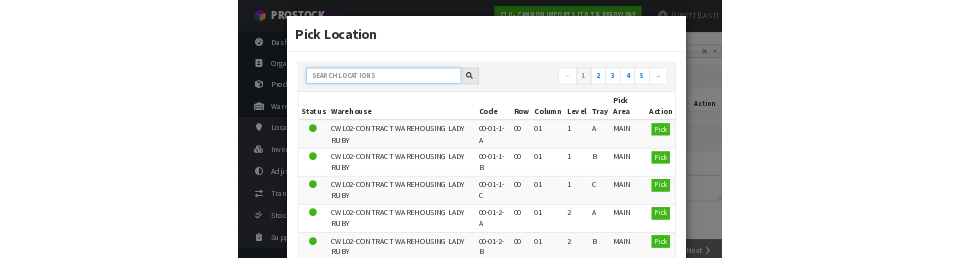scroll, scrollTop: 419, scrollLeft: 0, axis: vertical 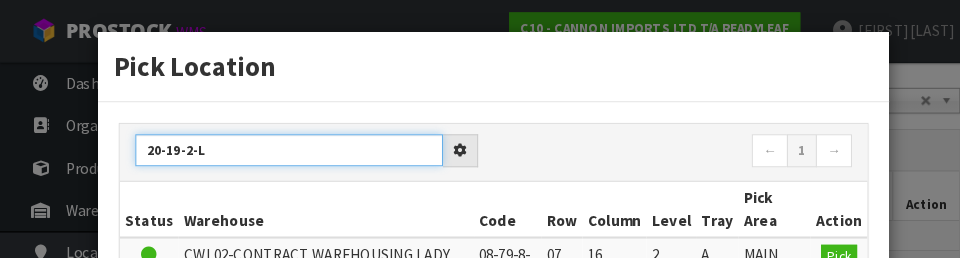 type on "20-19-2-l" 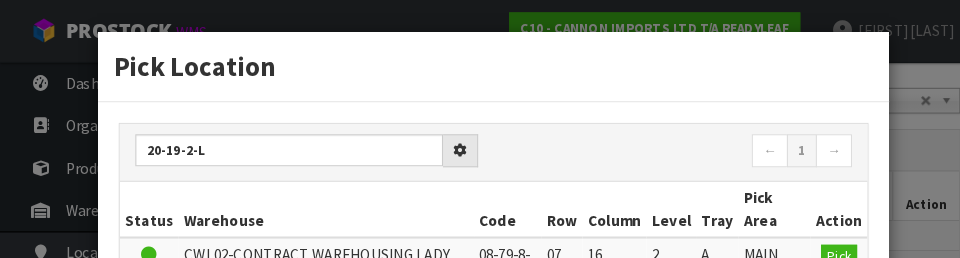click on "←
1
→" at bounding box center (659, 147) 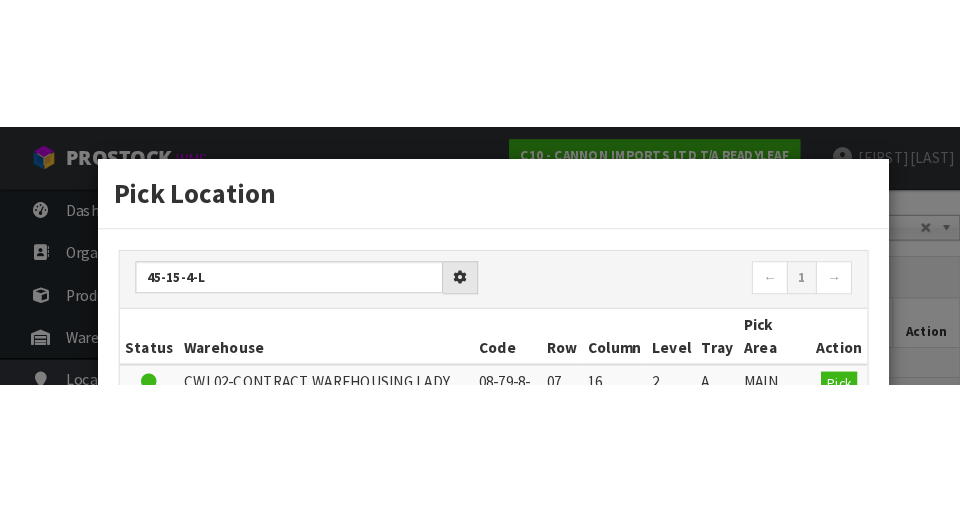 scroll, scrollTop: 428, scrollLeft: 0, axis: vertical 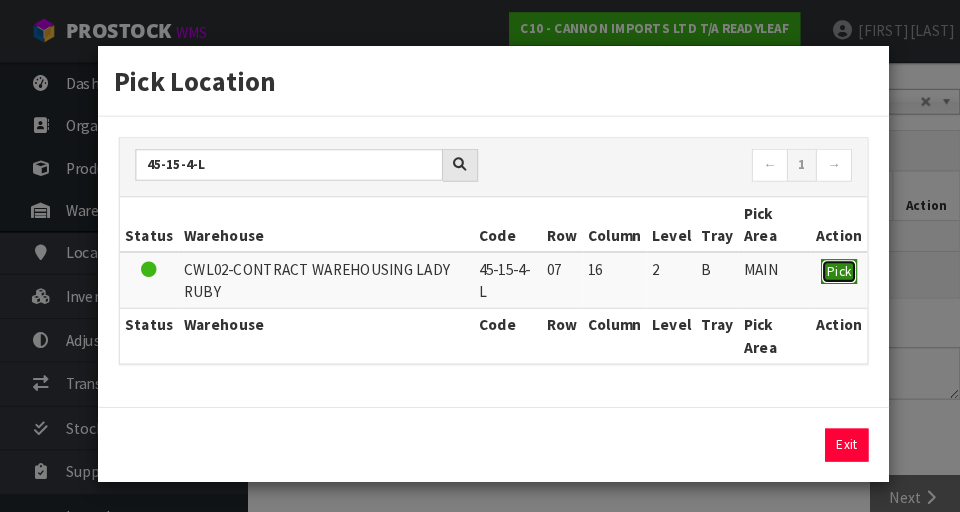 click on "Pick" at bounding box center [812, 263] 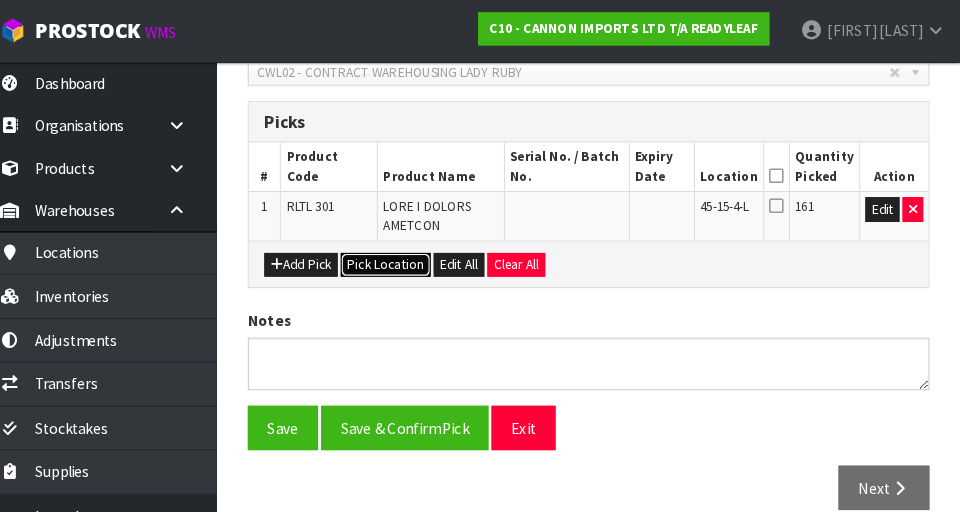 scroll, scrollTop: 455, scrollLeft: 0, axis: vertical 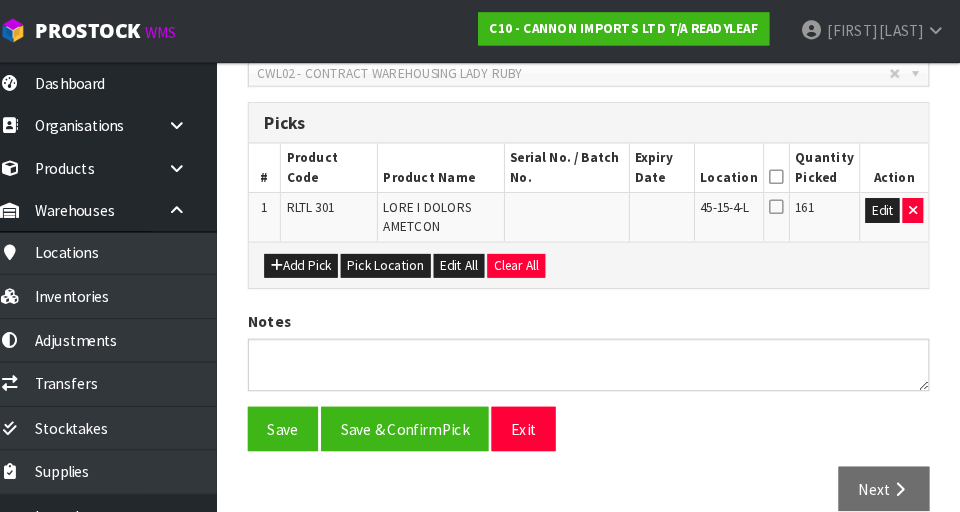 click at bounding box center [782, 171] 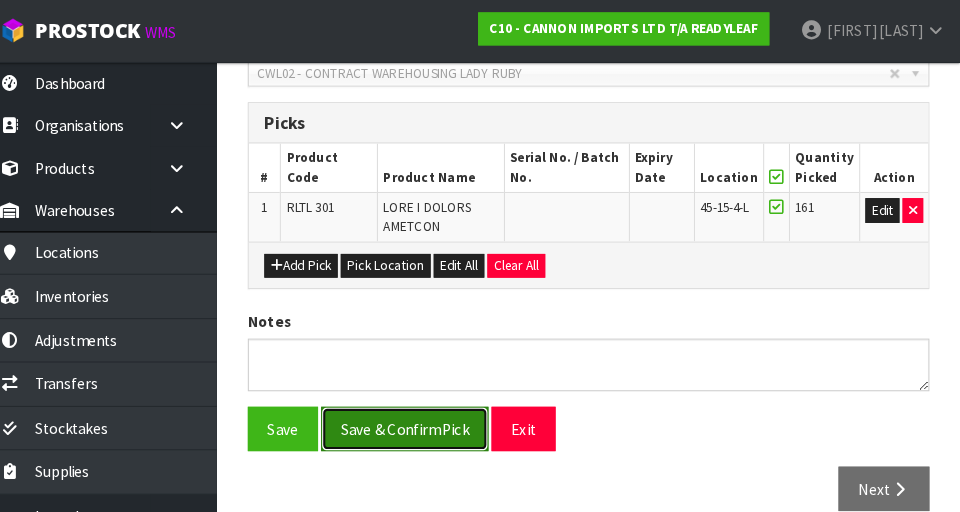 click on "Save & Confirm Pick" at bounding box center (422, 415) 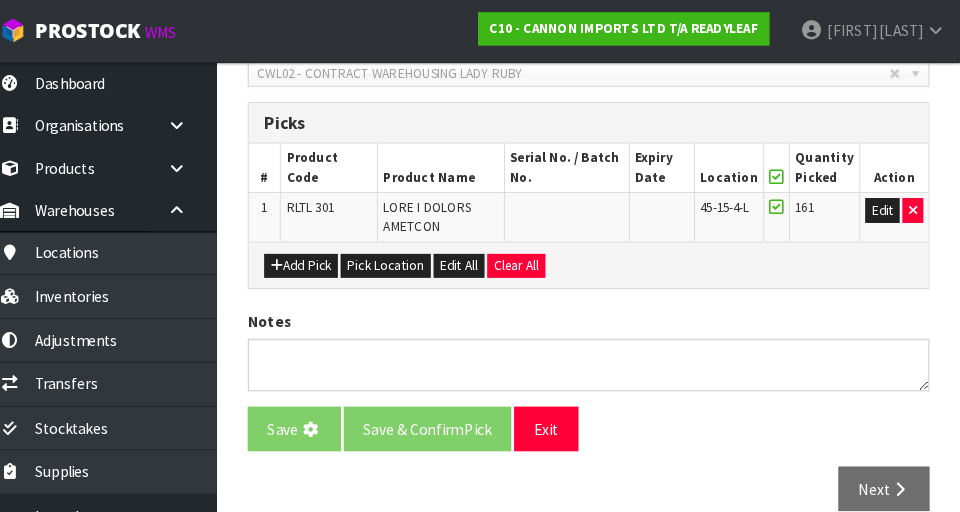 scroll, scrollTop: 0, scrollLeft: 0, axis: both 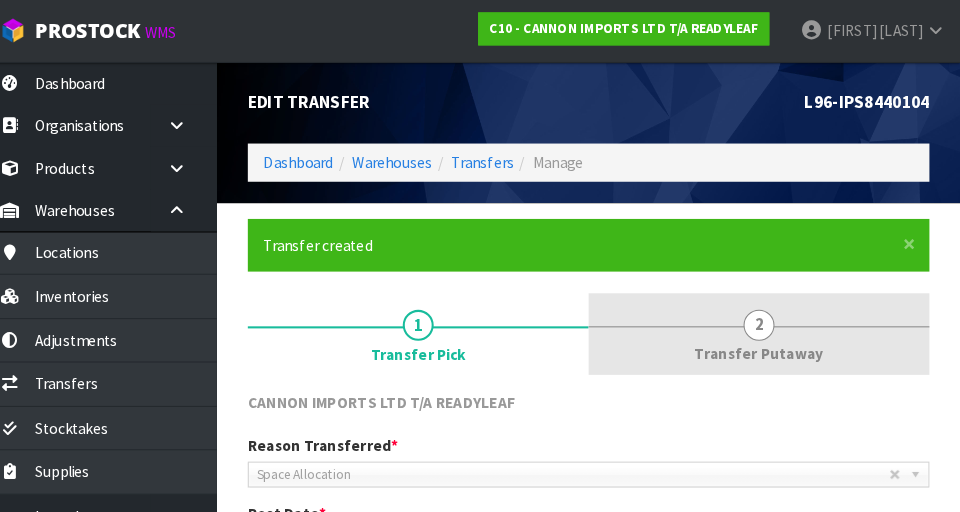 click on "2
Transfer Putaway" at bounding box center [435, 324] 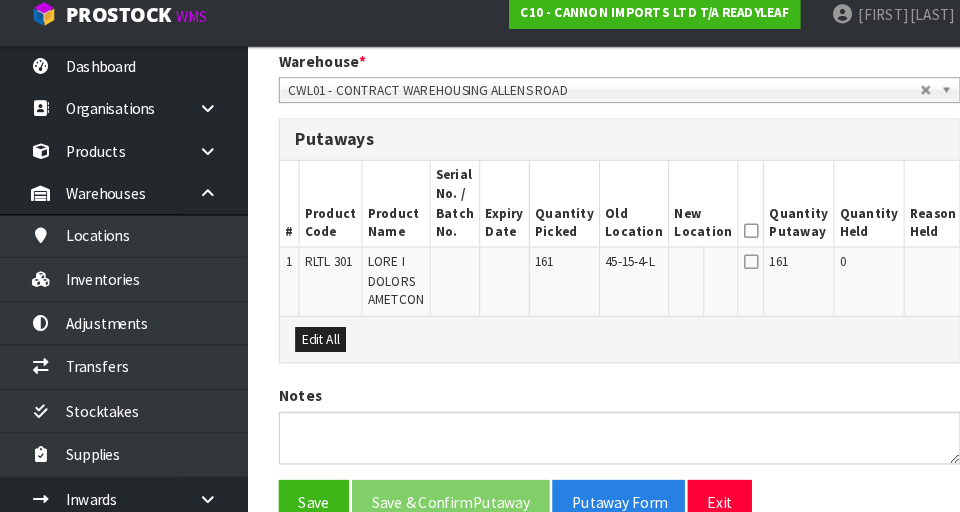 scroll, scrollTop: 499, scrollLeft: 0, axis: vertical 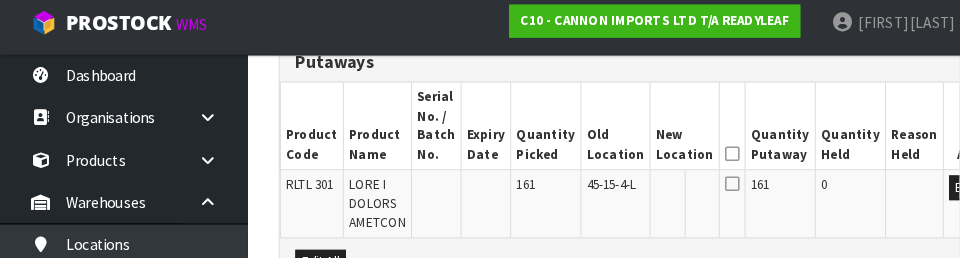 click on "0" at bounding box center (824, 205) 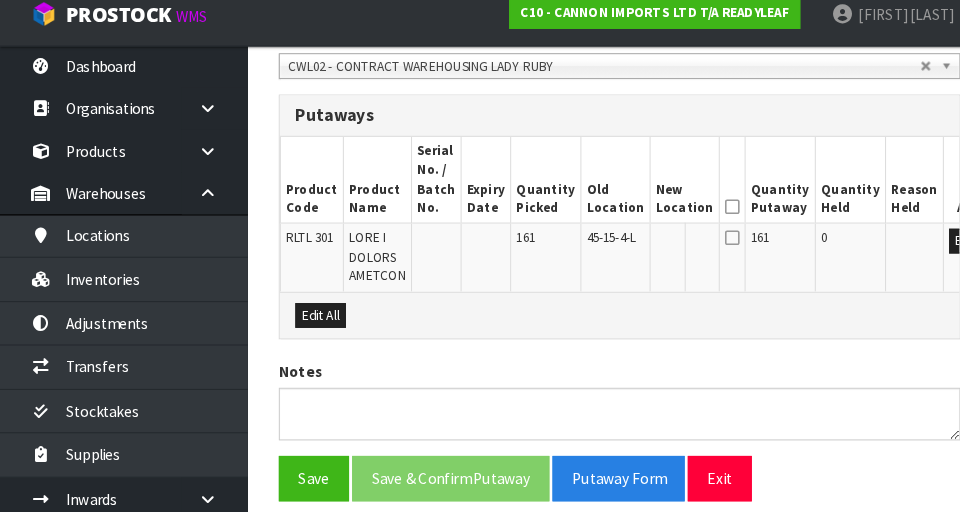 scroll, scrollTop: 520, scrollLeft: 0, axis: vertical 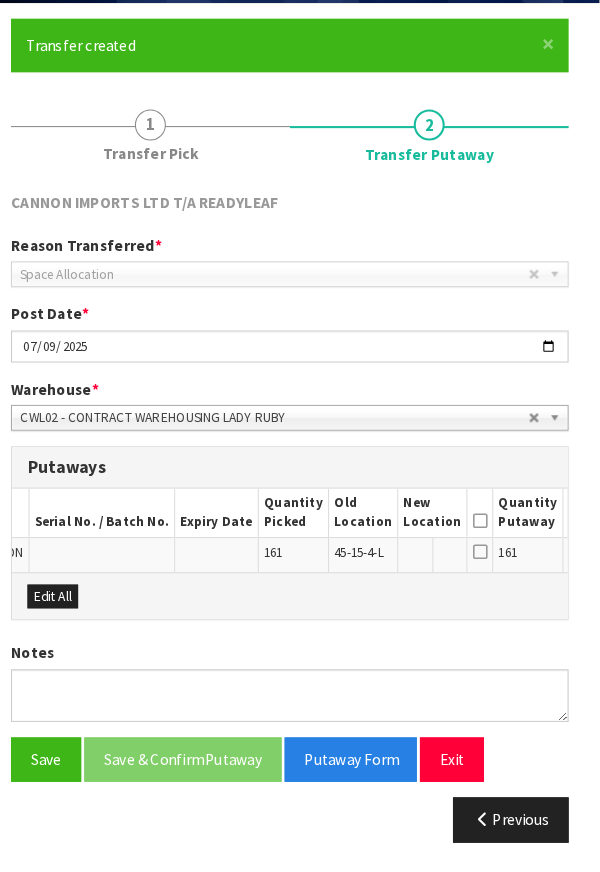 click at bounding box center (484, 532) 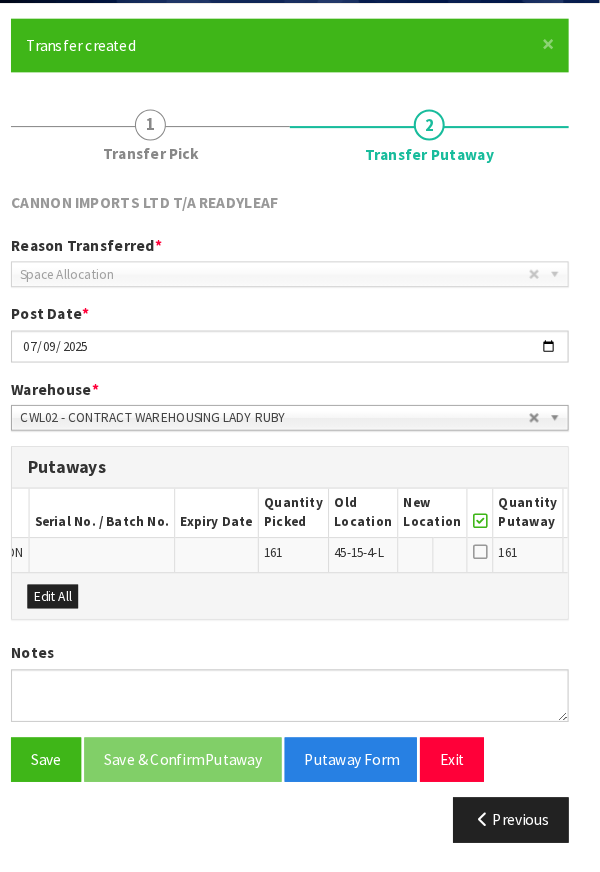 click at bounding box center [484, 562] 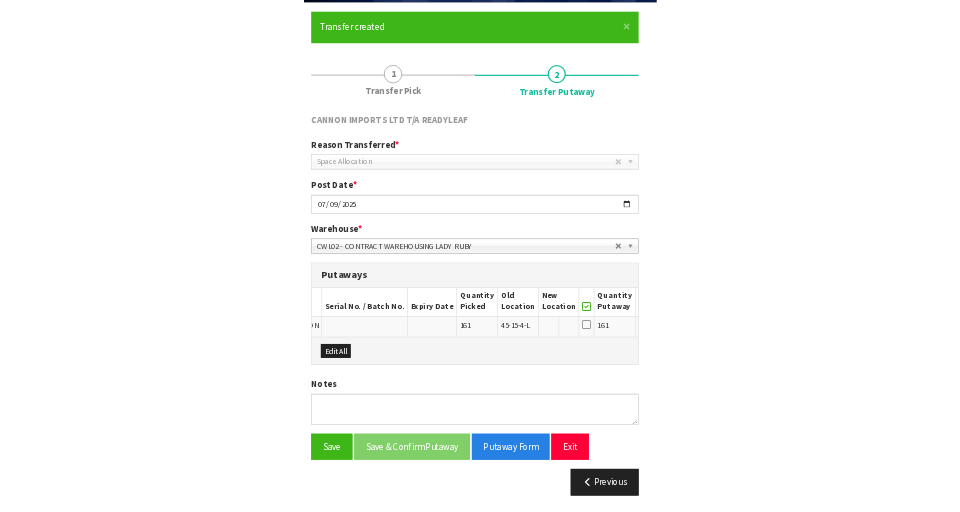 scroll, scrollTop: 178, scrollLeft: 0, axis: vertical 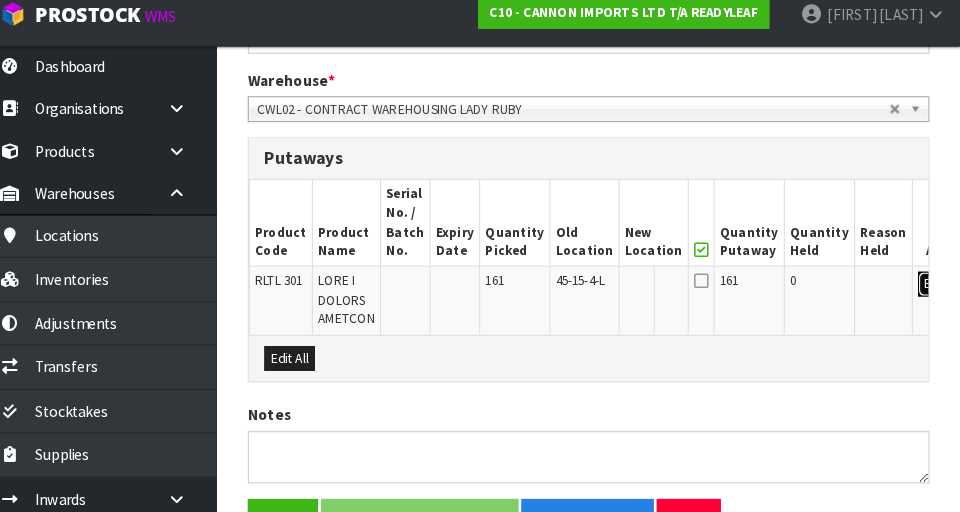 click on "Edit" at bounding box center (935, 291) 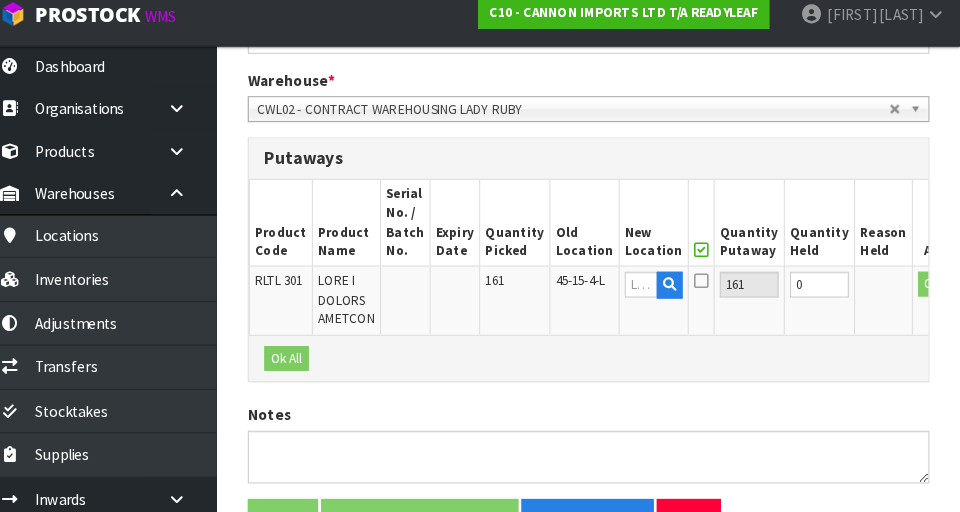 scroll, scrollTop: 0, scrollLeft: 13, axis: horizontal 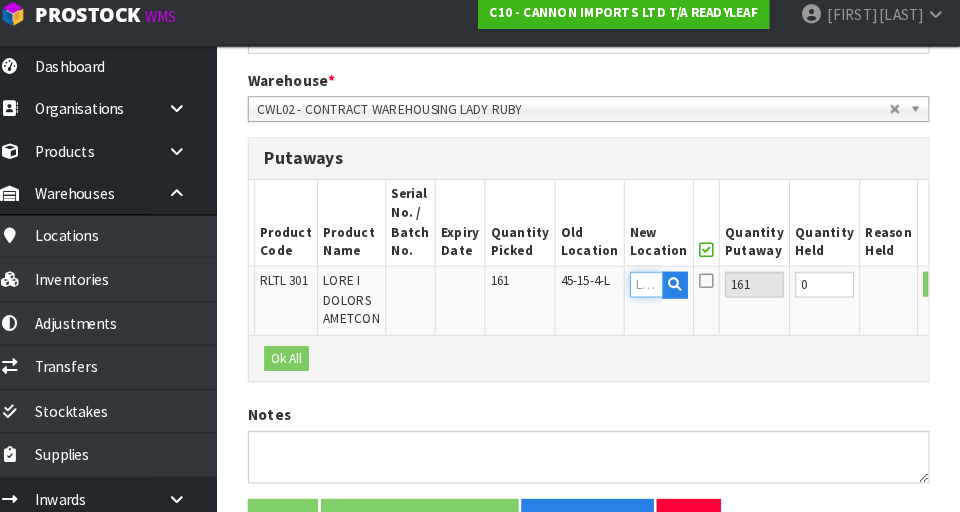 click at bounding box center [656, 291] 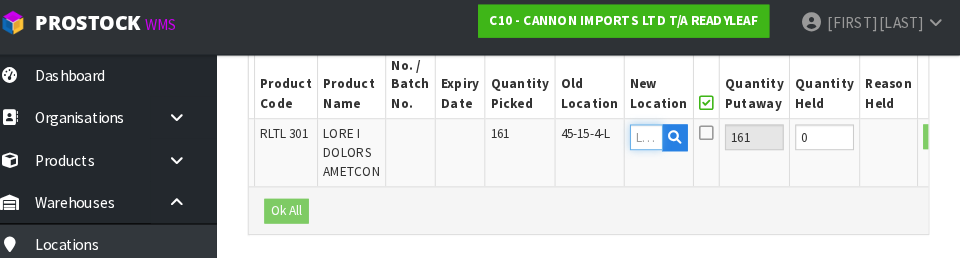 scroll, scrollTop: 627, scrollLeft: 0, axis: vertical 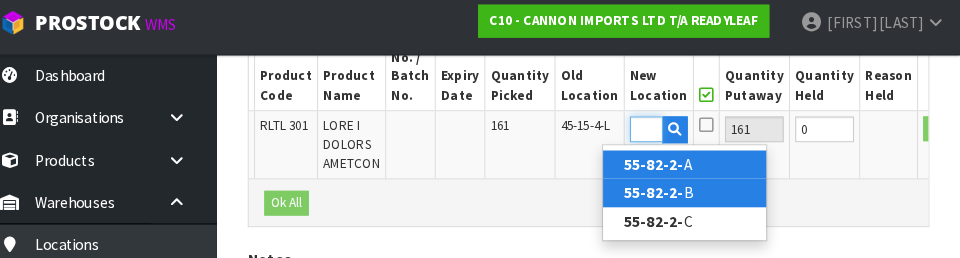 type on "55-82-2-" 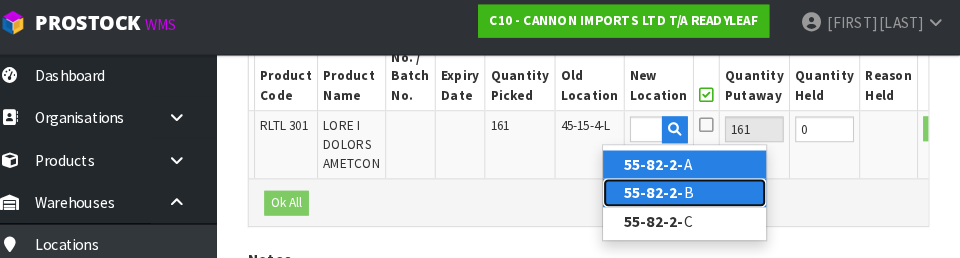click on "07-78-1- L" at bounding box center (693, 193) 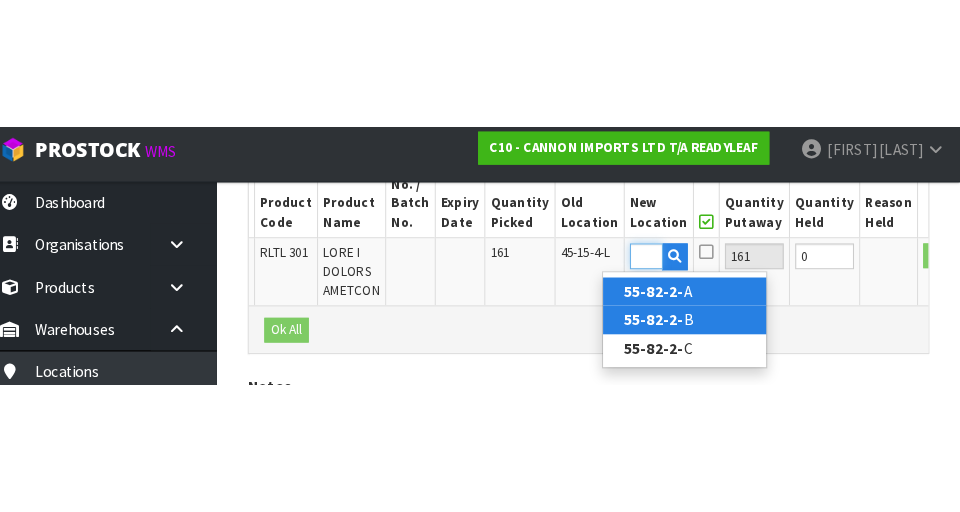 scroll, scrollTop: 595, scrollLeft: 0, axis: vertical 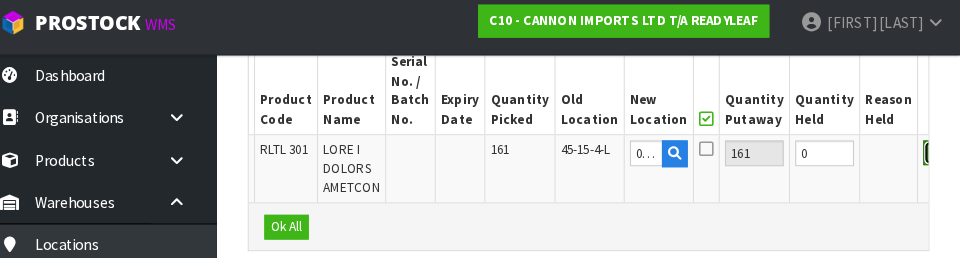 click on "OK" at bounding box center (938, 155) 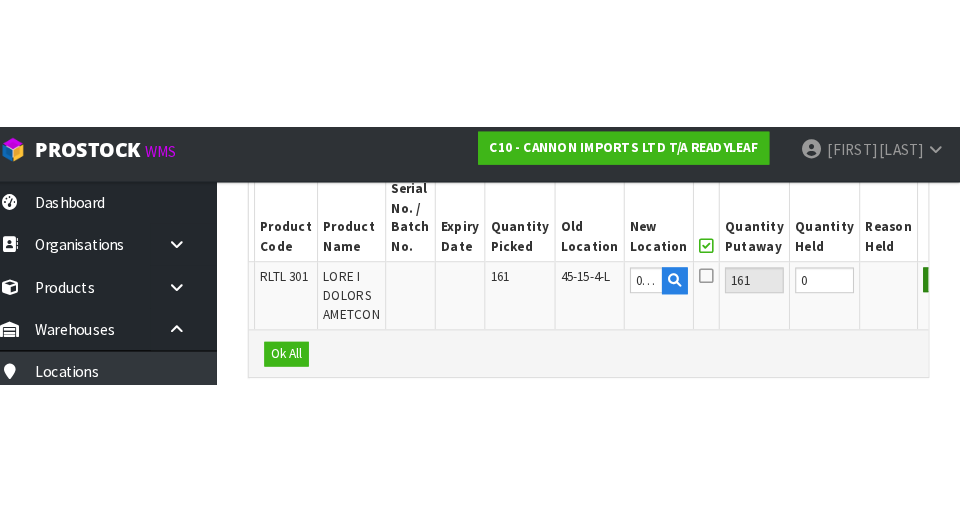 scroll, scrollTop: 595, scrollLeft: 0, axis: vertical 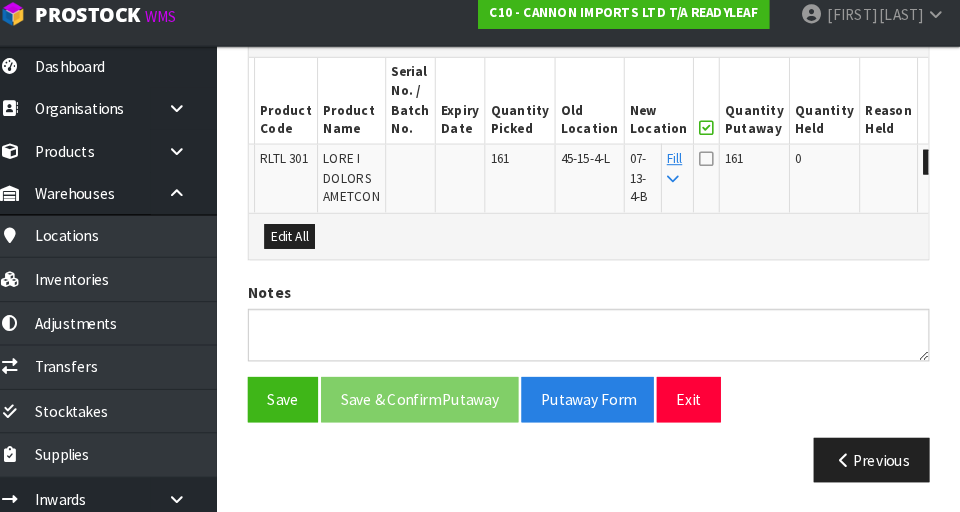 click at bounding box center (714, 170) 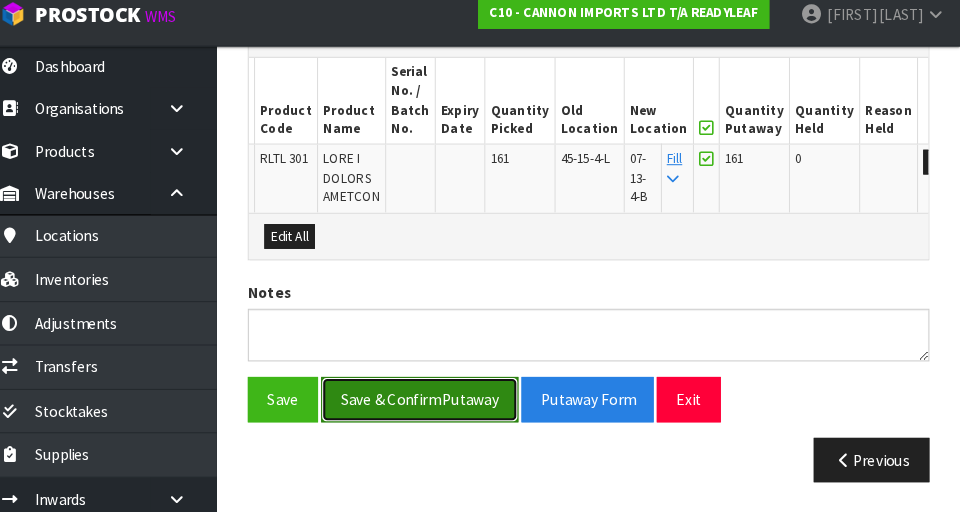 click on "Save & Confirm Putaway" at bounding box center [436, 402] 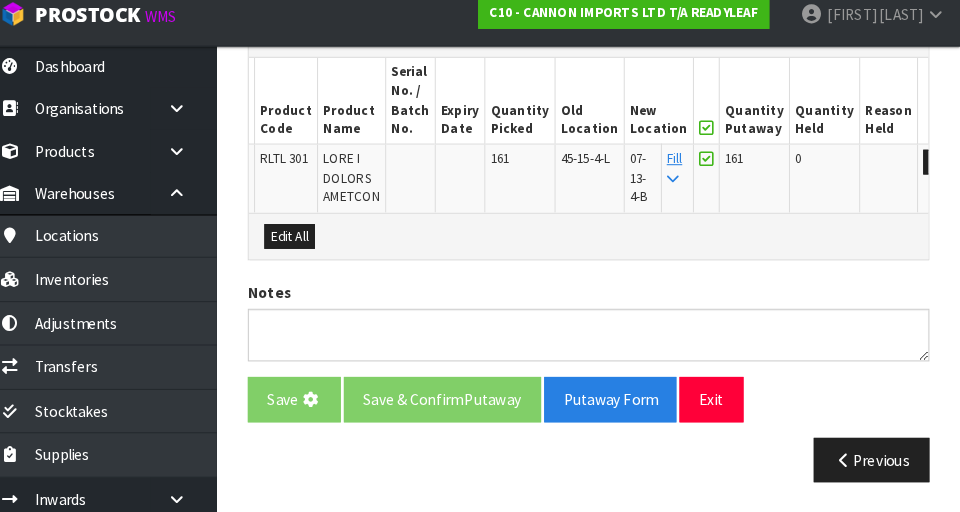 scroll, scrollTop: 0, scrollLeft: 0, axis: both 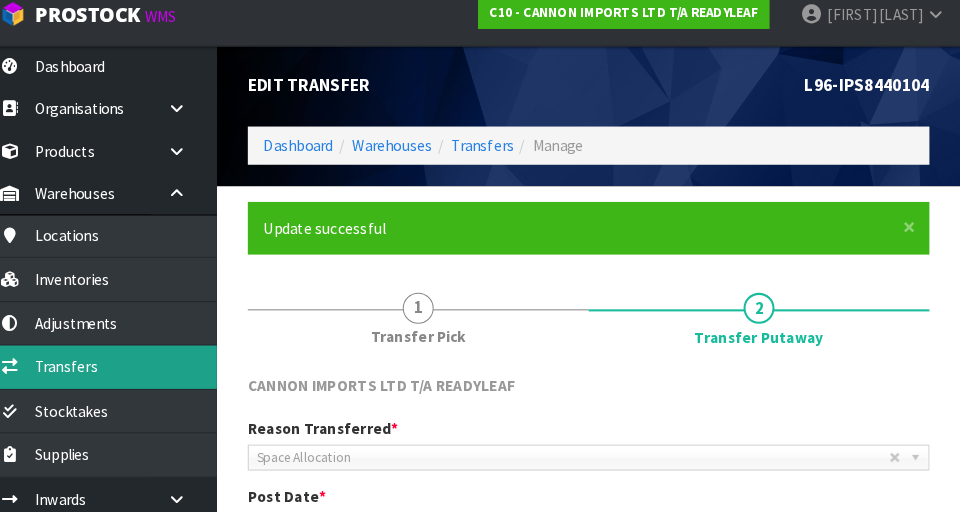click on "Transfers" at bounding box center [120, 371] 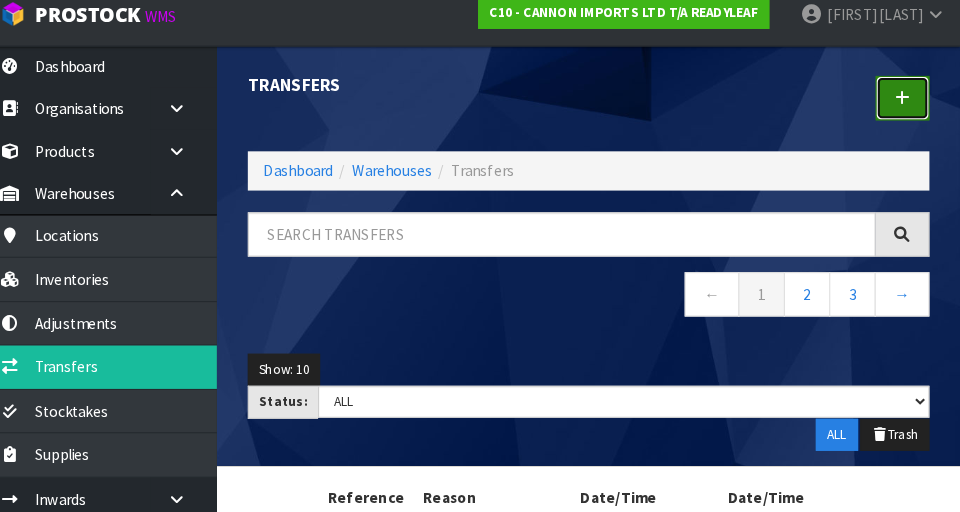 click at bounding box center [904, 111] 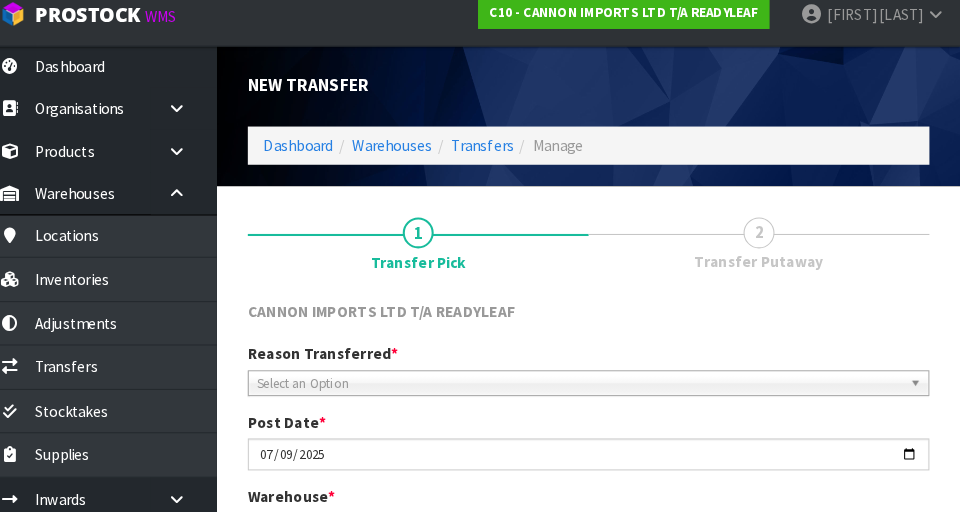 scroll, scrollTop: 449, scrollLeft: 0, axis: vertical 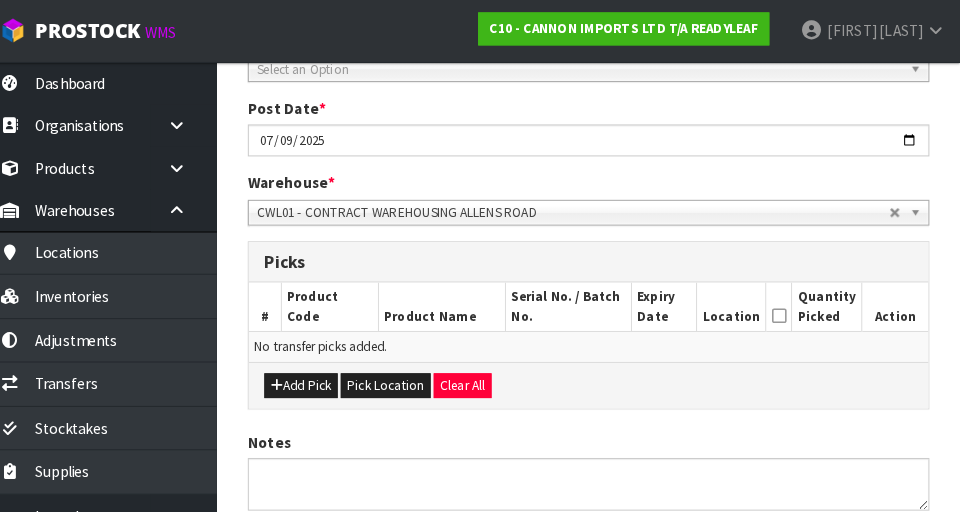 click on "CWL01 - CONTRACT WAREHOUSING ALLENS ROAD" at bounding box center (585, 206) 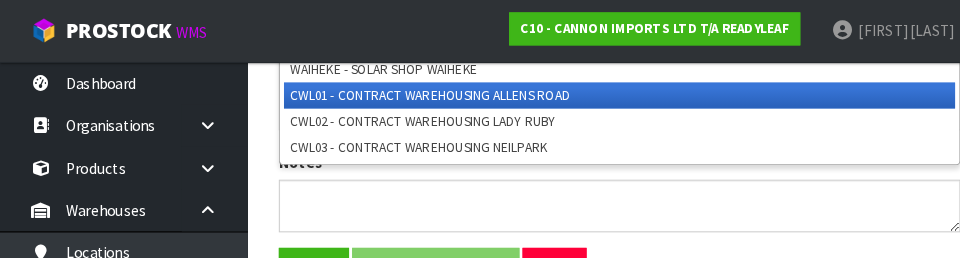 scroll, scrollTop: 581, scrollLeft: 0, axis: vertical 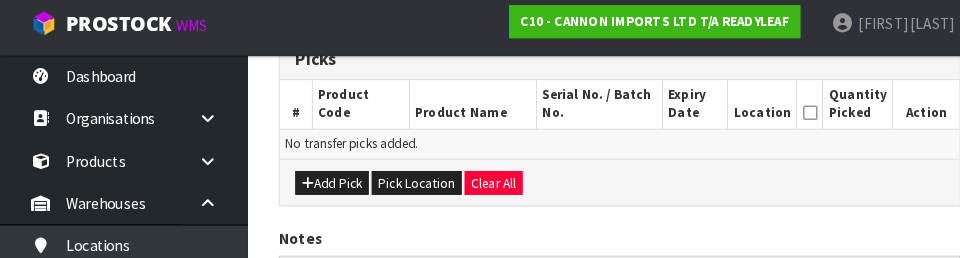 click on "Add Pick
Pick Location
Clear All" at bounding box center [600, 183] 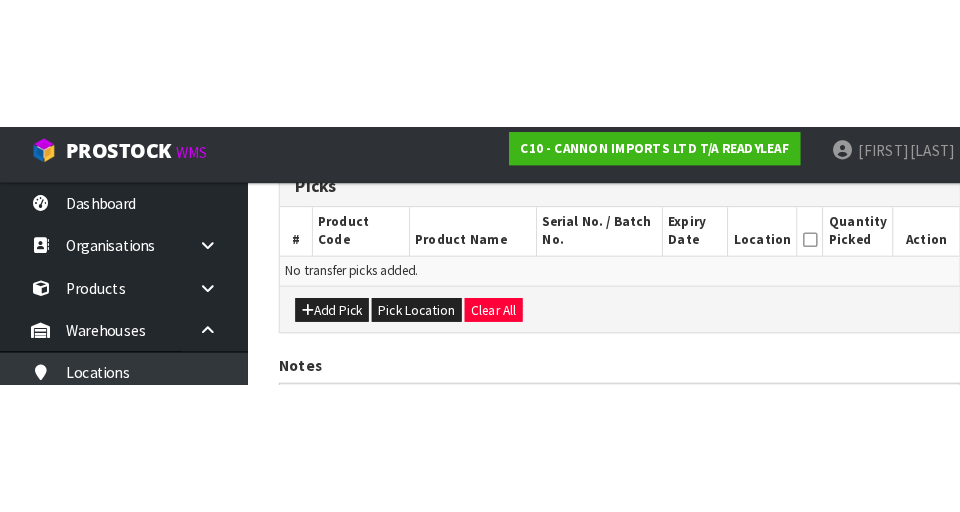 scroll, scrollTop: 449, scrollLeft: 0, axis: vertical 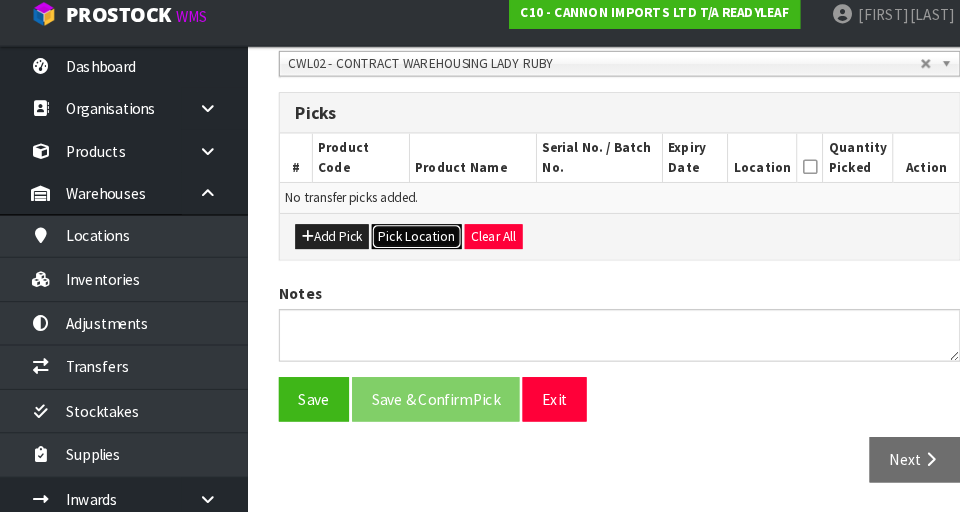 click on "Pick Location" at bounding box center [403, 245] 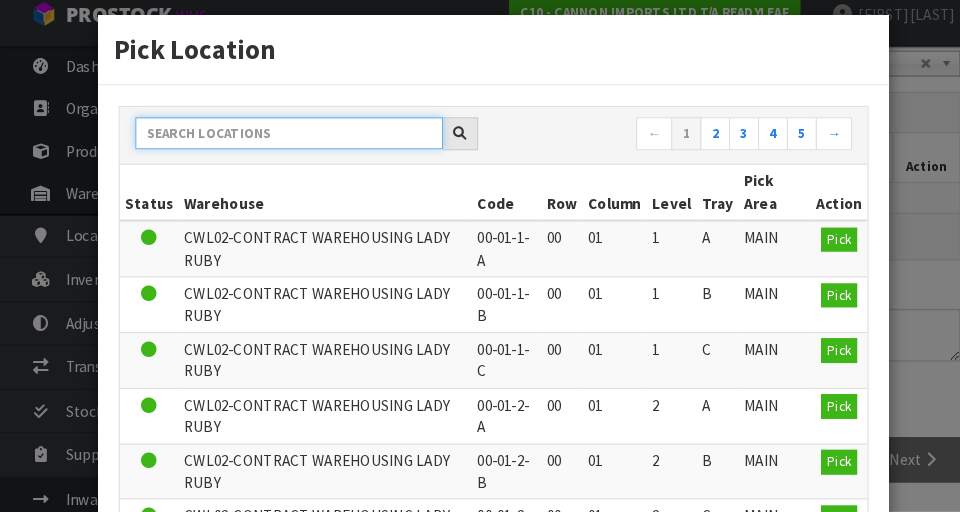 click at bounding box center (280, 145) 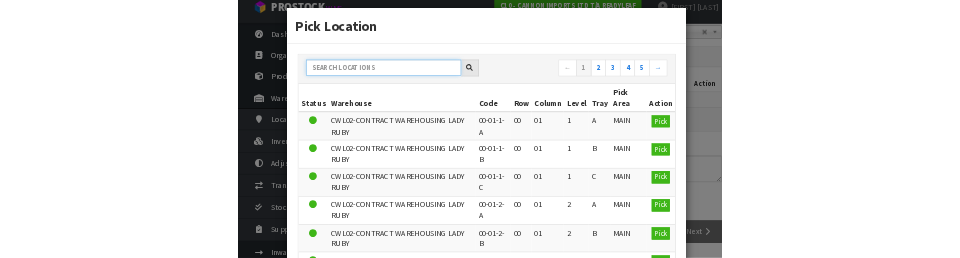 scroll, scrollTop: 449, scrollLeft: 0, axis: vertical 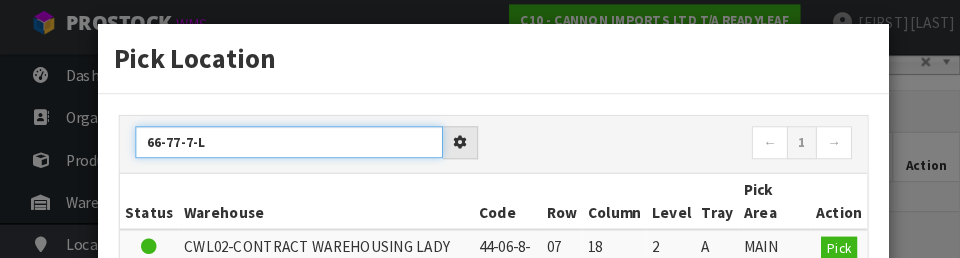 type on "44-06-8-L" 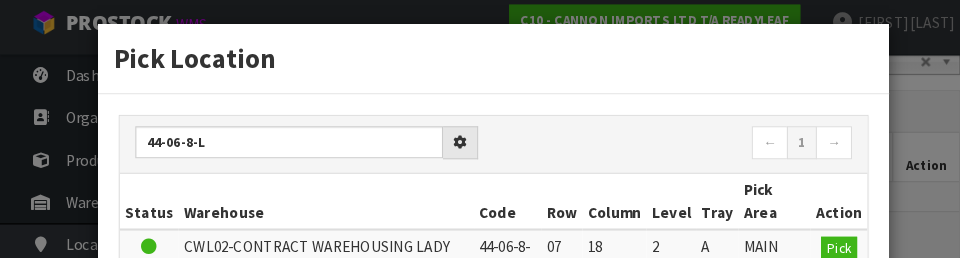 click on "44-77-0-L
←
7
→
Ipsumd
Sitametco
Adip
Eli
Seddoe
Tempo
Inci
Utla Etdo
Magnaa
ENI58-ADMINIMV QUISNOSTRUD EXER ULLA
35-95-8-L
51
76
3
N
ALIQ
Exea
COM13-CONSEQUA DUISAUTEIRU INRE VOLU
76-75-2-V
07
07
0
E
CILL
Fugi
NUL24-PARIATUR EXCEPTEURSI OCCA CUPI
80-03-9-N
60
24
6
P
SUNT" at bounding box center [478, 282] 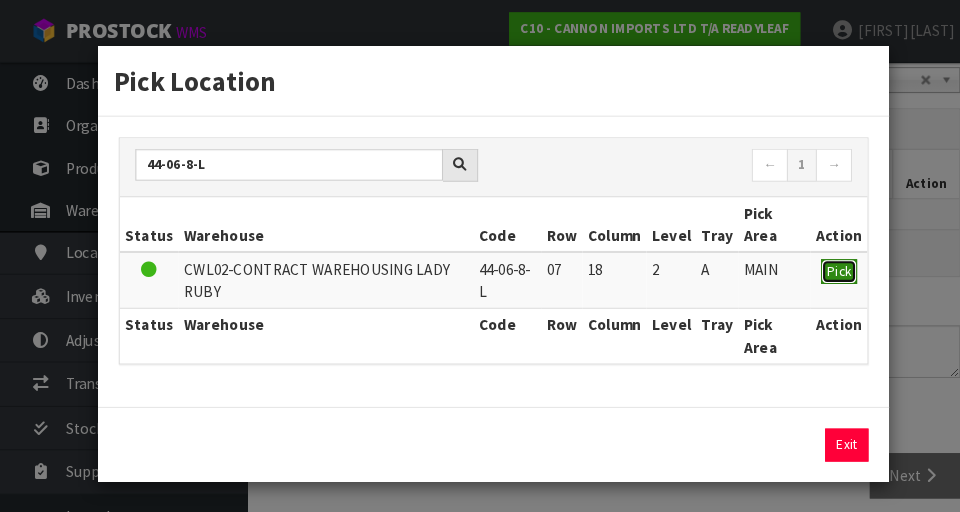 click on "Pick" at bounding box center (812, 263) 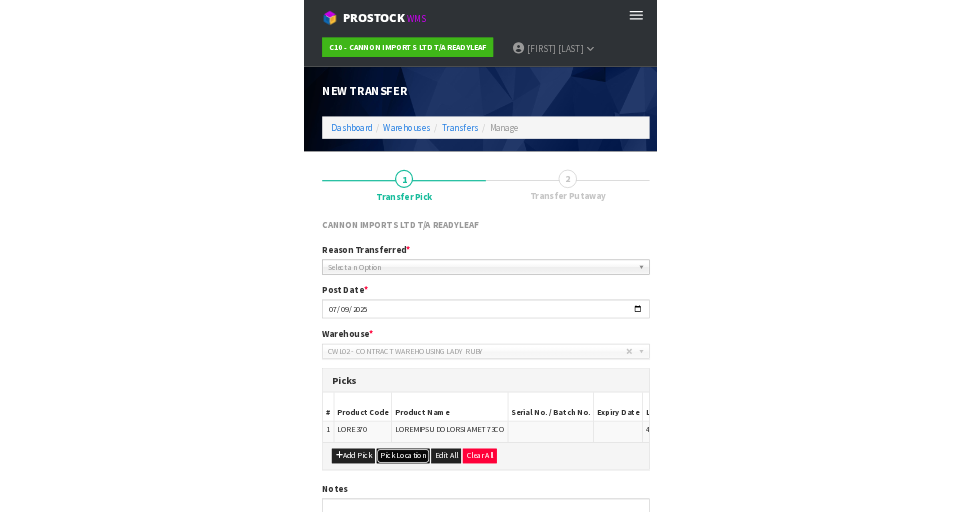 scroll, scrollTop: 0, scrollLeft: 0, axis: both 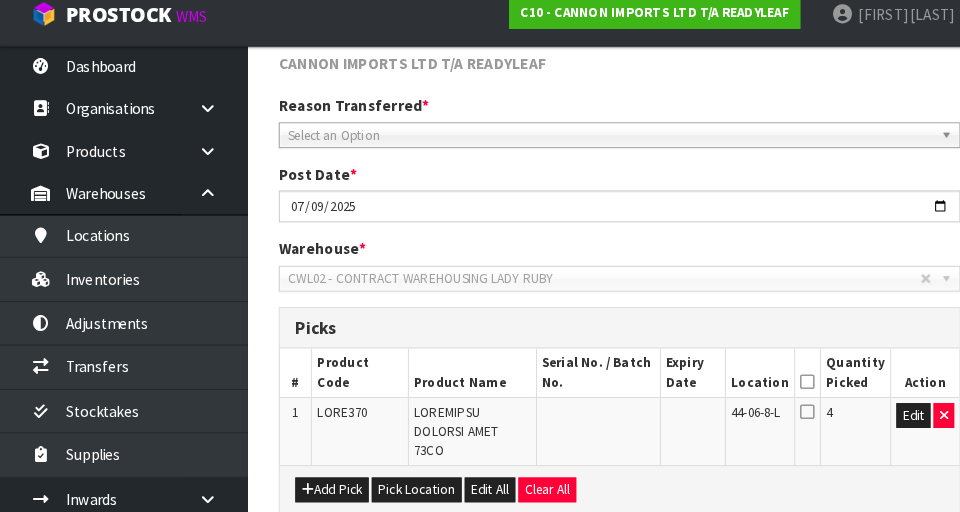 click on "Select an Option" at bounding box center [591, 147] 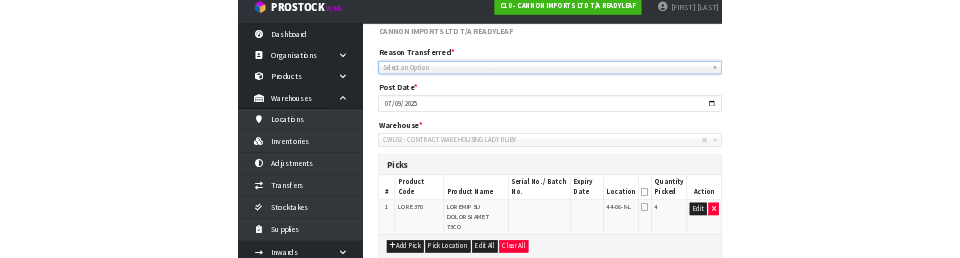 scroll, scrollTop: 250, scrollLeft: 0, axis: vertical 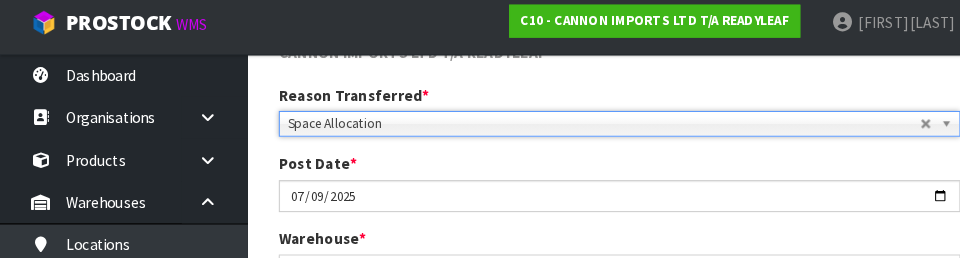 click on "Reason Transferred  *
Space Allocation Damage Expired Stock Repair QA
Space Allocation
Space Allocation Damage Expired Stock Repair QA" at bounding box center (600, 61) 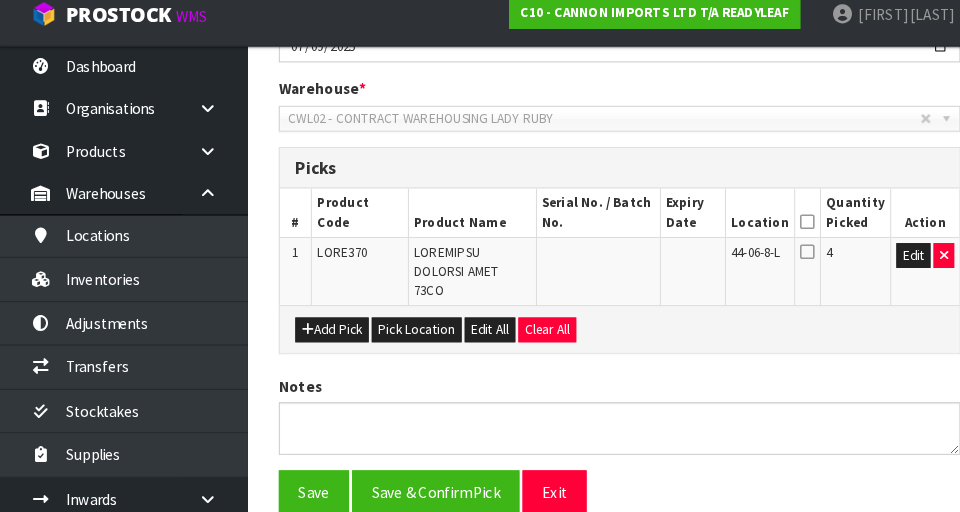 scroll, scrollTop: 396, scrollLeft: 0, axis: vertical 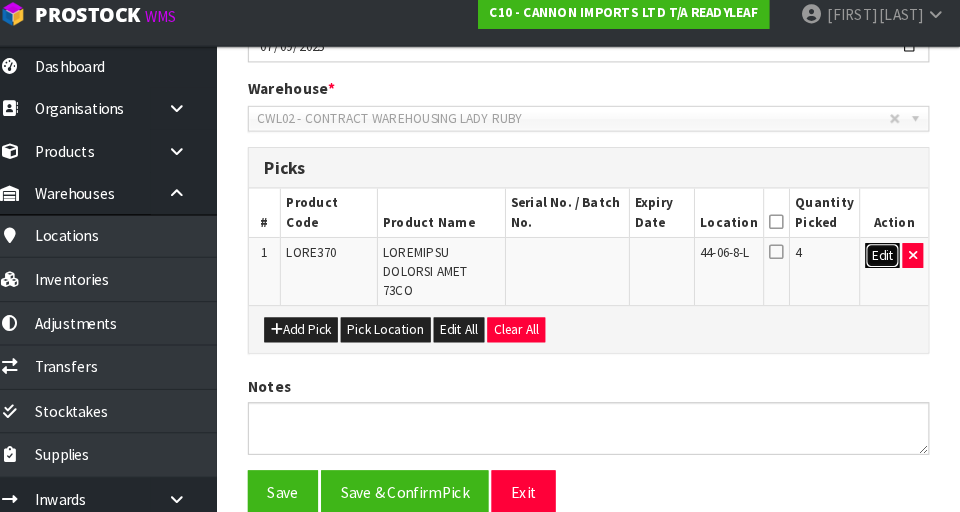 click on "Edit" at bounding box center [884, 263] 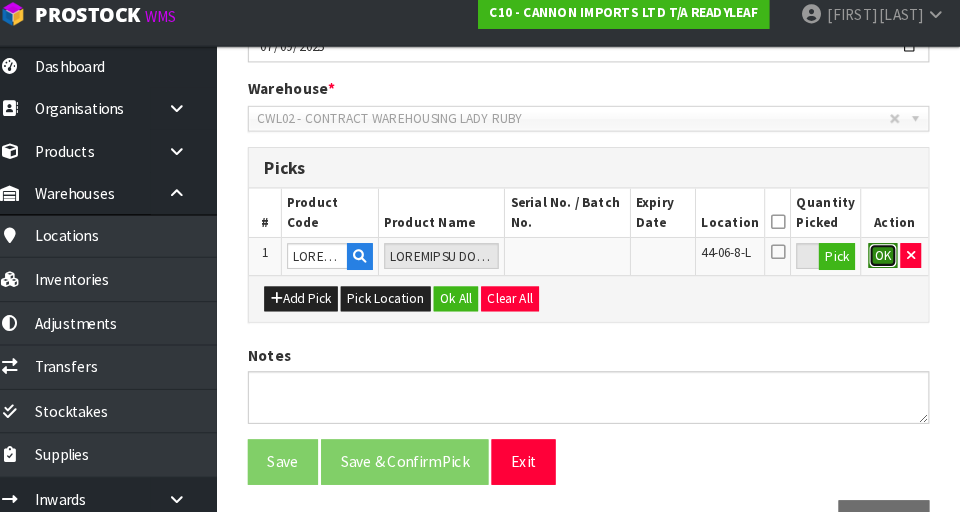 click on "OK" at bounding box center [885, 263] 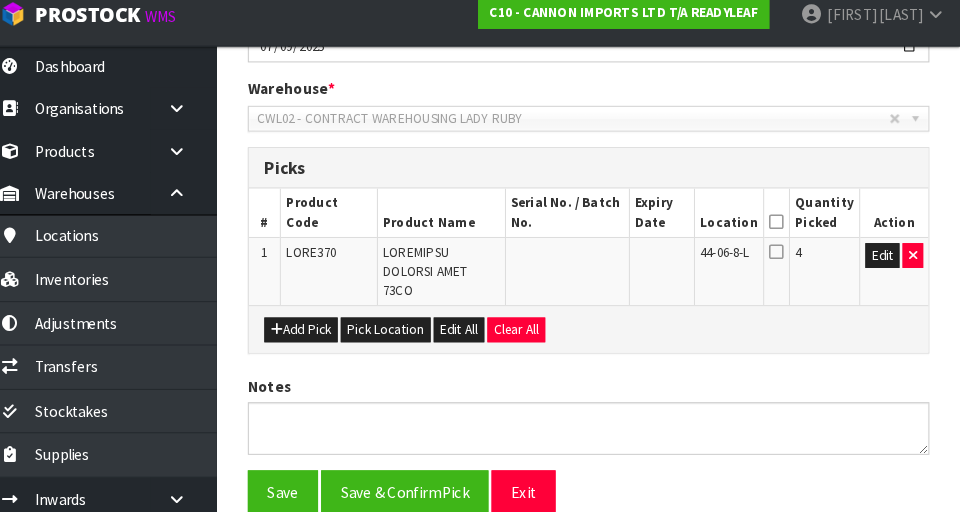 click at bounding box center (781, 221) 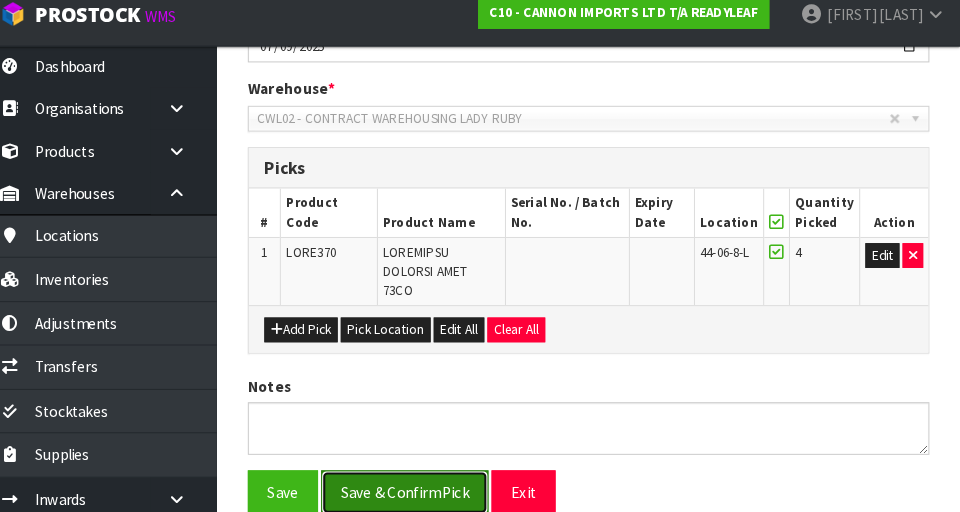 click on "Save & Confirm Pick" at bounding box center [422, 492] 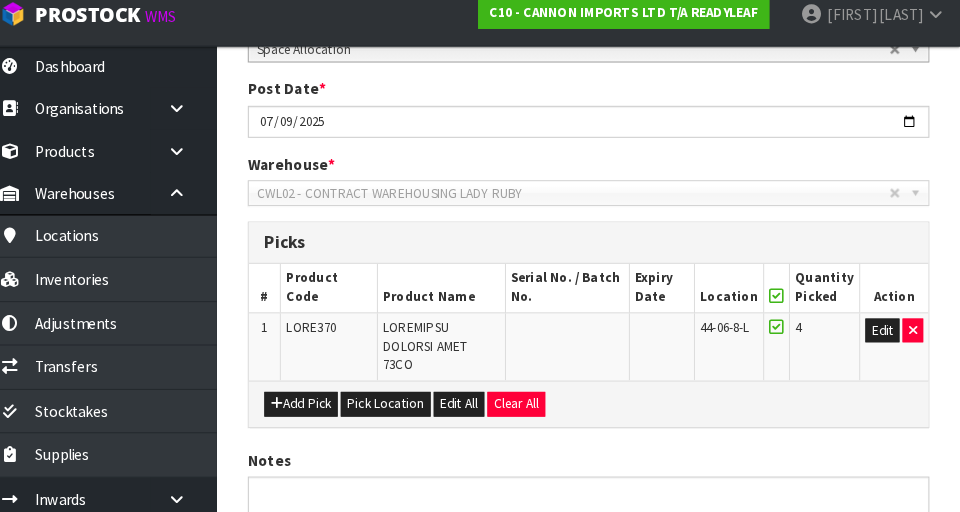 scroll, scrollTop: 0, scrollLeft: 0, axis: both 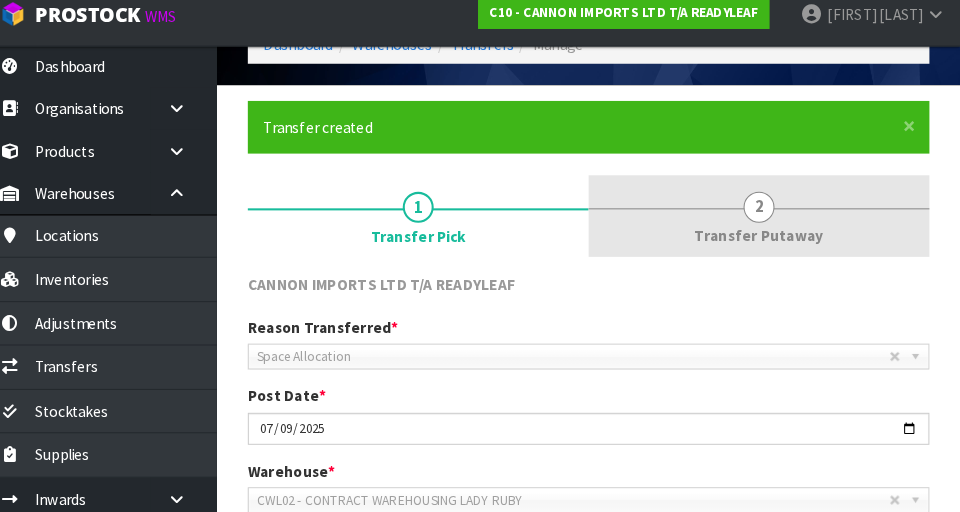 click on "2
Transfer Putaway" at bounding box center [435, 226] 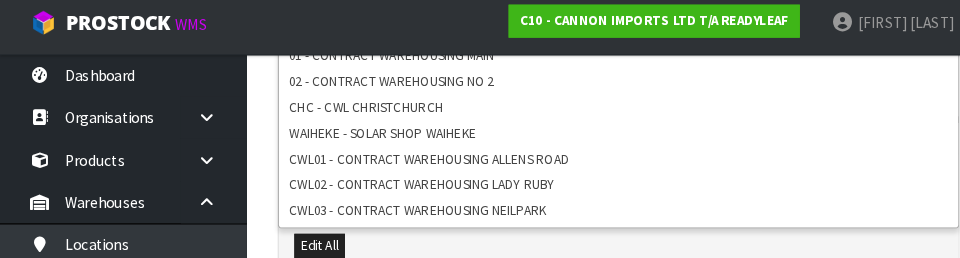 scroll, scrollTop: 590, scrollLeft: 0, axis: vertical 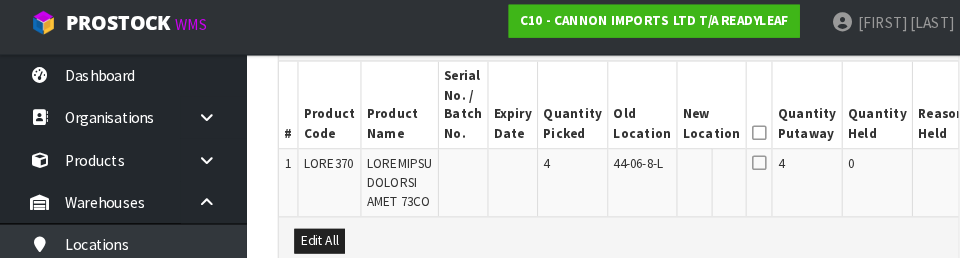 click on "4" at bounding box center (783, 185) 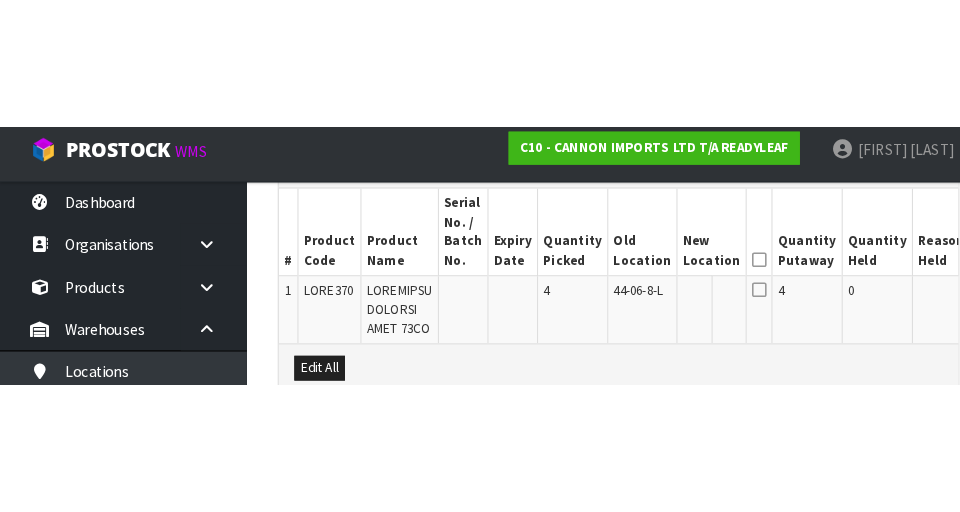 scroll, scrollTop: 595, scrollLeft: 0, axis: vertical 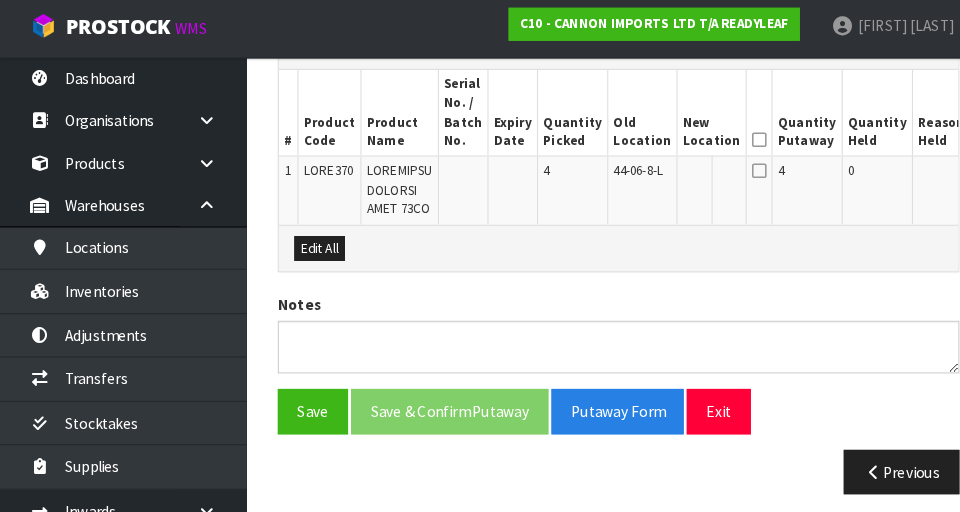 click on "Edit" at bounding box center (962, 173) 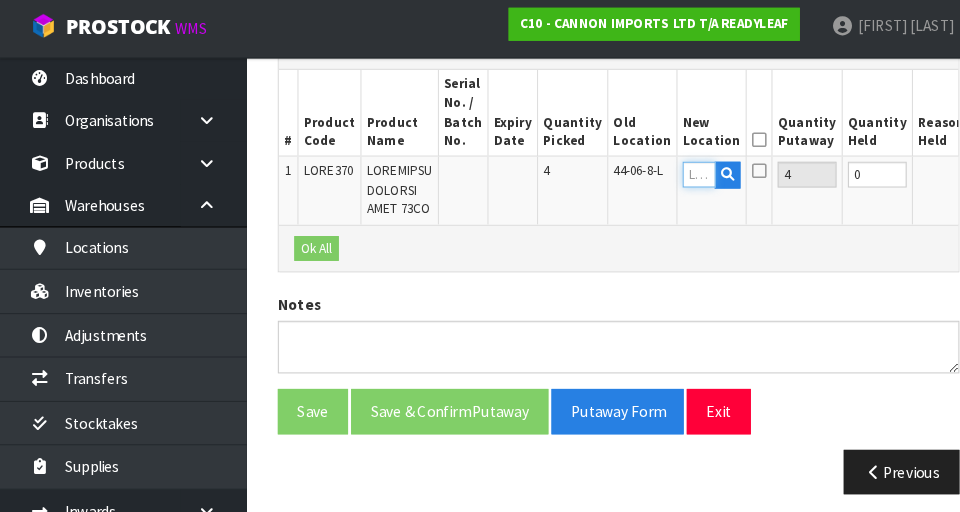 click at bounding box center (678, 173) 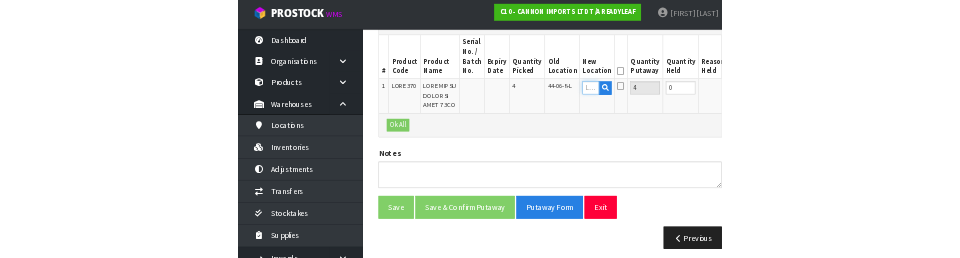 scroll, scrollTop: 586, scrollLeft: 0, axis: vertical 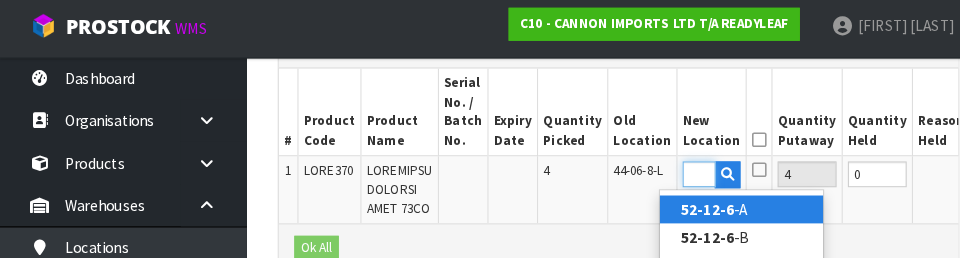 type on "52-12-6" 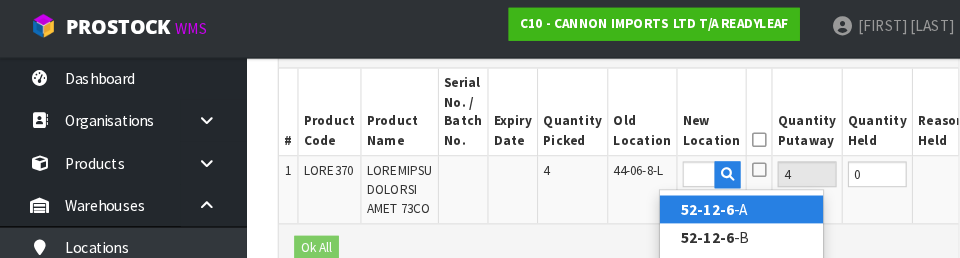 click on "88-71-0 -L" at bounding box center [719, 207] 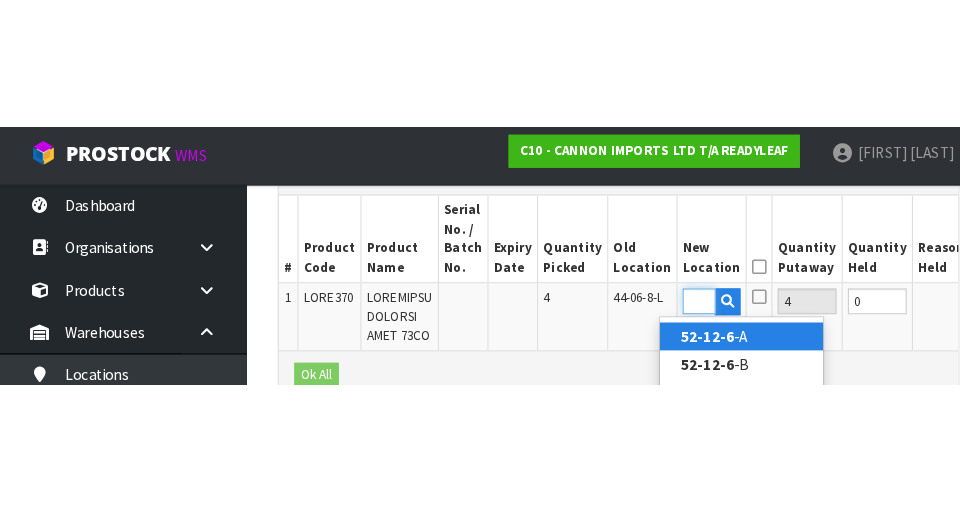 scroll, scrollTop: 595, scrollLeft: 0, axis: vertical 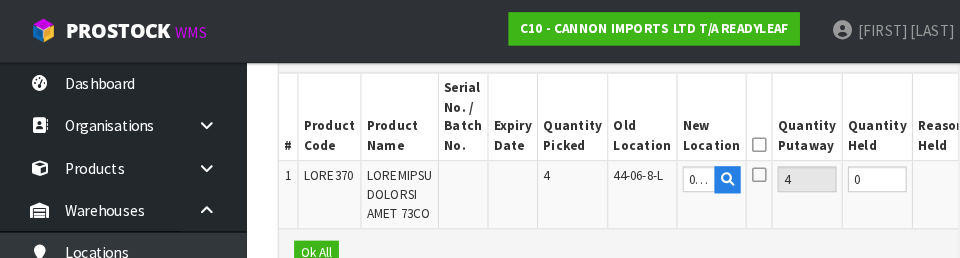 click on "OK" at bounding box center [960, 173] 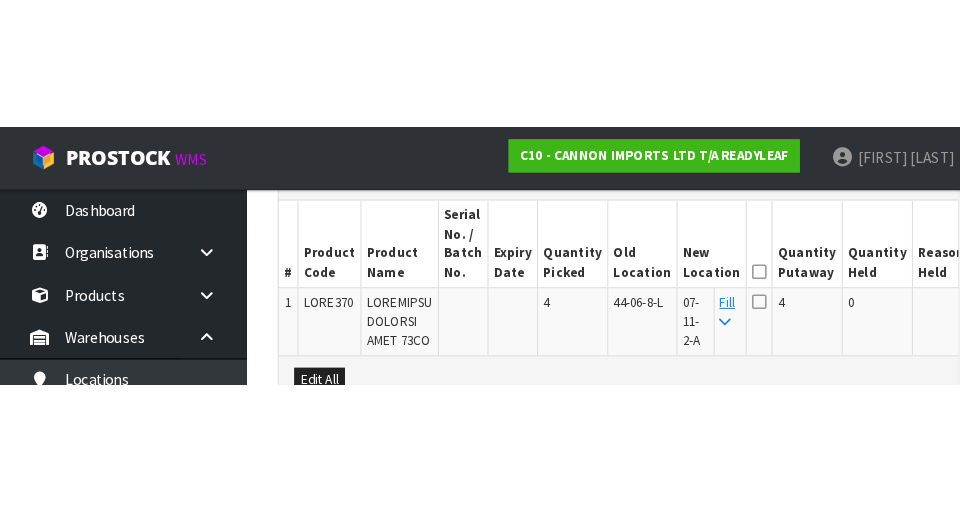 scroll, scrollTop: 595, scrollLeft: 0, axis: vertical 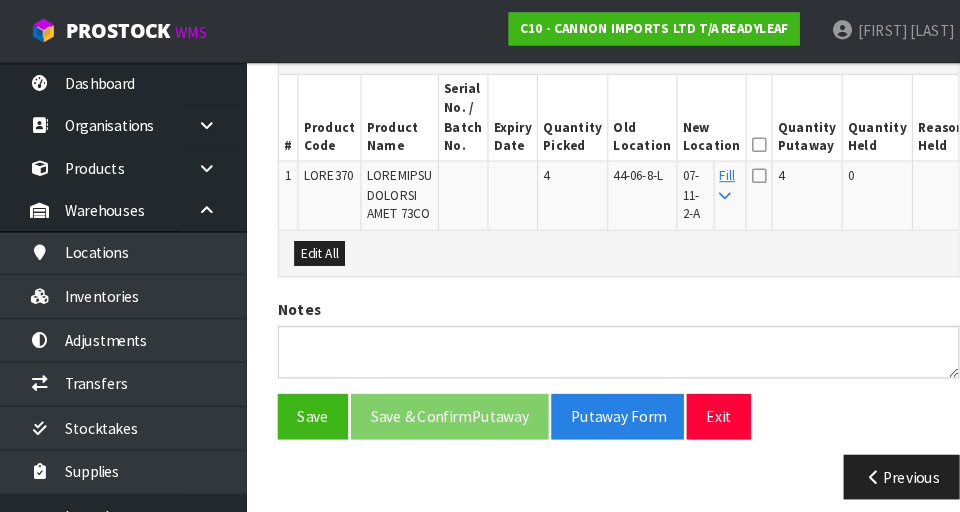 click at bounding box center [736, 140] 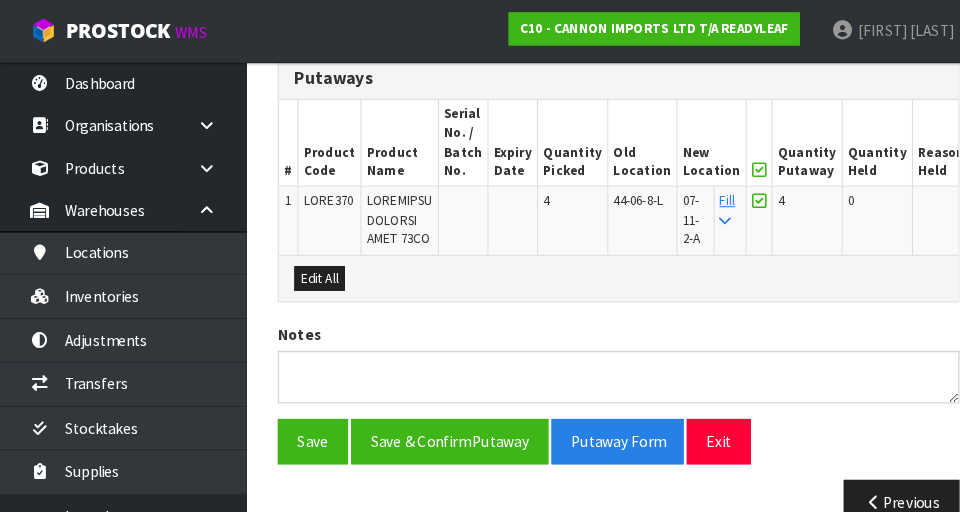 scroll, scrollTop: 568, scrollLeft: 0, axis: vertical 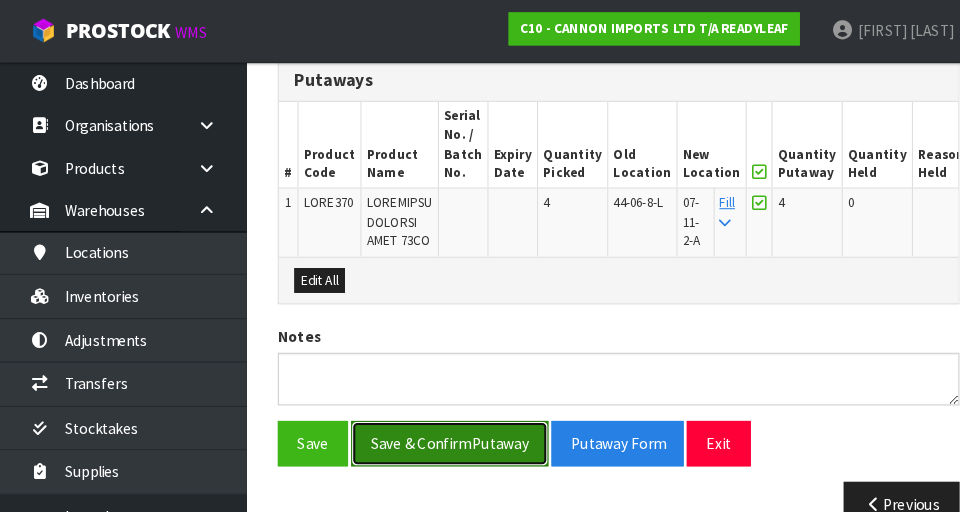 click on "Save & Confirm Putaway" at bounding box center (436, 429) 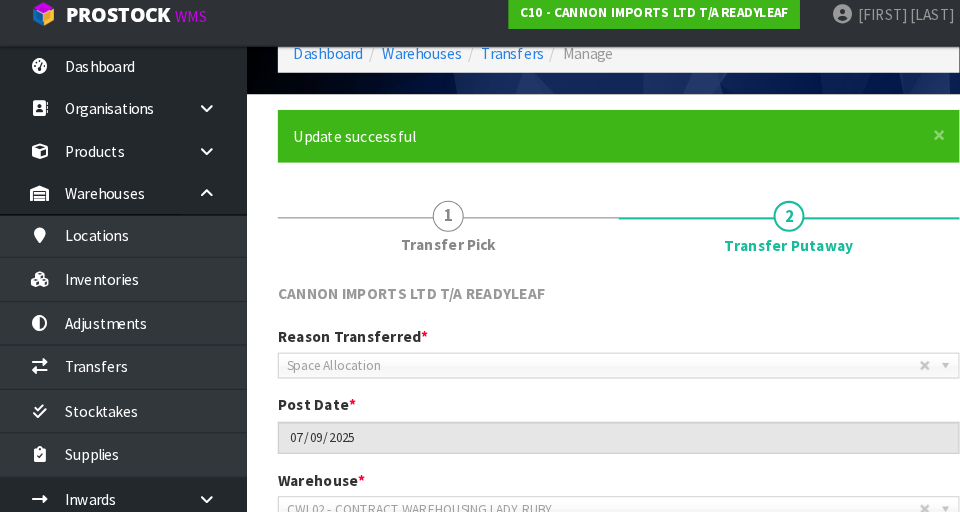 scroll, scrollTop: 92, scrollLeft: 0, axis: vertical 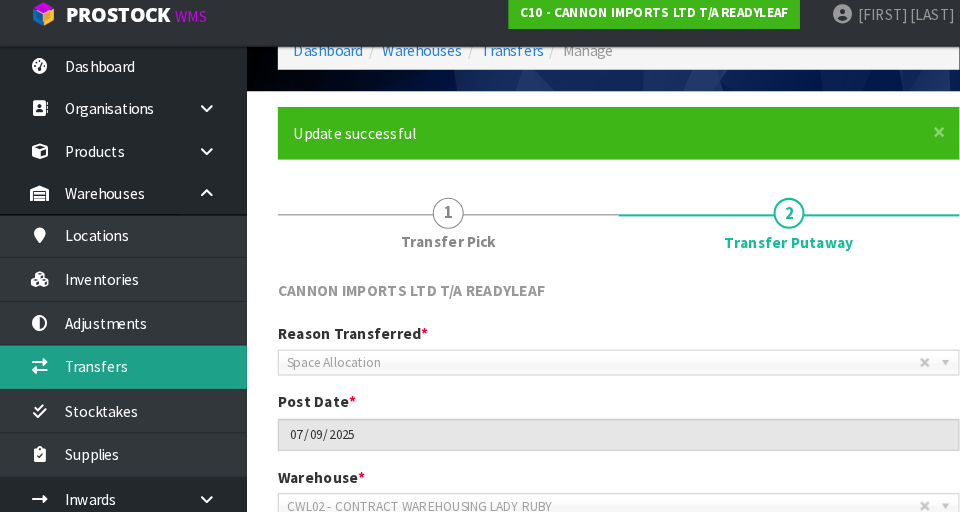 click on "Transfers" at bounding box center (120, 371) 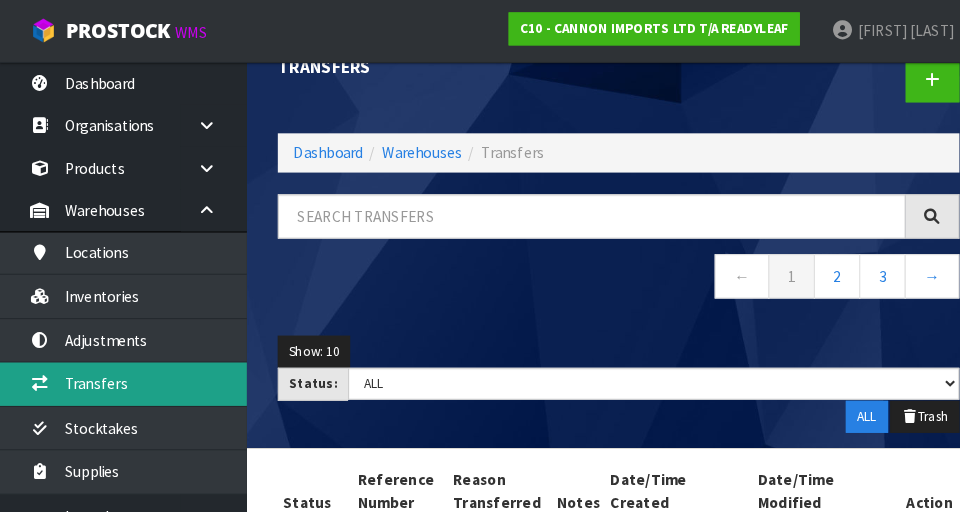 scroll, scrollTop: 0, scrollLeft: 0, axis: both 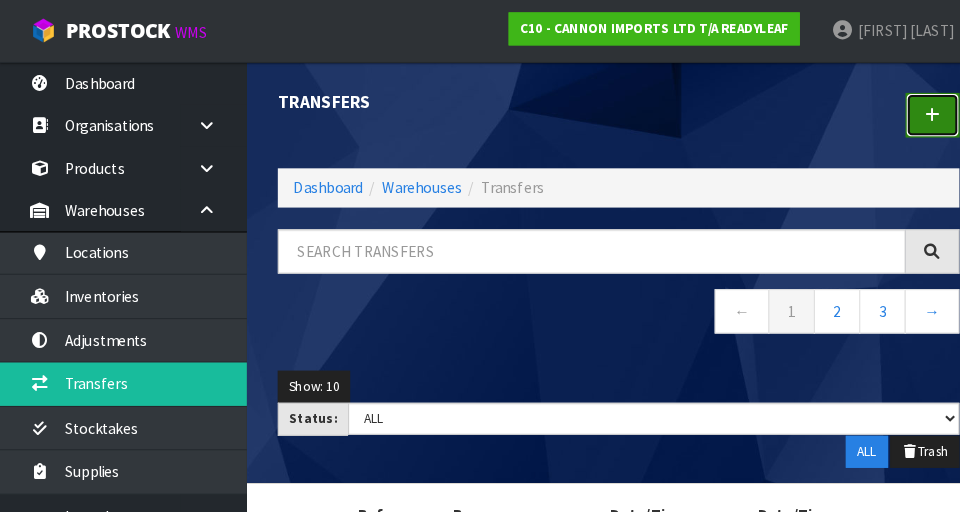 click at bounding box center [904, 111] 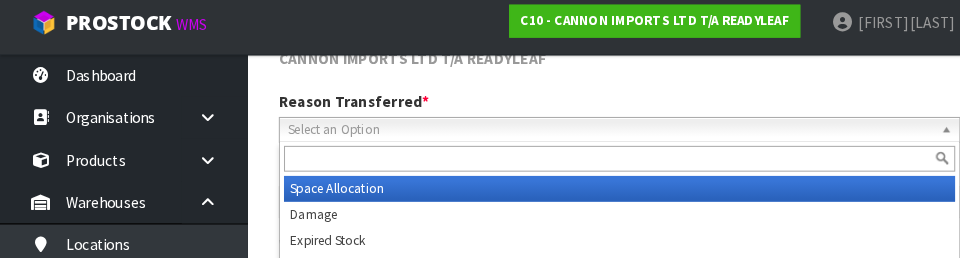 scroll, scrollTop: 273, scrollLeft: 0, axis: vertical 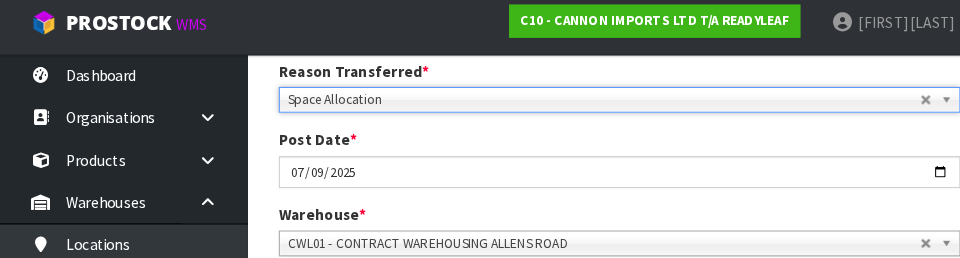 click on "Lore Ipsu  *
5282-18-54" at bounding box center [600, 160] 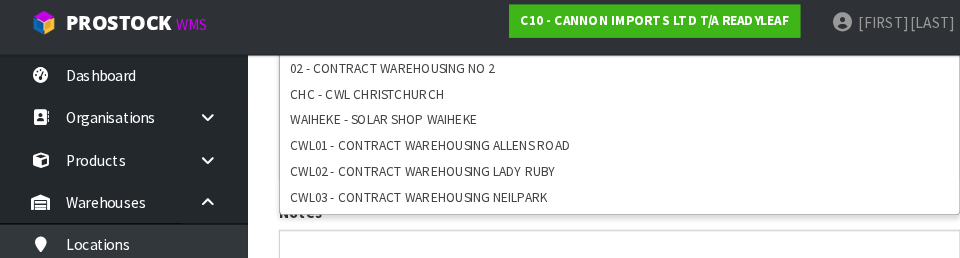 scroll, scrollTop: 522, scrollLeft: 0, axis: vertical 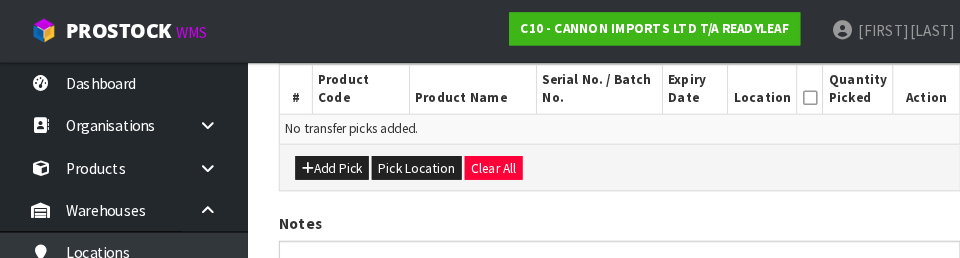 click on "Add Pick
Pick Location
Clear All" at bounding box center [600, 161] 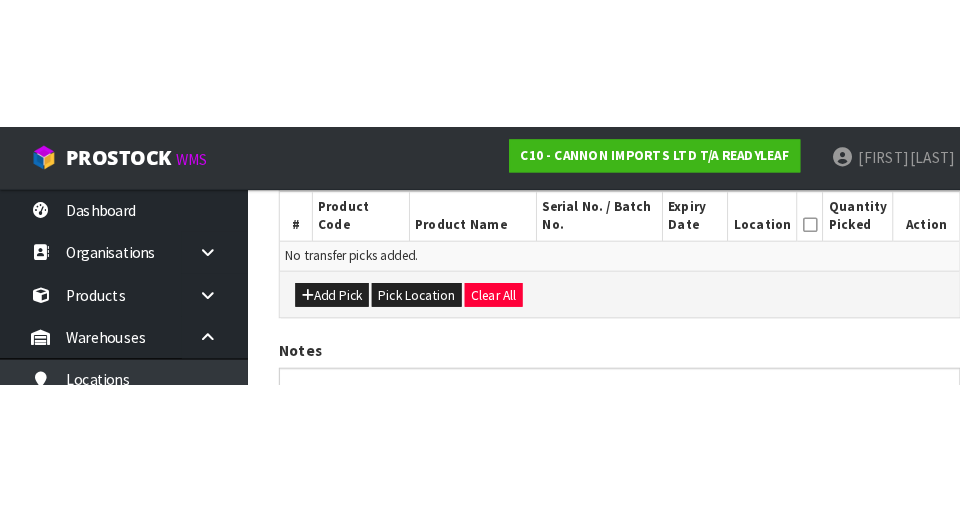 scroll, scrollTop: 449, scrollLeft: 0, axis: vertical 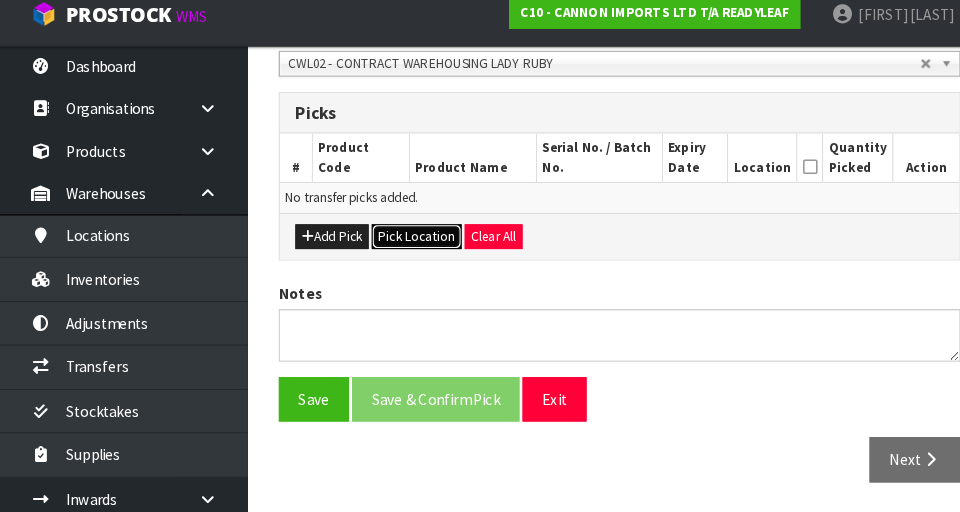 click on "Pick Location" at bounding box center (403, 245) 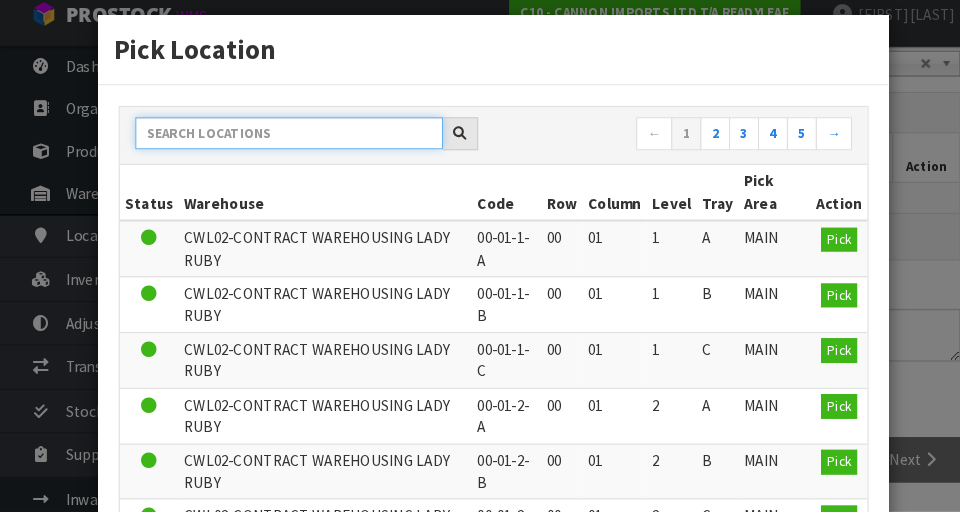 click at bounding box center [280, 145] 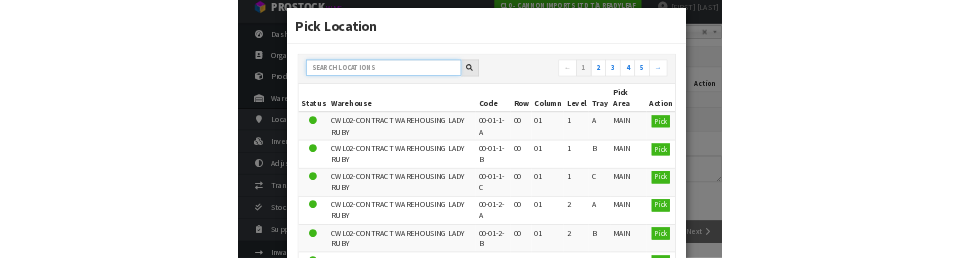 scroll, scrollTop: 449, scrollLeft: 0, axis: vertical 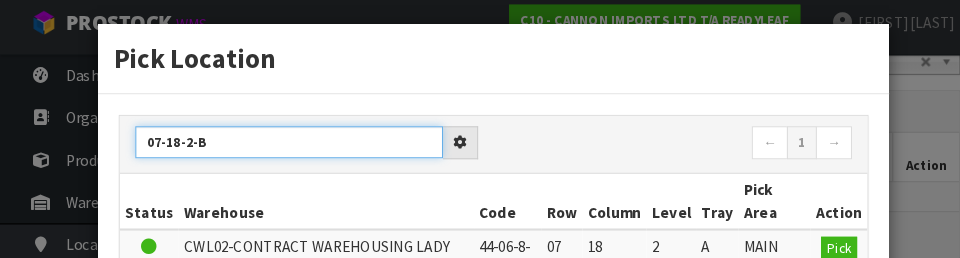type on "07-18-2-b" 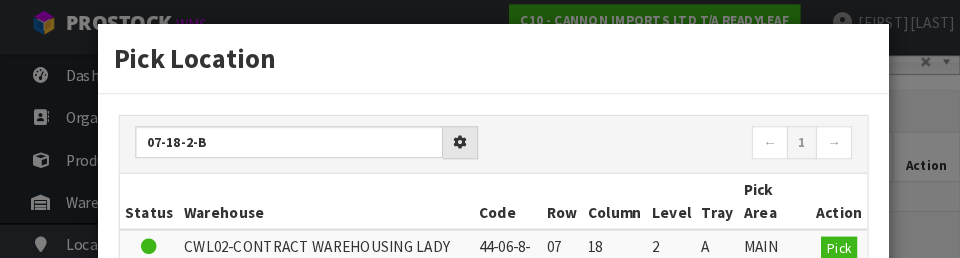 click on "07-18-2-b
←
1
→" at bounding box center (478, 148) 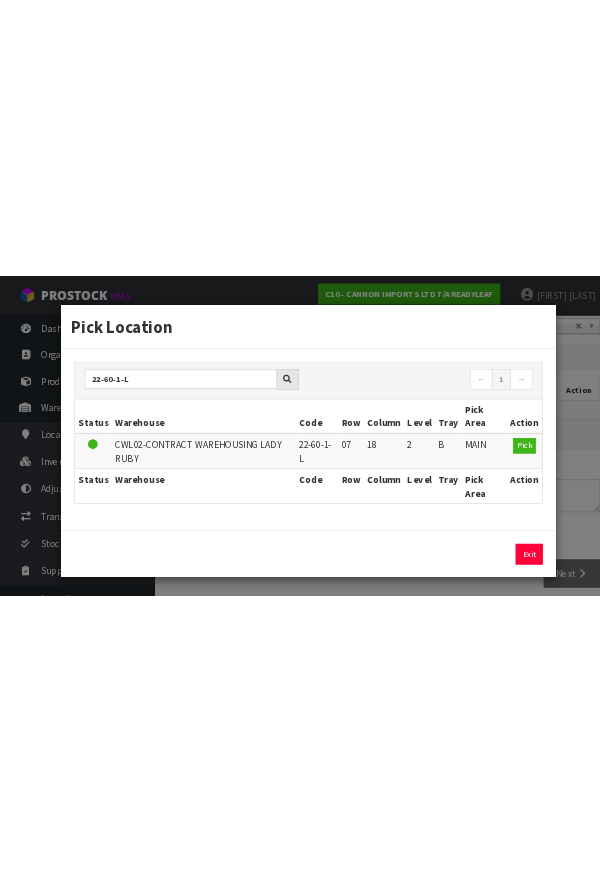 scroll, scrollTop: 142, scrollLeft: 0, axis: vertical 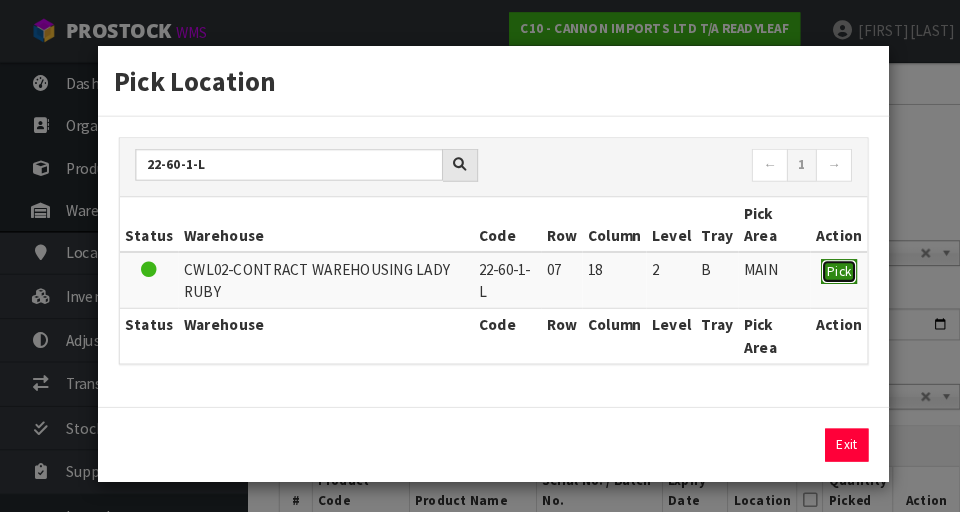 click on "Pick" at bounding box center [812, 263] 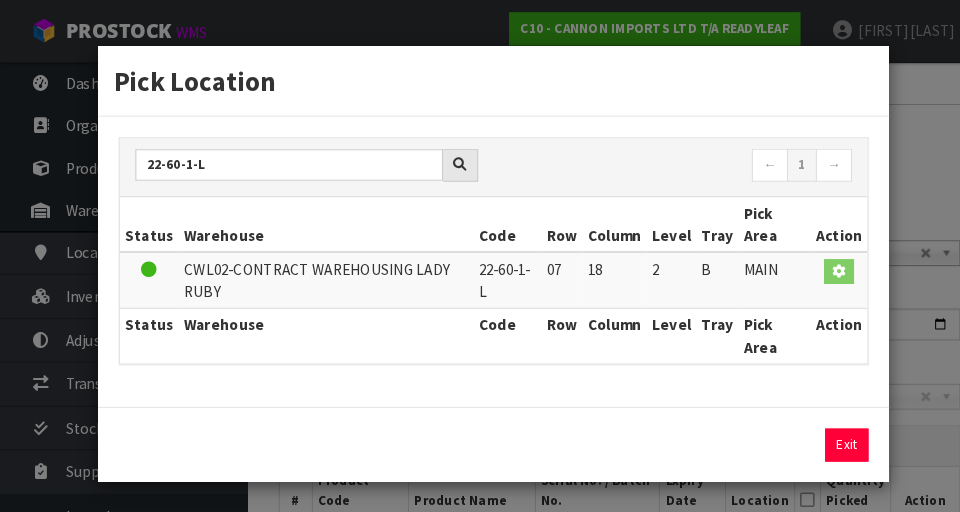 scroll, scrollTop: 434, scrollLeft: 0, axis: vertical 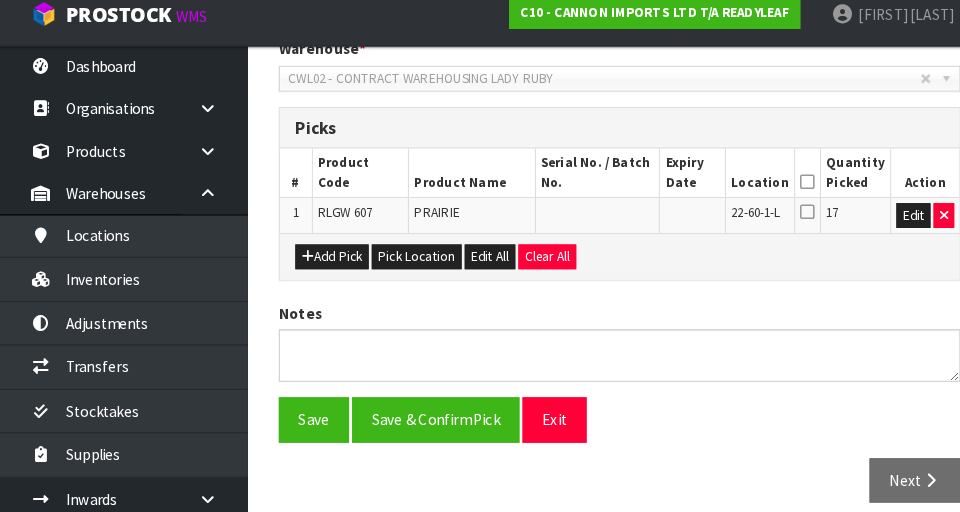 click at bounding box center (782, 192) 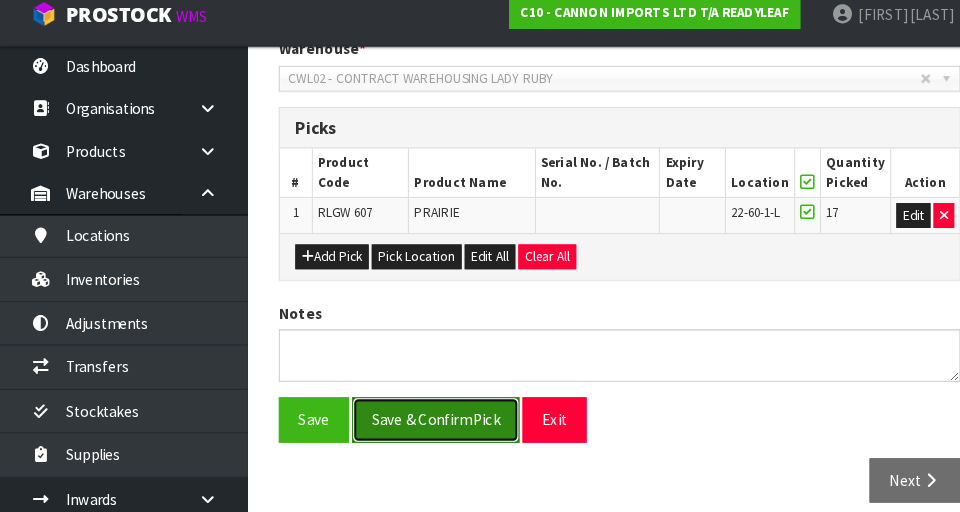 click on "Save & Confirm Pick" at bounding box center [422, 422] 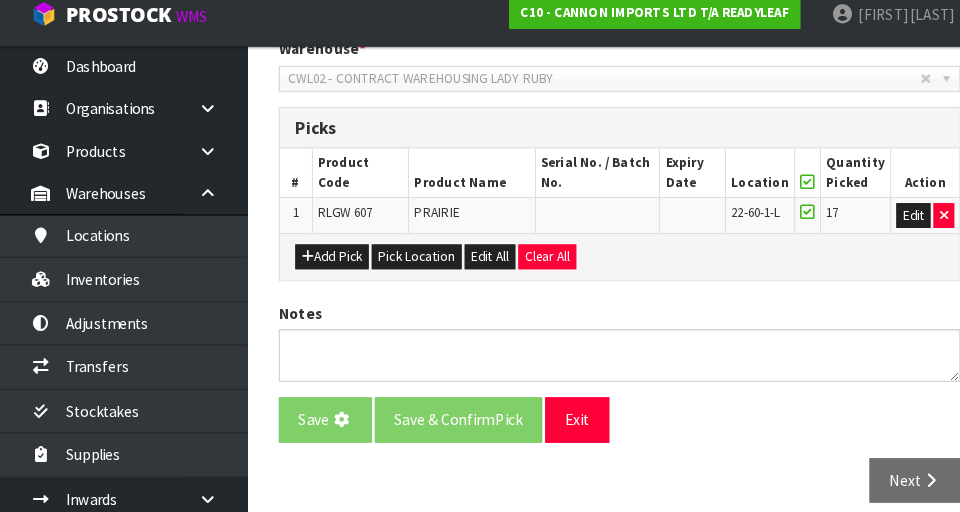 scroll, scrollTop: 0, scrollLeft: 0, axis: both 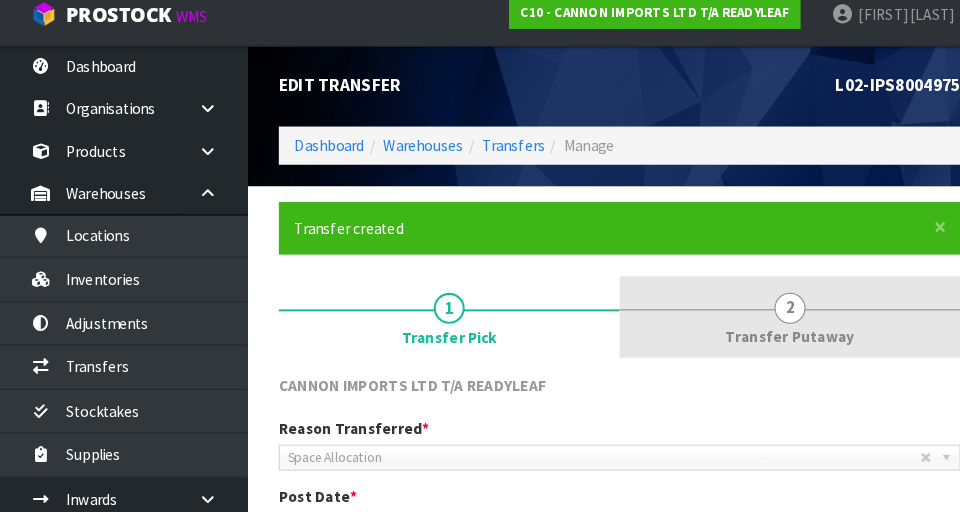 click on "2" at bounding box center (435, 315) 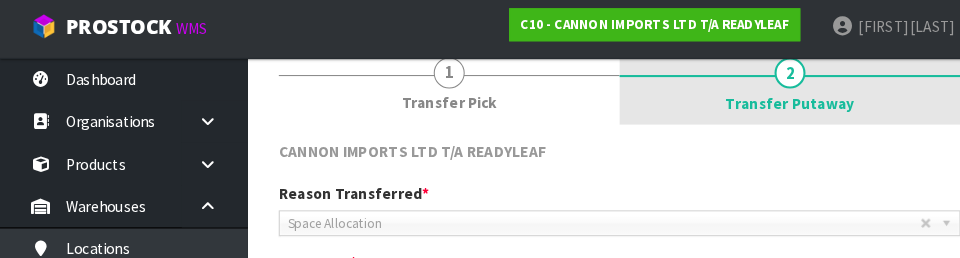 scroll, scrollTop: 484, scrollLeft: 0, axis: vertical 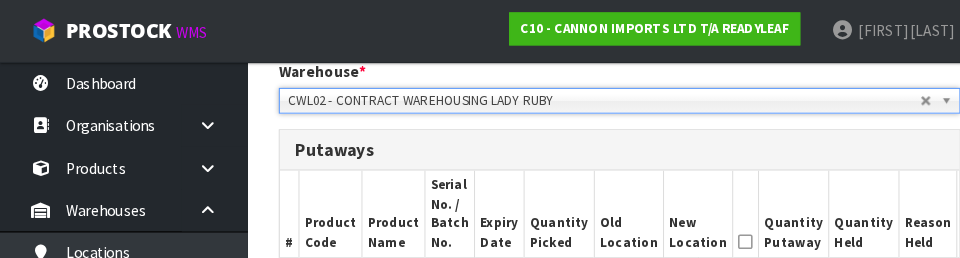 click on "Quantity
Held" at bounding box center (837, 207) 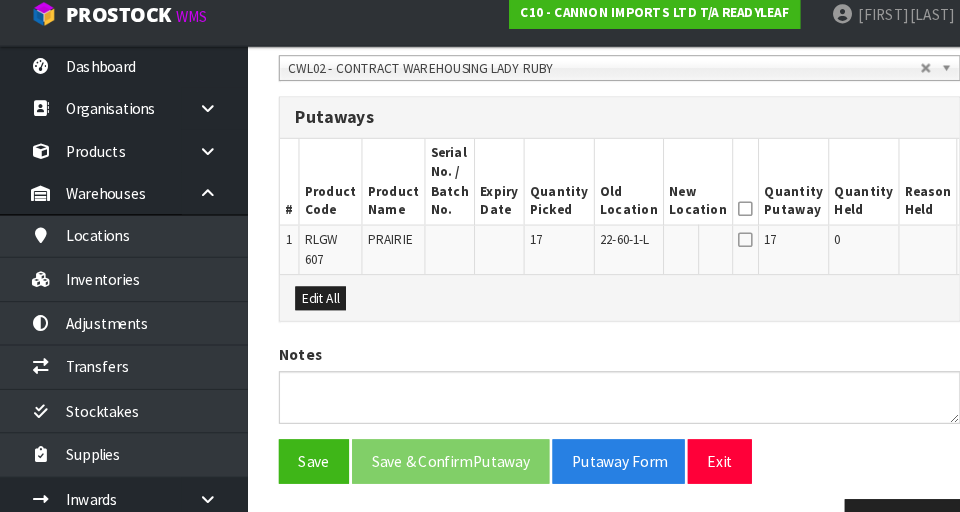 scroll, scrollTop: 516, scrollLeft: 0, axis: vertical 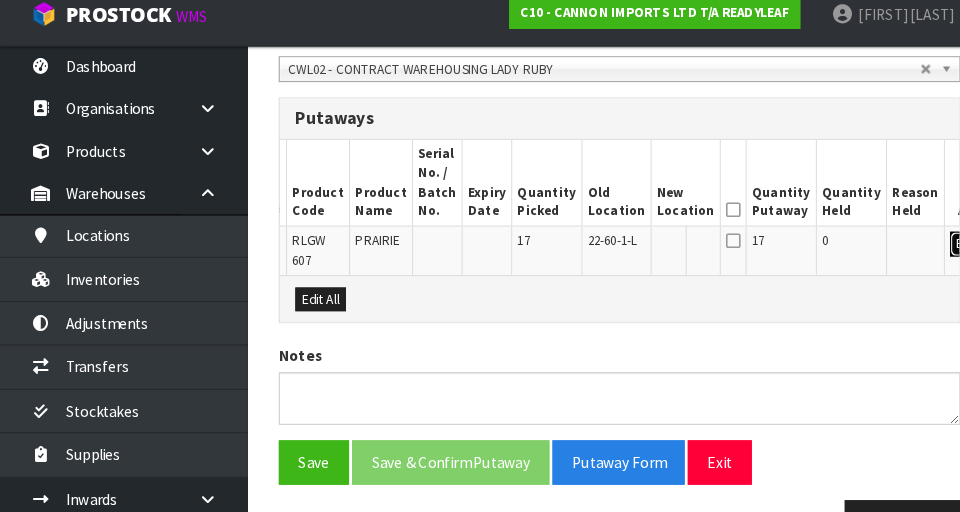 click on "Edit" at bounding box center [936, 252] 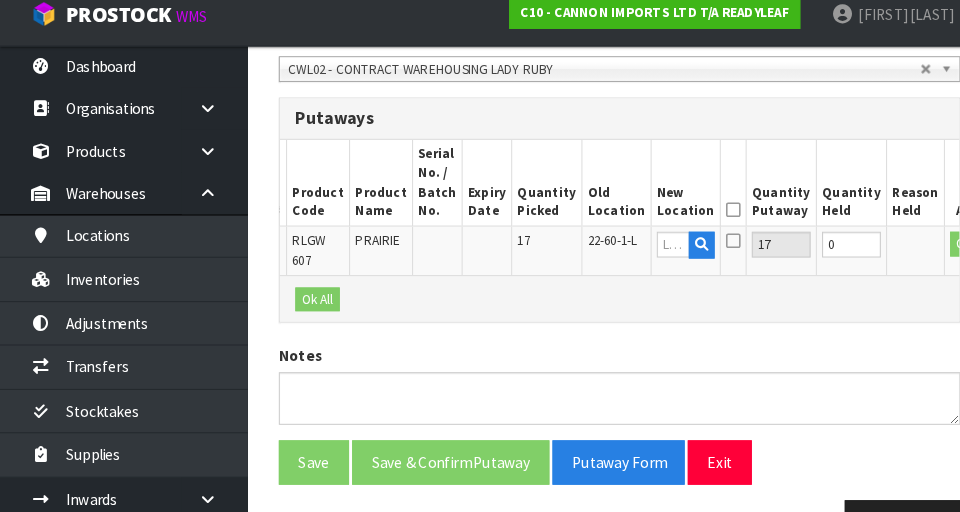 scroll, scrollTop: 0, scrollLeft: 7, axis: horizontal 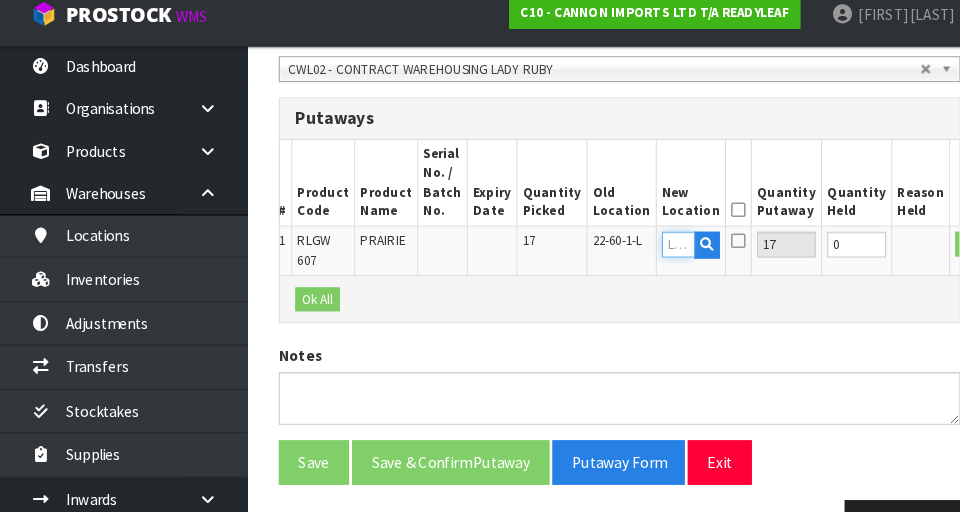 click at bounding box center (657, 252) 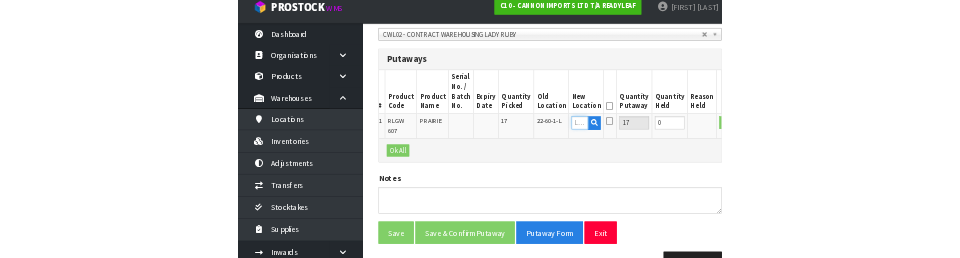 scroll, scrollTop: 525, scrollLeft: 0, axis: vertical 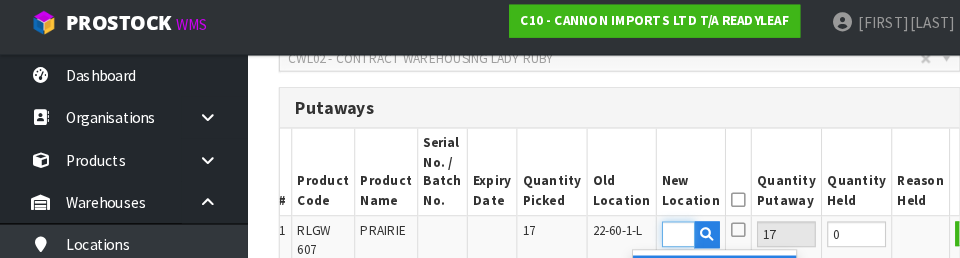 type on "07-11-2-B" 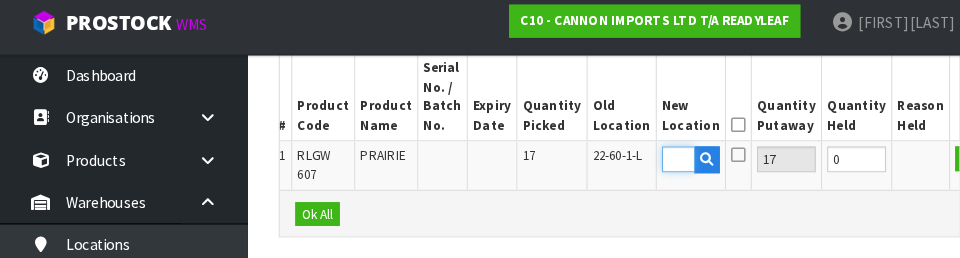 scroll, scrollTop: 604, scrollLeft: 0, axis: vertical 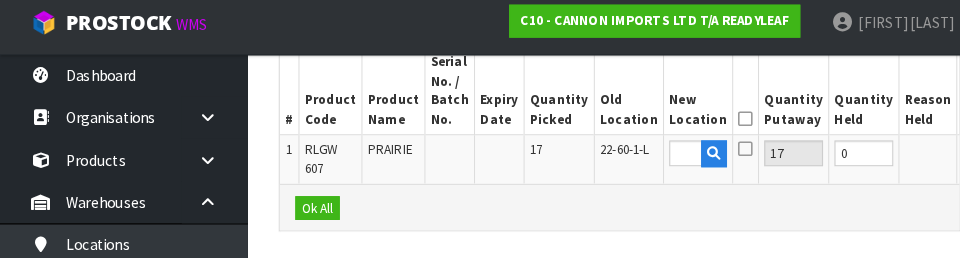 click on "OK" at bounding box center (946, 155) 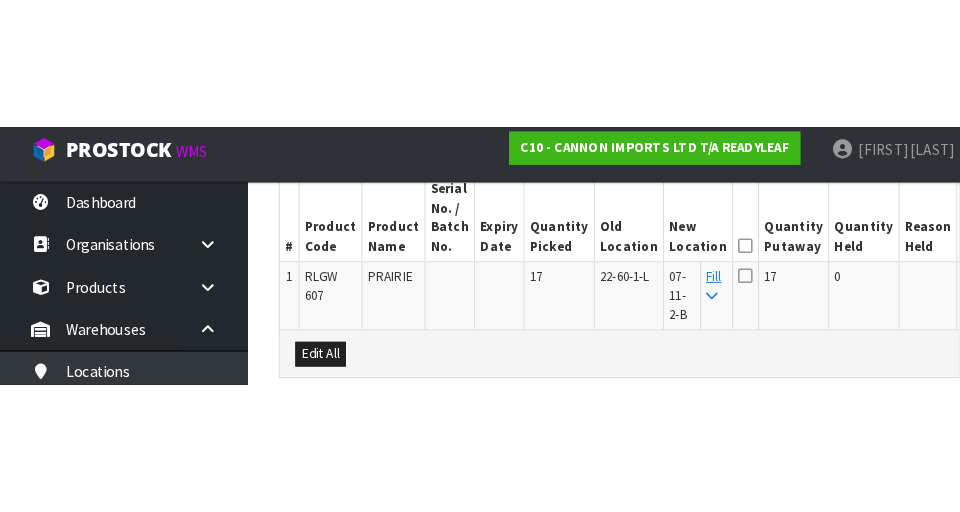 scroll, scrollTop: 595, scrollLeft: 0, axis: vertical 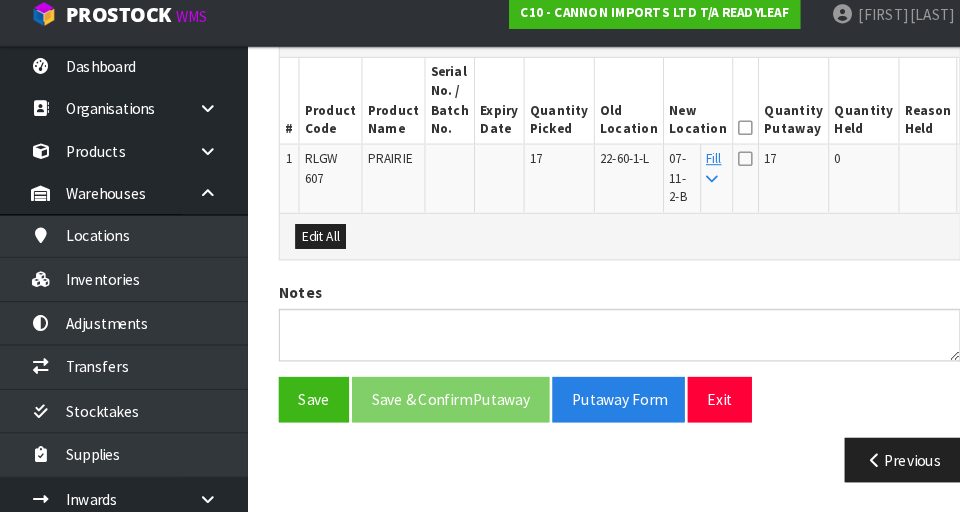 click at bounding box center (722, 140) 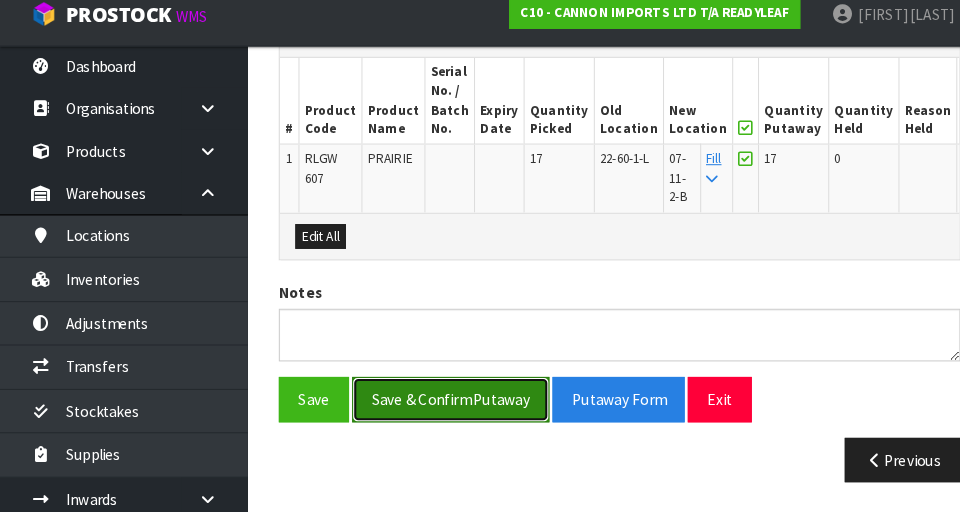 click on "Save & Confirm Putaway" at bounding box center [436, 402] 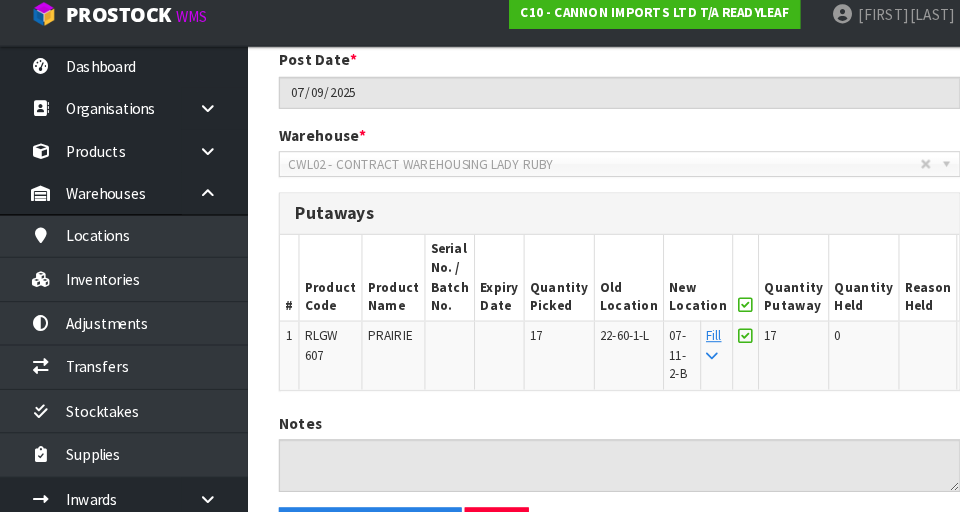scroll, scrollTop: 551, scrollLeft: 0, axis: vertical 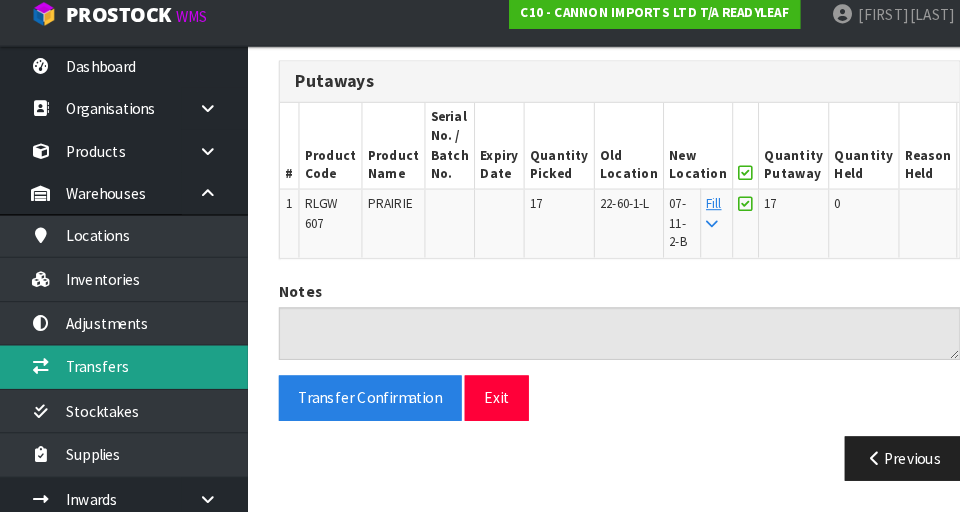 click on "Transfers" at bounding box center [120, 371] 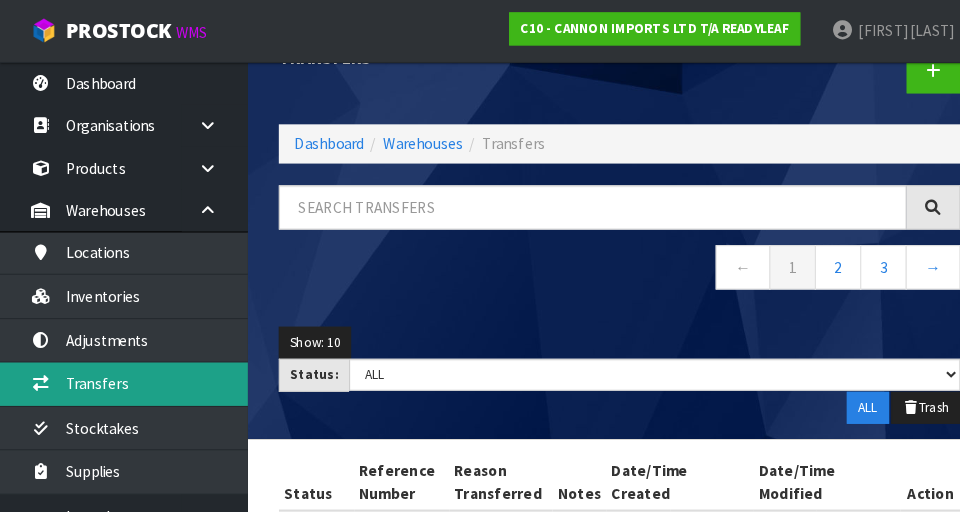 scroll, scrollTop: 0, scrollLeft: 0, axis: both 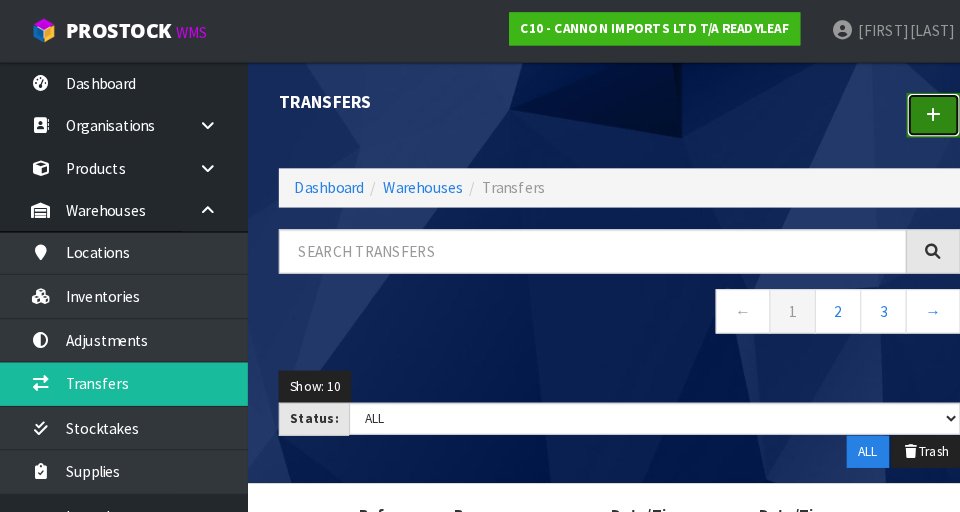 click at bounding box center [904, 111] 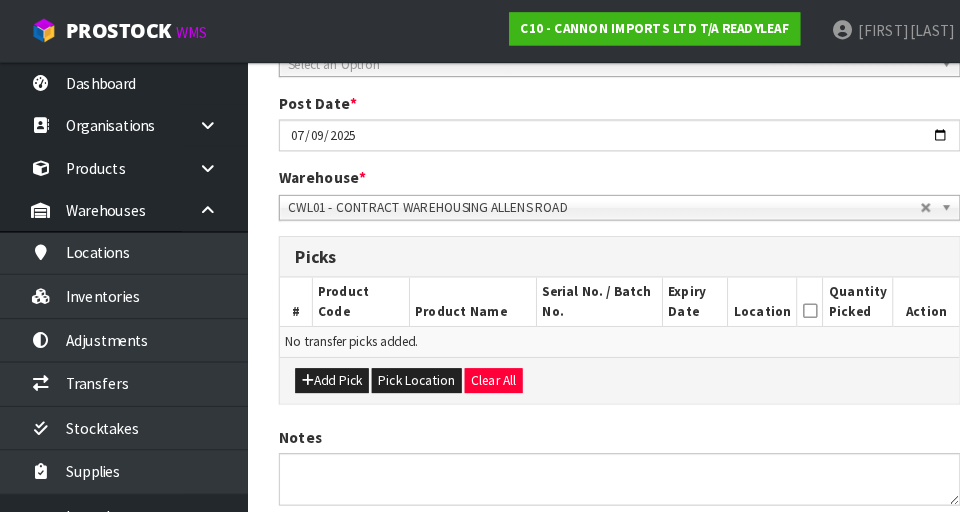 click at bounding box center (600, 90) 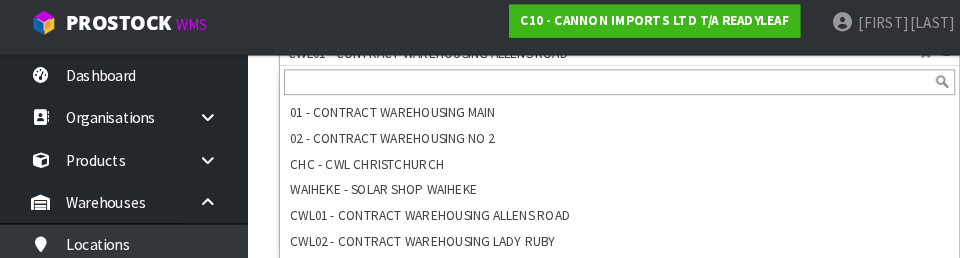 scroll, scrollTop: 466, scrollLeft: 0, axis: vertical 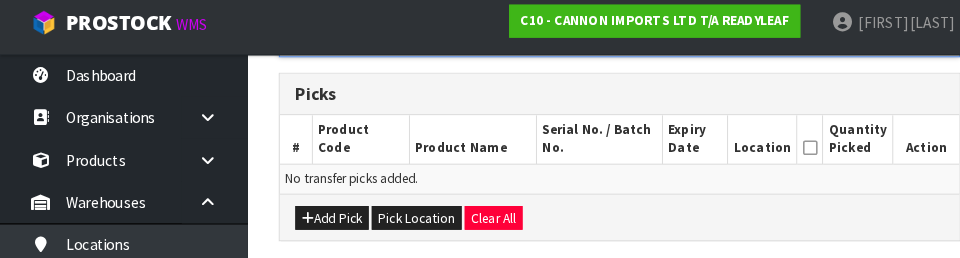 click on "Add Pick
Pick Location
Clear All" at bounding box center [600, 217] 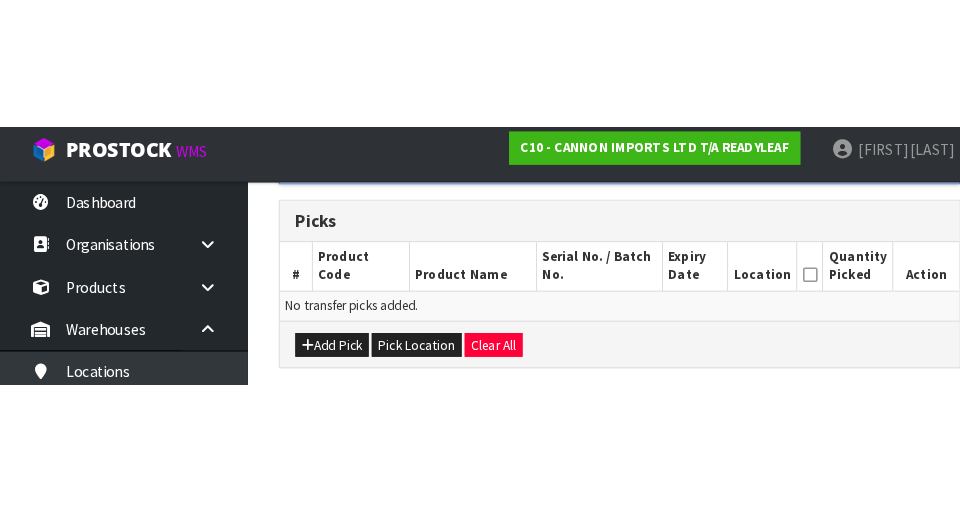 scroll, scrollTop: 449, scrollLeft: 0, axis: vertical 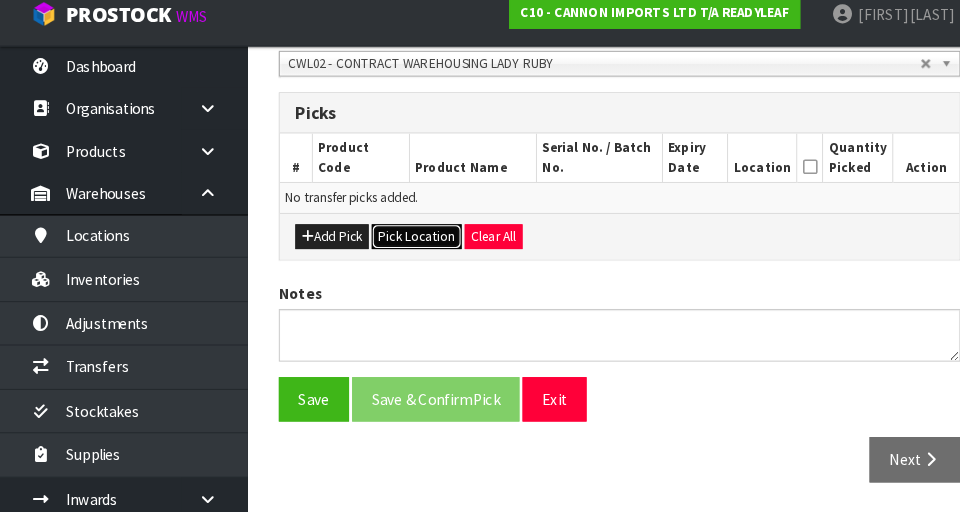 click on "Pick Location" at bounding box center [403, 245] 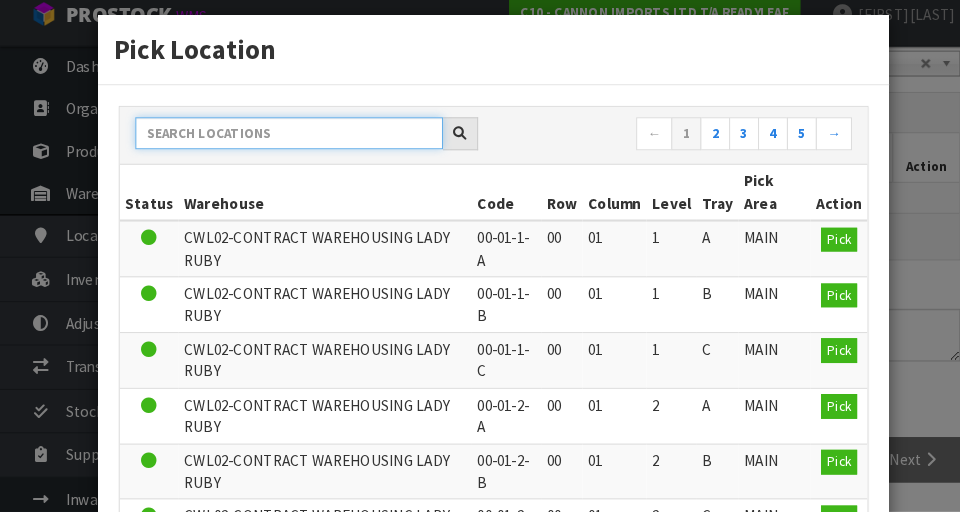 click at bounding box center [280, 145] 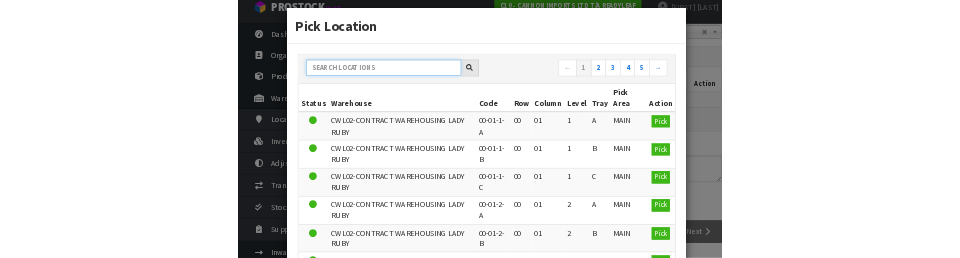 scroll, scrollTop: 449, scrollLeft: 0, axis: vertical 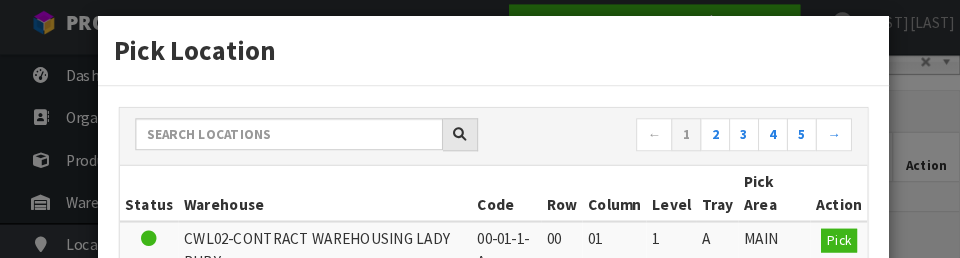 click on "←
1 2 3 4 5
→" at bounding box center [478, 140] 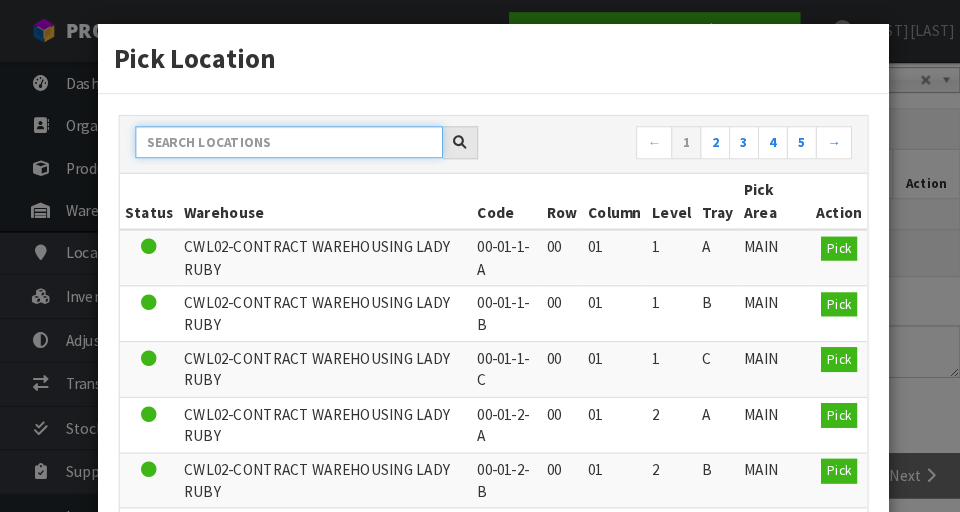 click at bounding box center (280, 137) 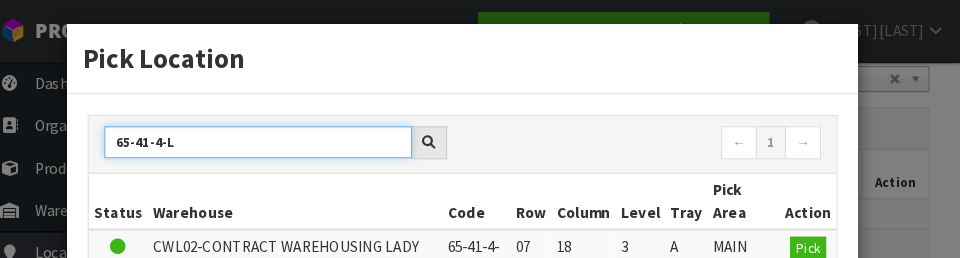type on "65-41-4-L" 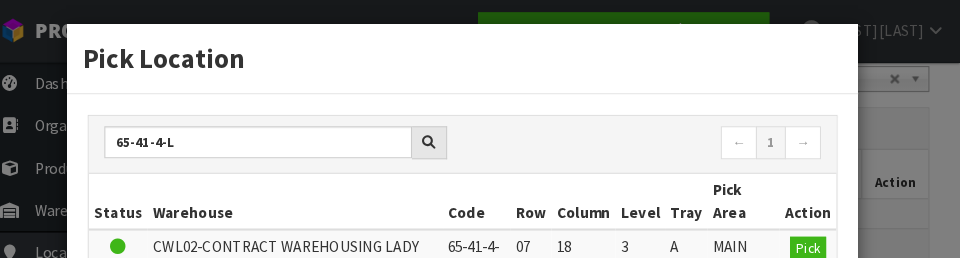 click on "←
1
→" at bounding box center (659, 139) 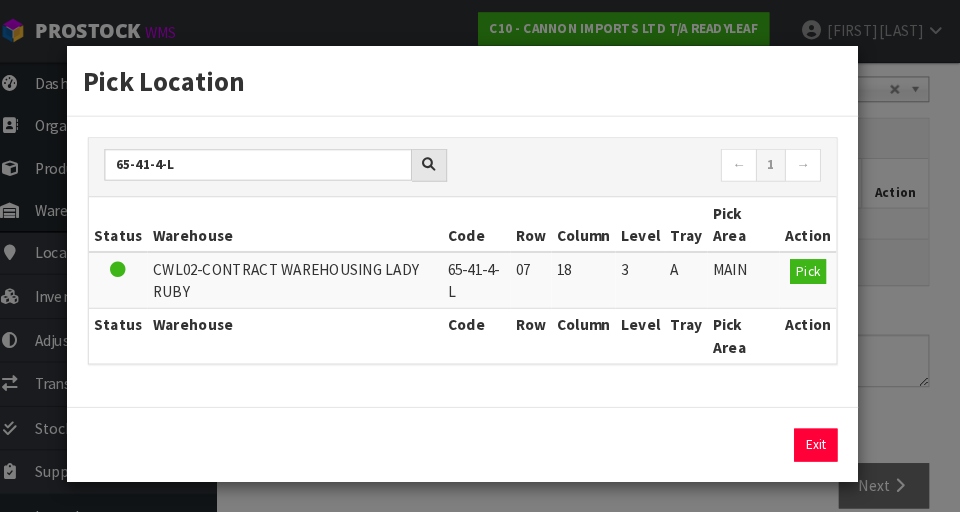 scroll, scrollTop: 0, scrollLeft: 0, axis: both 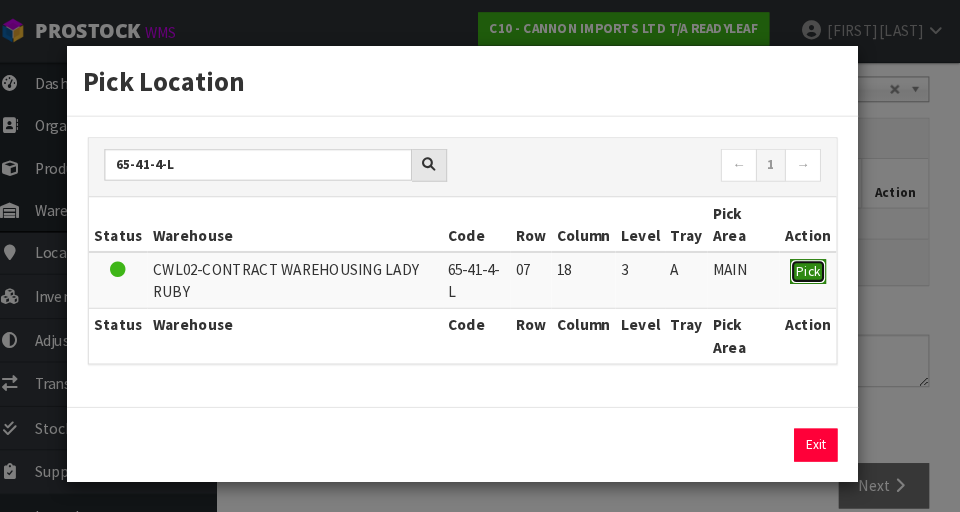 click on "Pick" at bounding box center [812, 263] 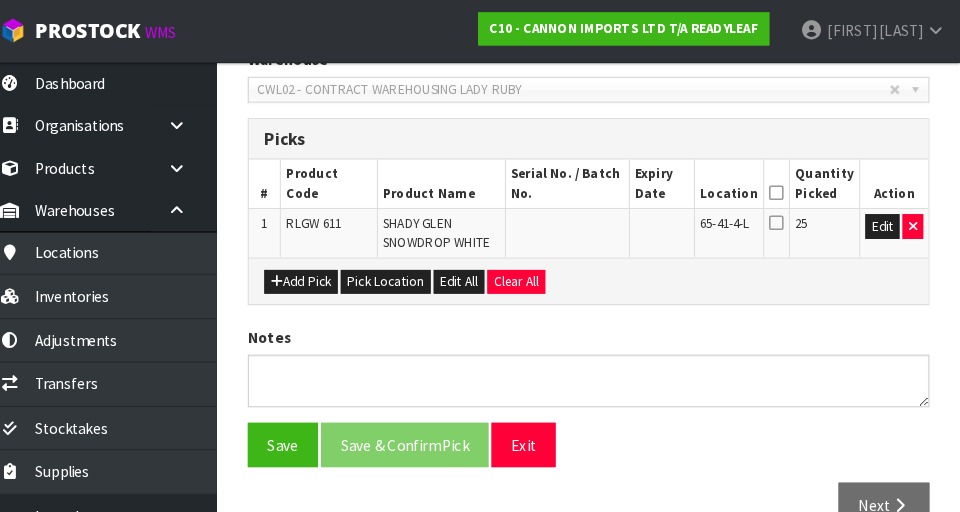 click at bounding box center [782, 186] 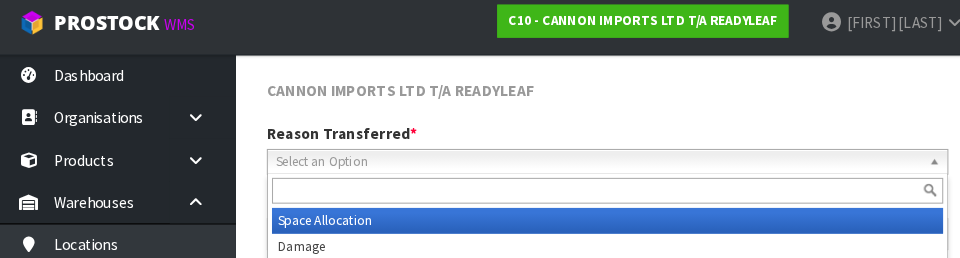 scroll, scrollTop: 273, scrollLeft: 0, axis: vertical 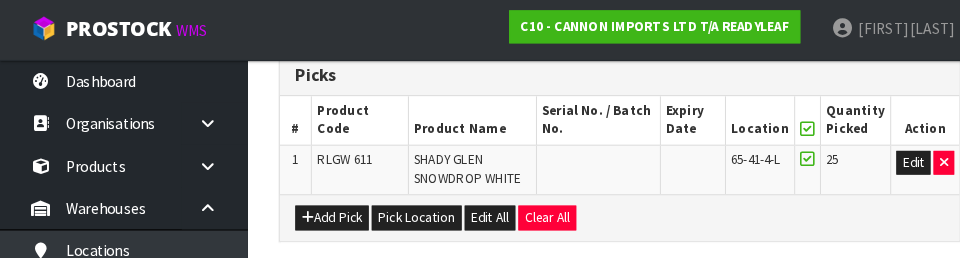click on "Add Pick
Pick Location
Edit All
Clear All" at bounding box center (600, 212) 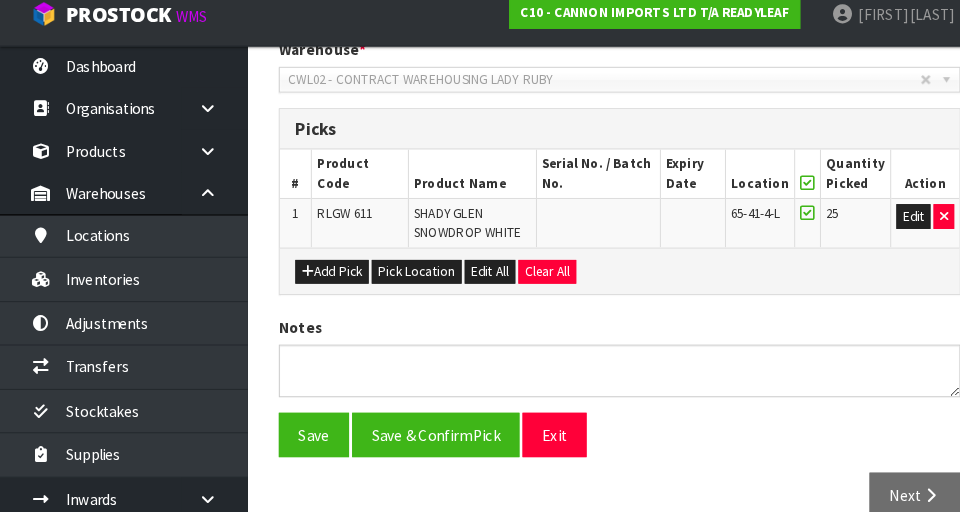 scroll, scrollTop: 439, scrollLeft: 0, axis: vertical 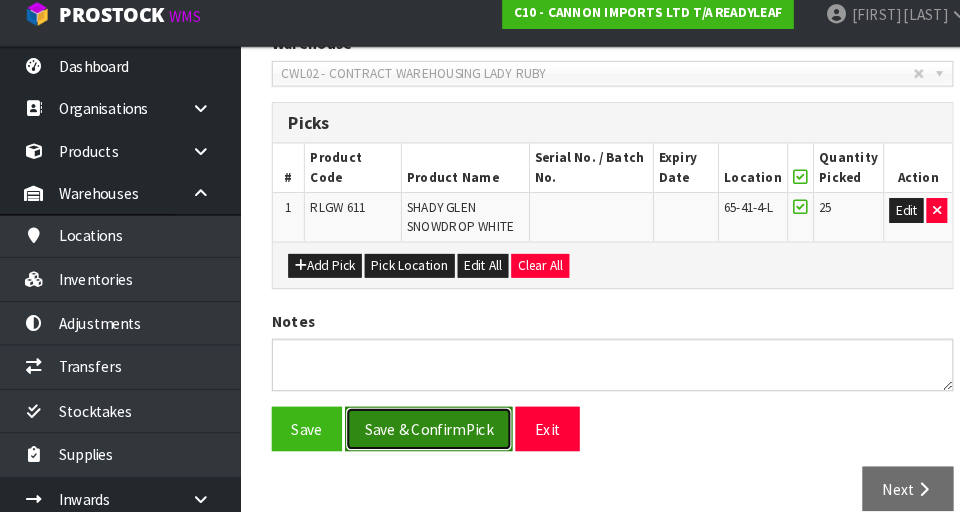 click on "Save & Confirm Pick" at bounding box center [422, 431] 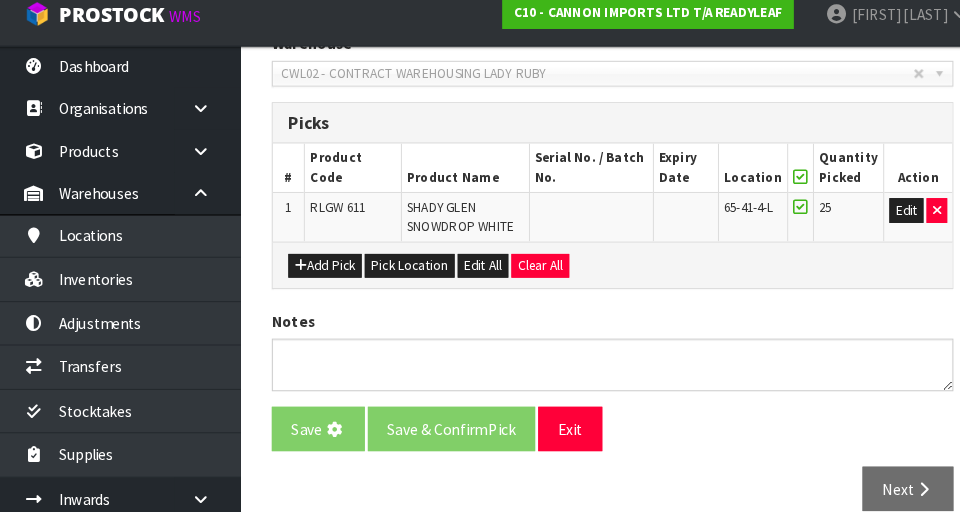 scroll, scrollTop: 0, scrollLeft: 0, axis: both 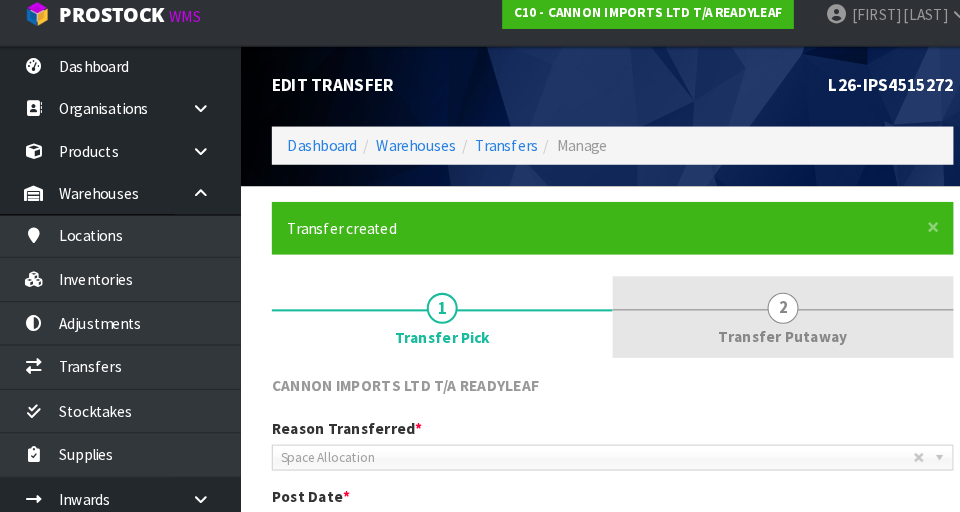 click on "2
Transfer Putaway" at bounding box center (435, 324) 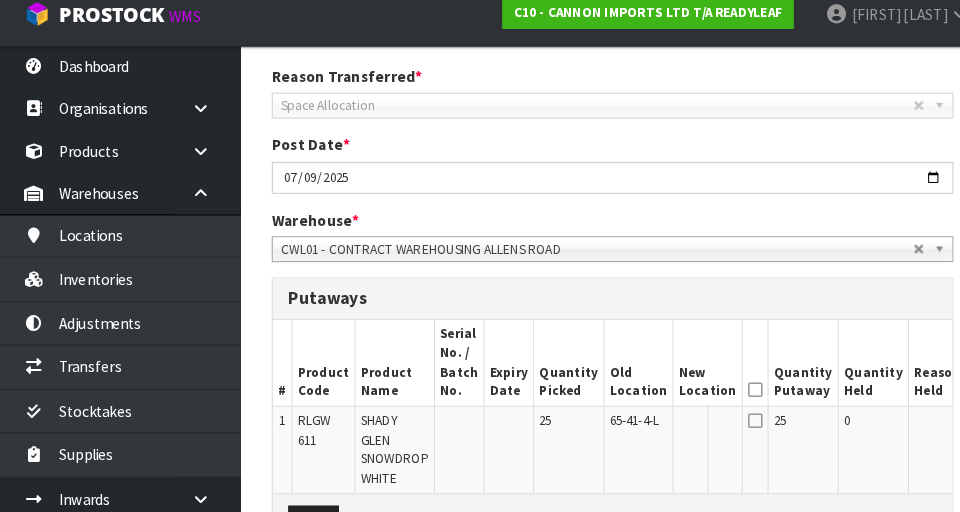 scroll, scrollTop: 349, scrollLeft: 0, axis: vertical 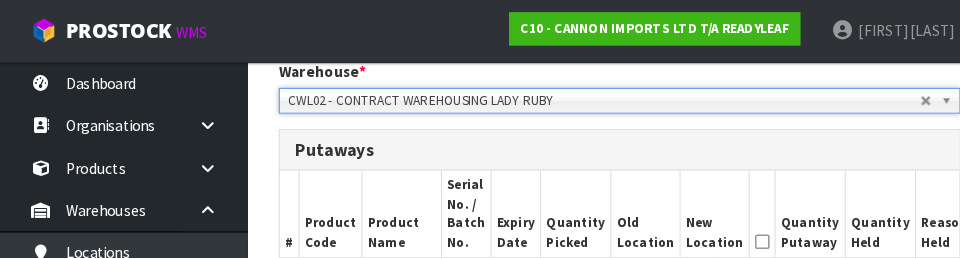 click on "Quantity
Held" at bounding box center (853, 207) 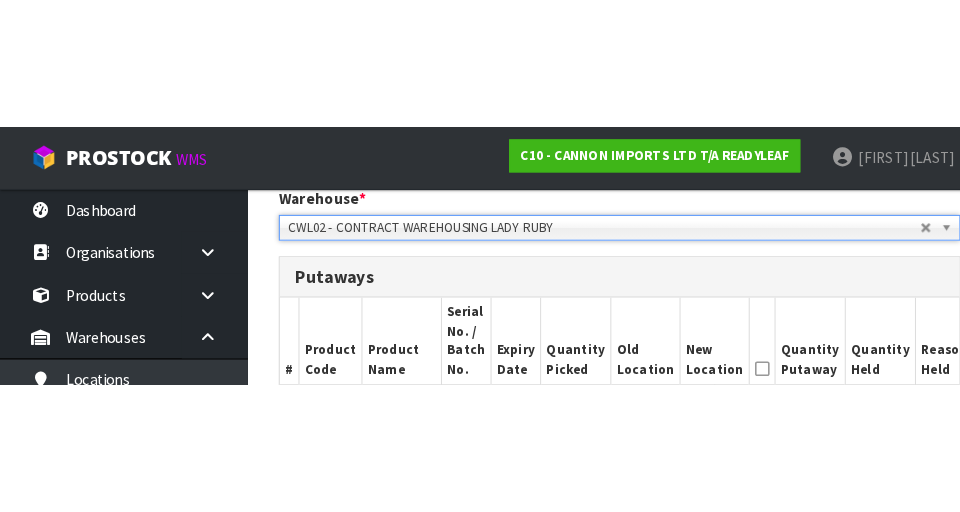 scroll, scrollTop: 501, scrollLeft: 0, axis: vertical 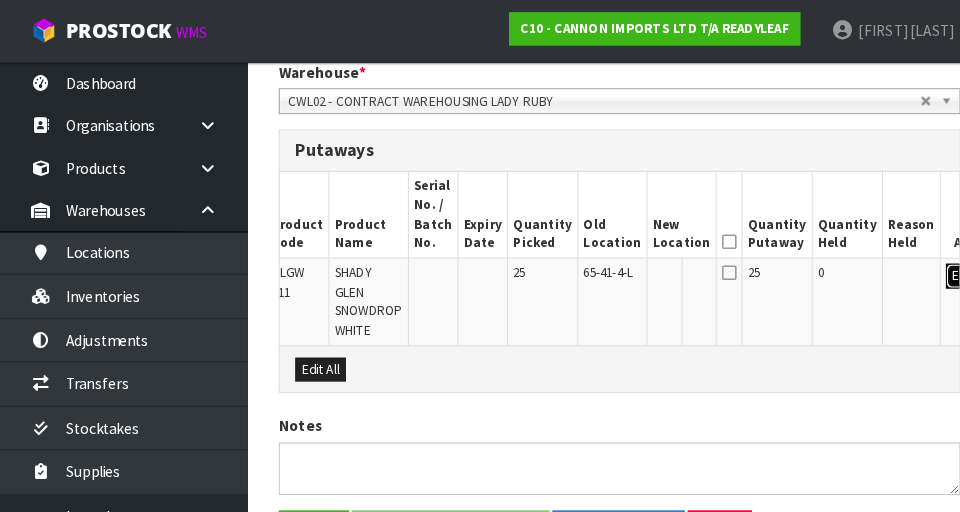 click on "Edit" at bounding box center [932, 267] 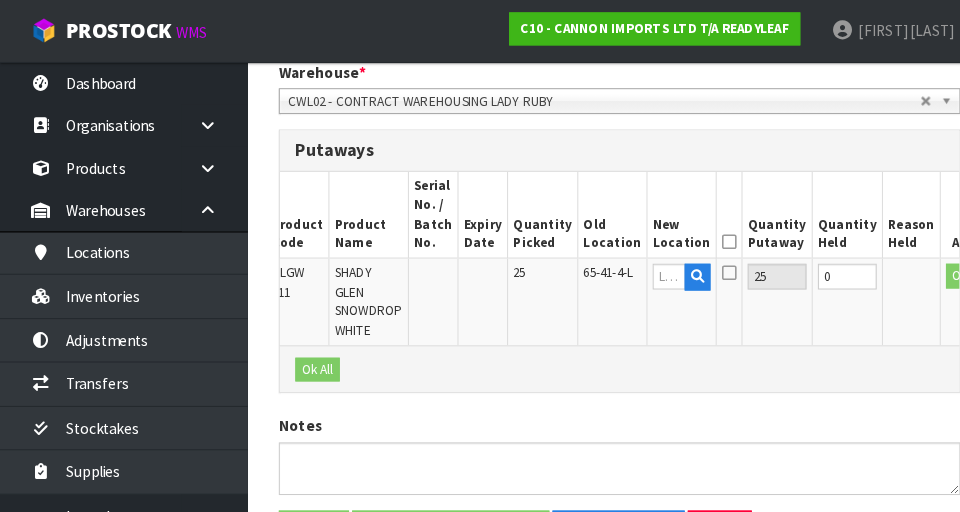 scroll, scrollTop: 0, scrollLeft: 26, axis: horizontal 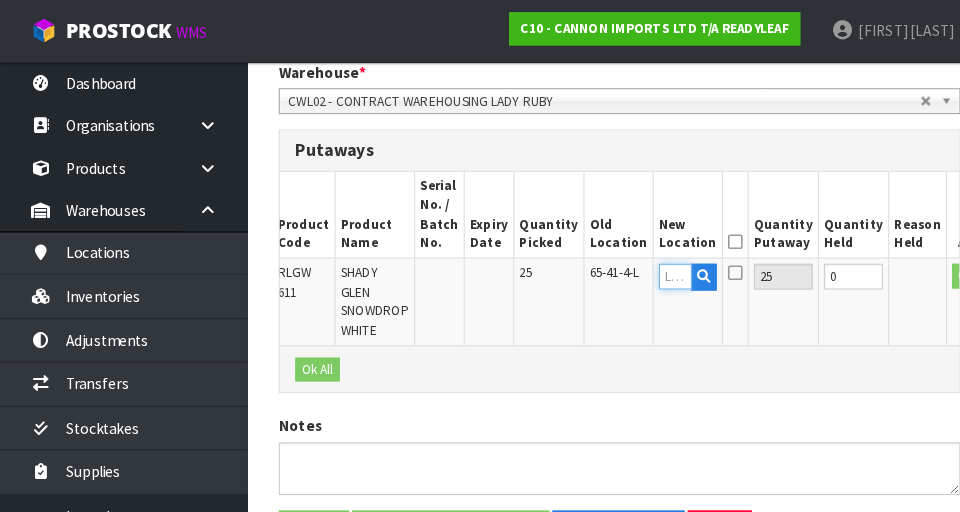 click at bounding box center [654, 267] 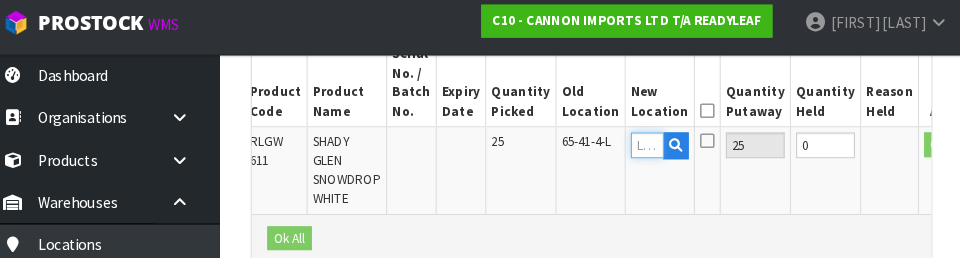 scroll, scrollTop: 627, scrollLeft: 0, axis: vertical 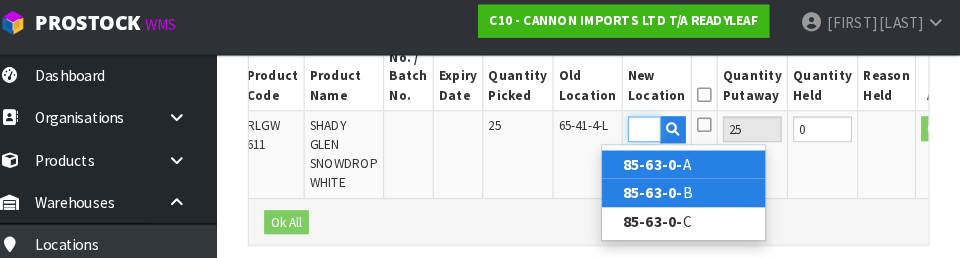 type on "85-63-0-" 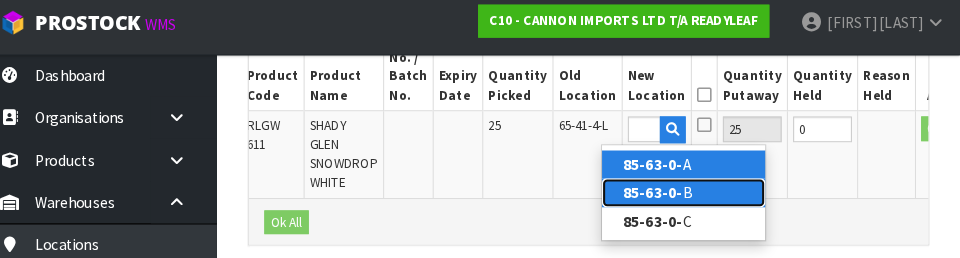 click on "45-68-7- L" at bounding box center [692, 193] 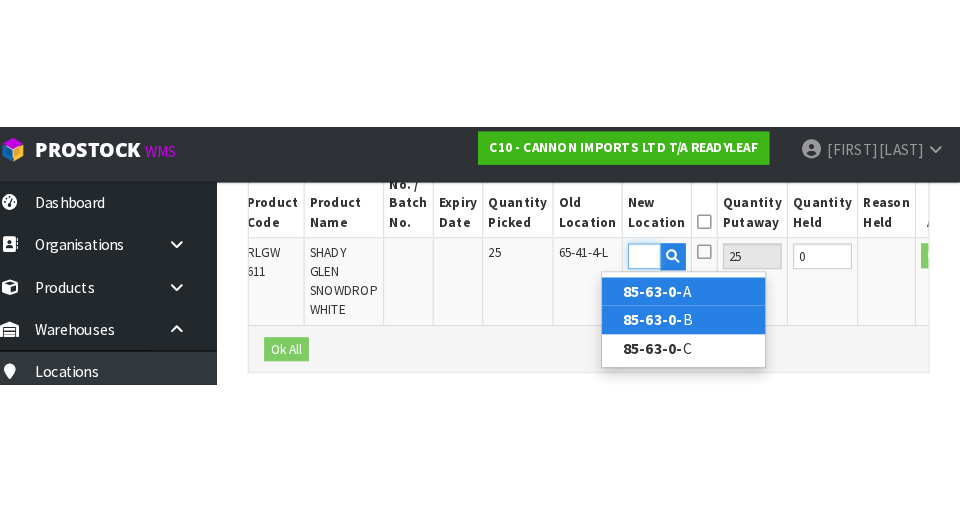 scroll, scrollTop: 614, scrollLeft: 0, axis: vertical 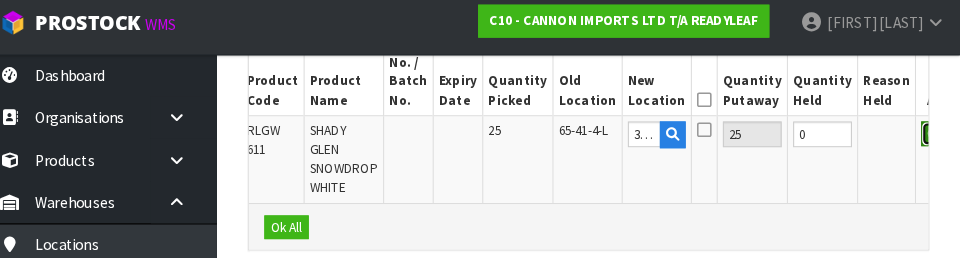 click on "OK" at bounding box center (936, 137) 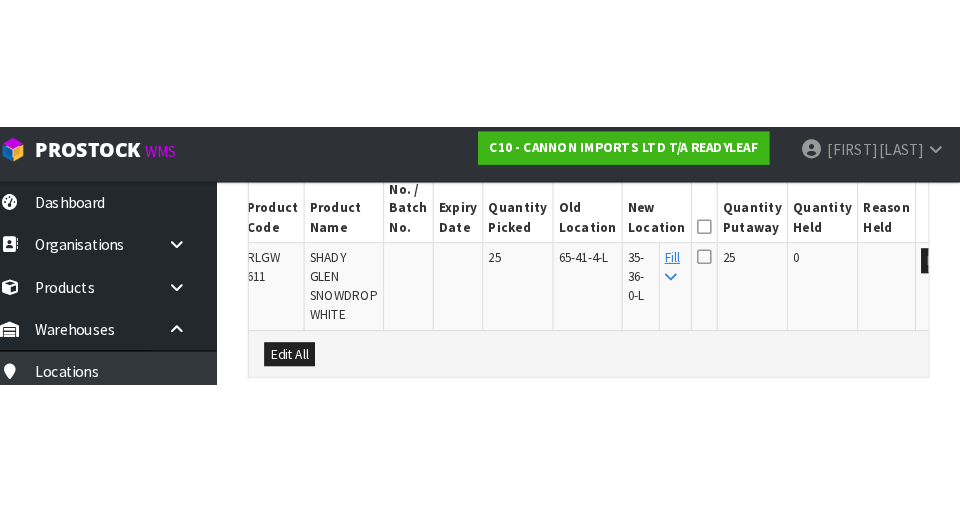 scroll, scrollTop: 614, scrollLeft: 0, axis: vertical 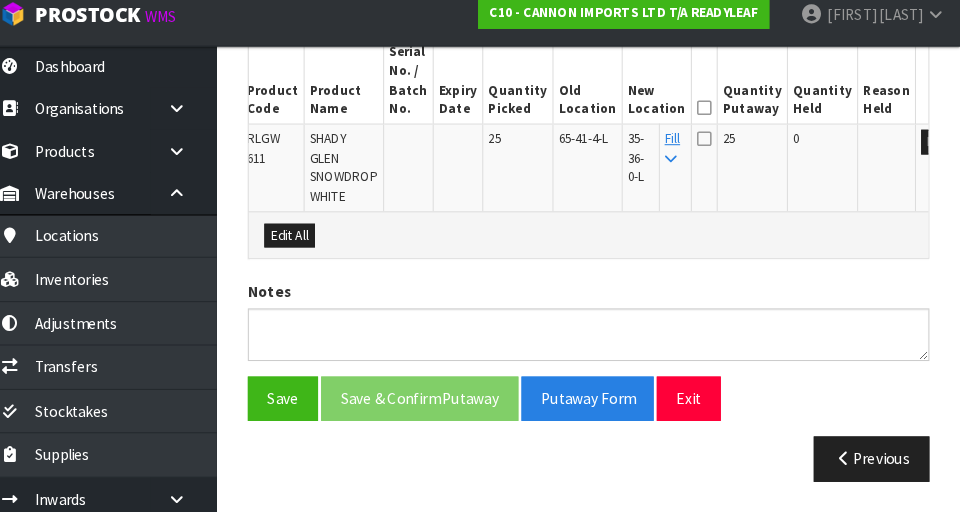 click at bounding box center (712, 121) 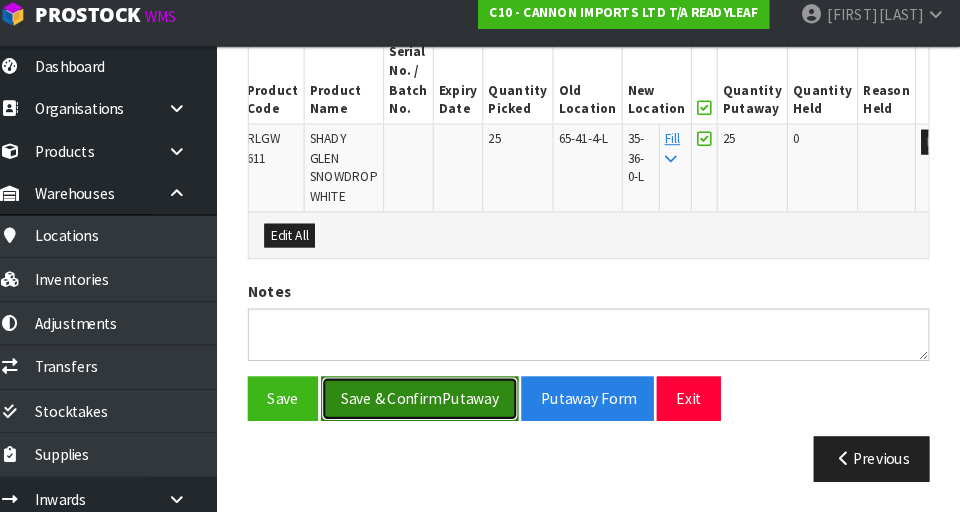 click on "Save & Confirm Putaway" at bounding box center [436, 402] 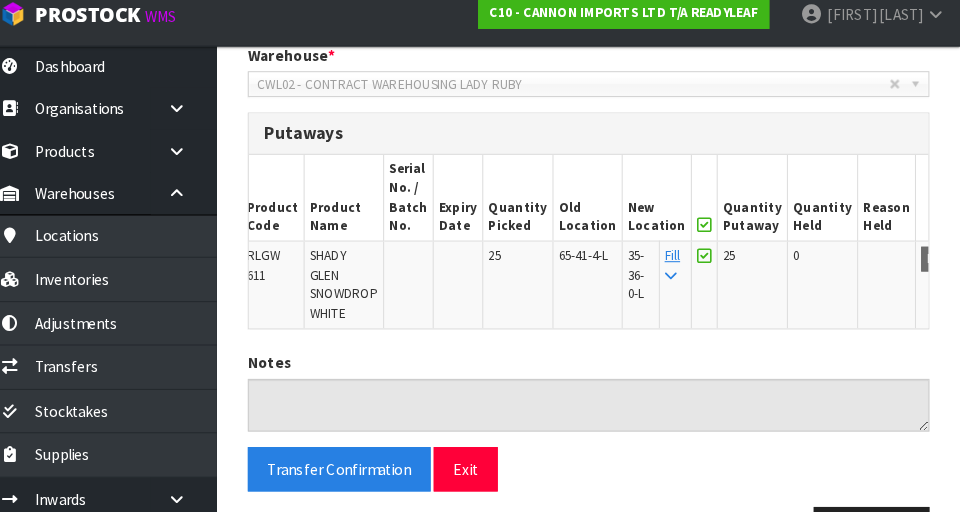 scroll, scrollTop: 569, scrollLeft: 0, axis: vertical 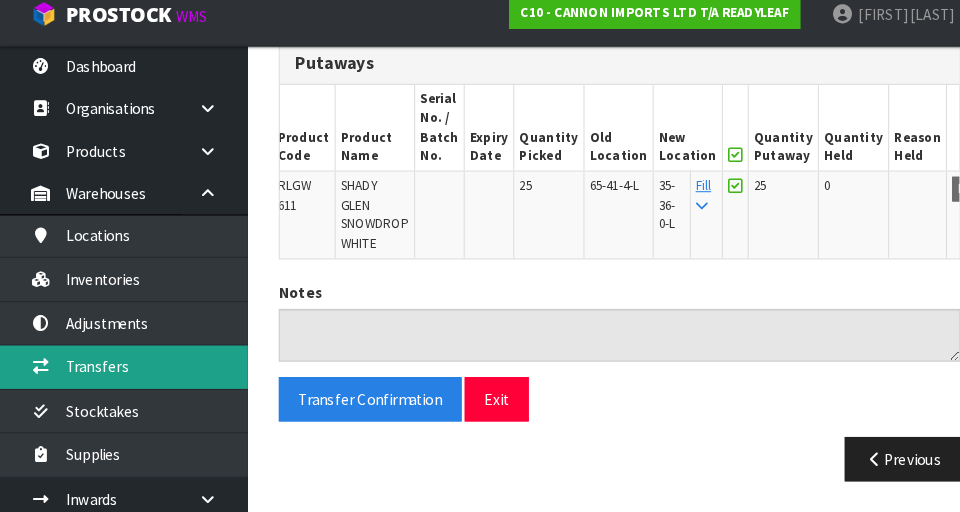 click on "Transfers" at bounding box center (120, 371) 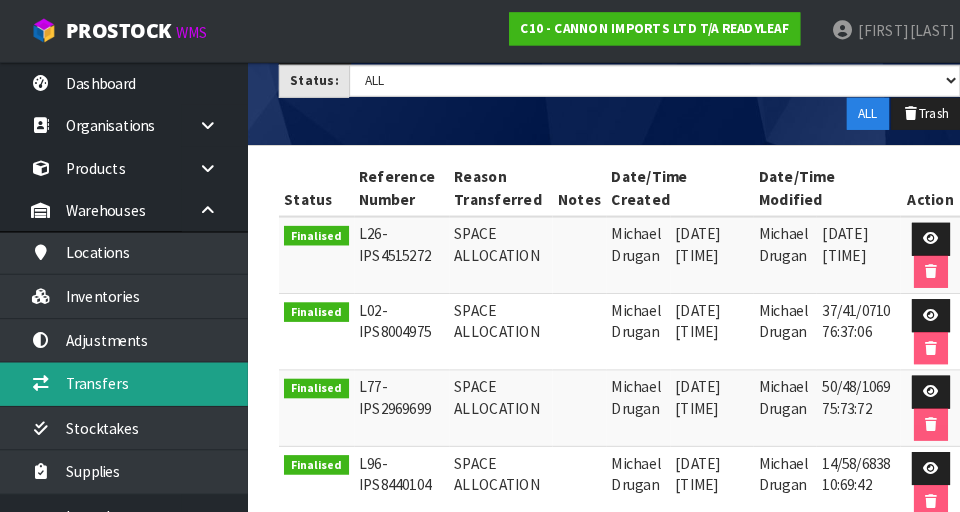 scroll, scrollTop: 0, scrollLeft: 0, axis: both 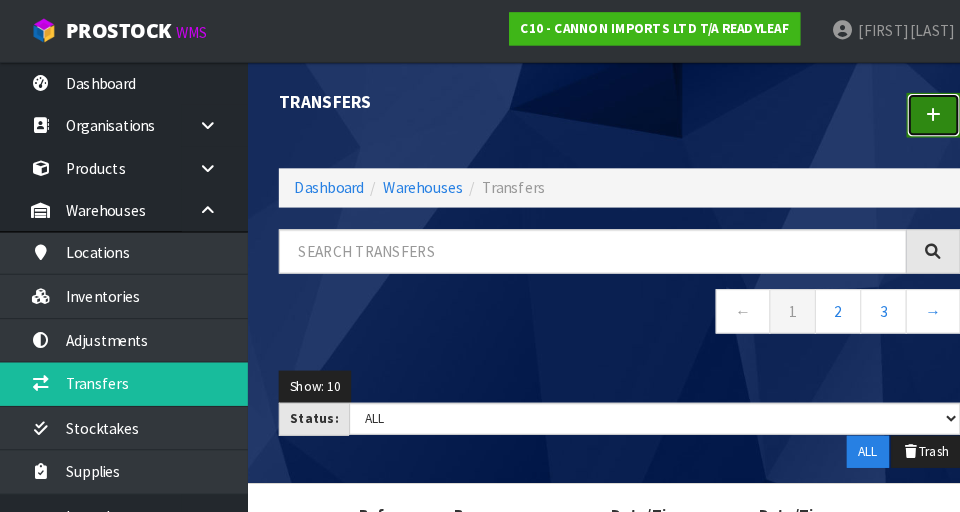 click at bounding box center [904, 111] 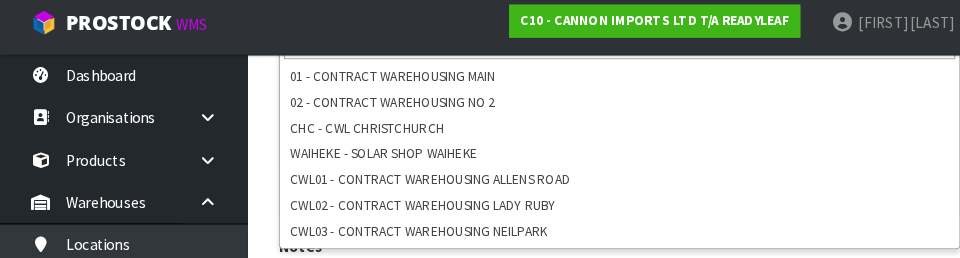 scroll, scrollTop: 499, scrollLeft: 0, axis: vertical 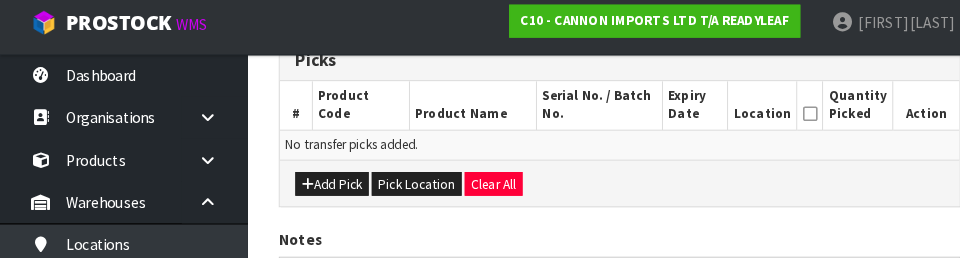 click on "Add Pick
Pick Location
Clear All" at bounding box center [600, 184] 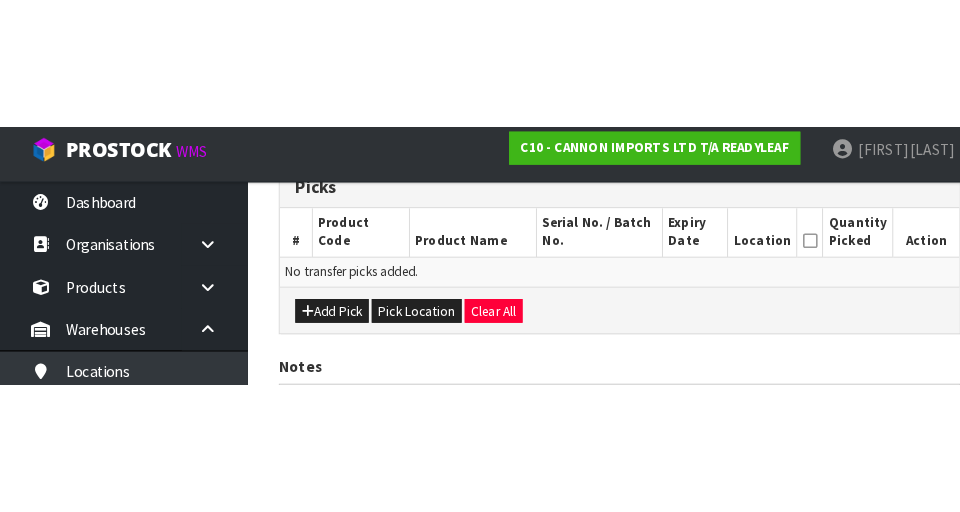 scroll, scrollTop: 449, scrollLeft: 0, axis: vertical 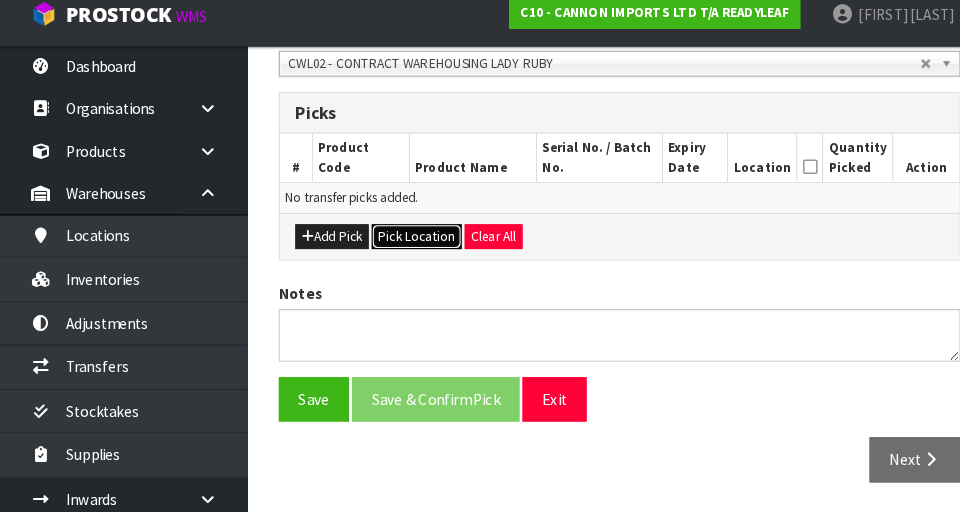 click on "Pick Location" at bounding box center (403, 245) 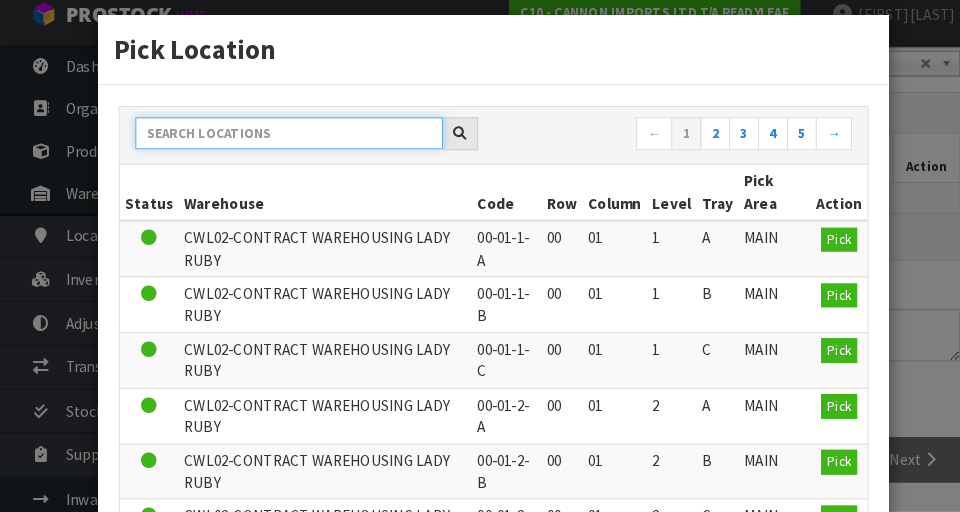 click at bounding box center (280, 145) 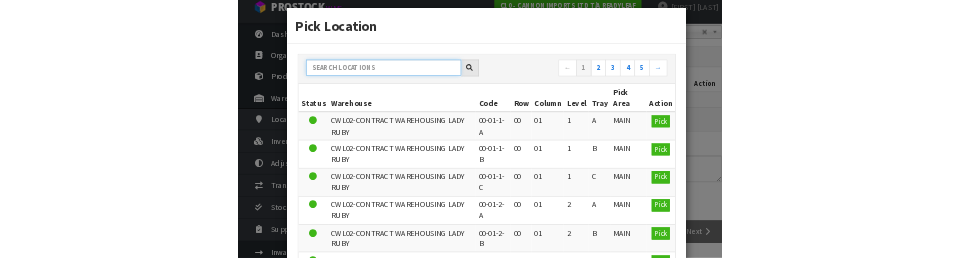 scroll, scrollTop: 449, scrollLeft: 0, axis: vertical 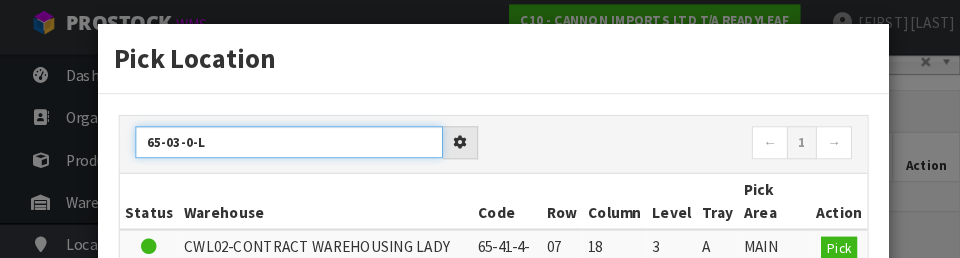 type on "65-03-0-l" 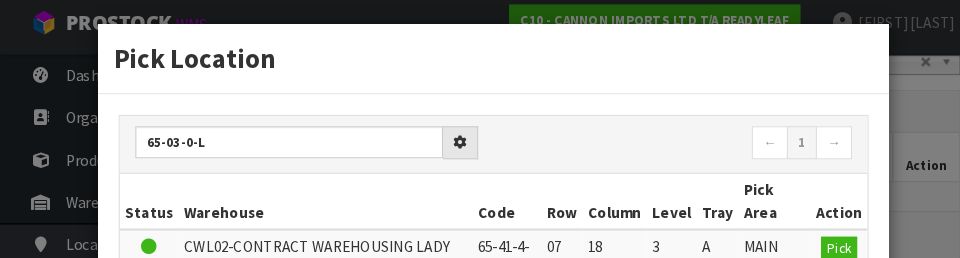 click on "←
1
→" at bounding box center [659, 147] 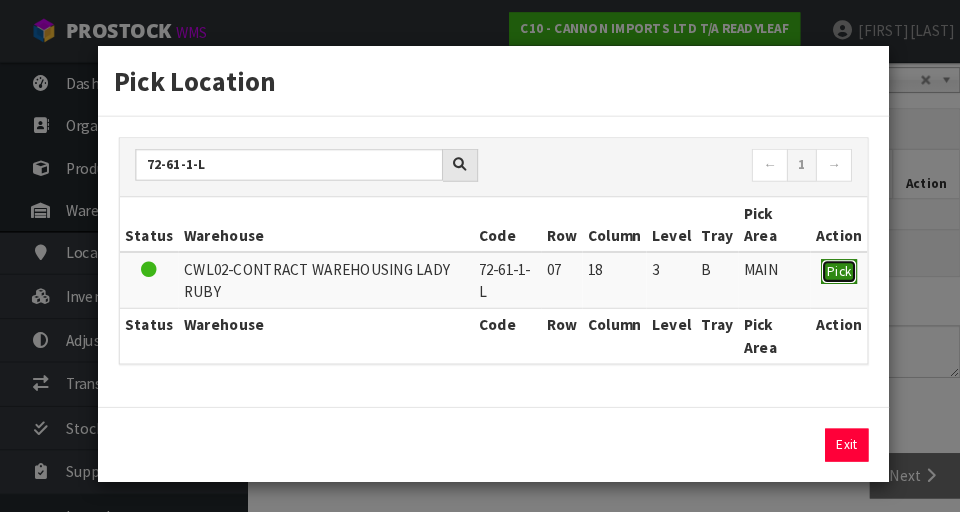 click on "Pick" at bounding box center (812, 262) 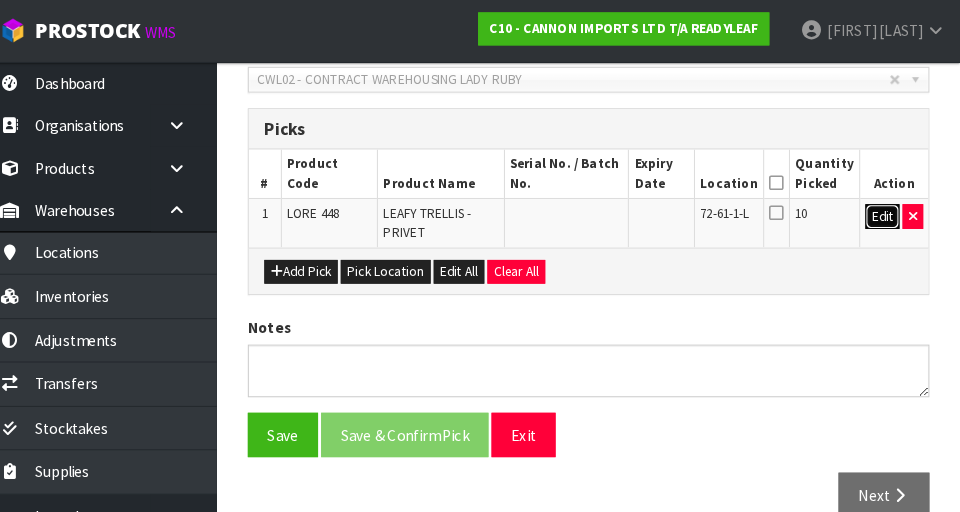 click on "Edit" at bounding box center [884, 210] 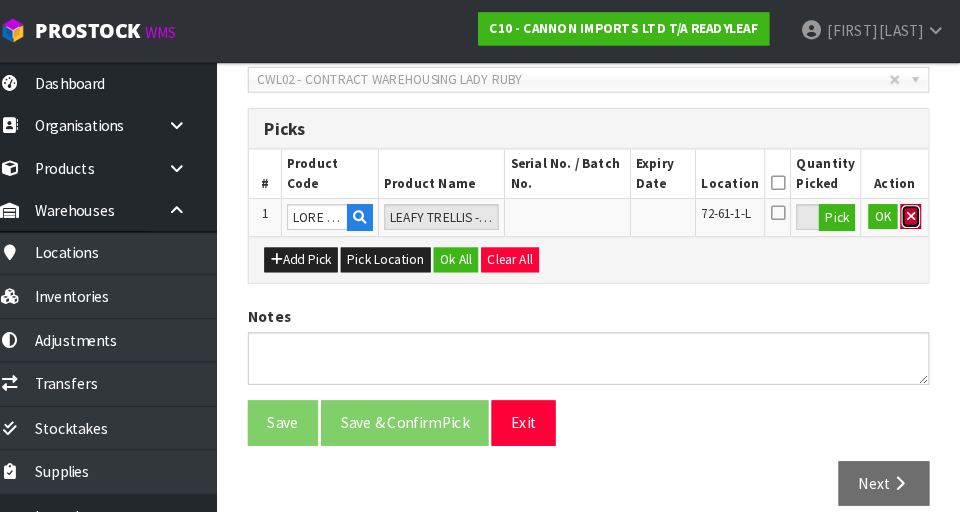 click at bounding box center (912, 210) 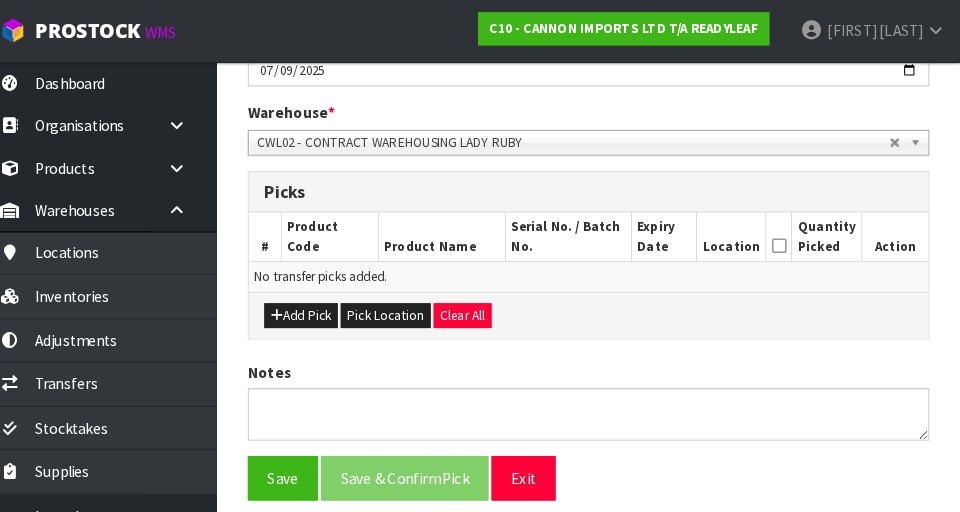 scroll, scrollTop: 388, scrollLeft: 0, axis: vertical 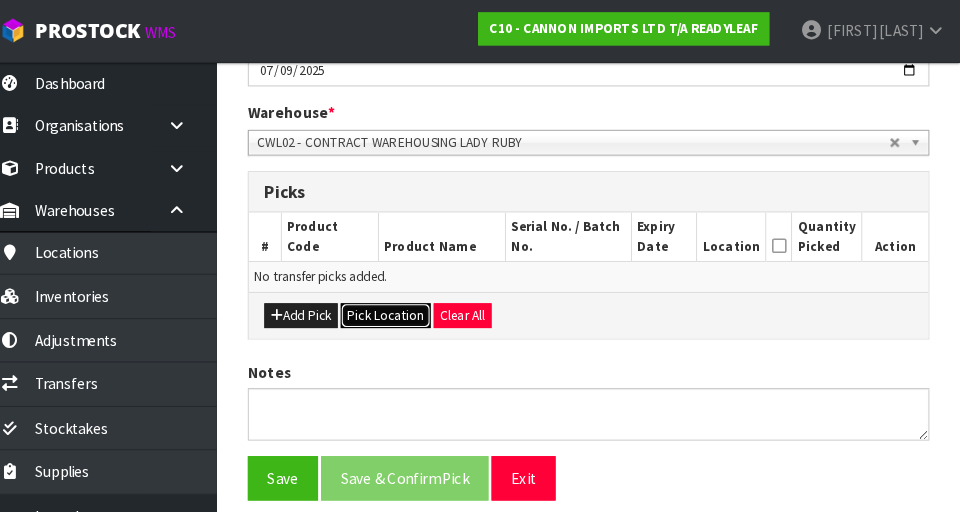 click on "Pick Location" at bounding box center [403, 306] 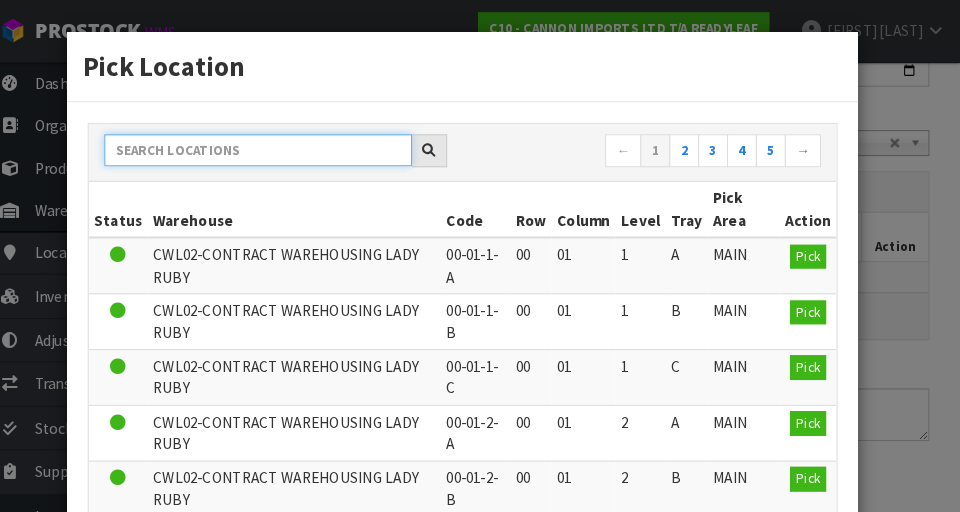 click at bounding box center (280, 145) 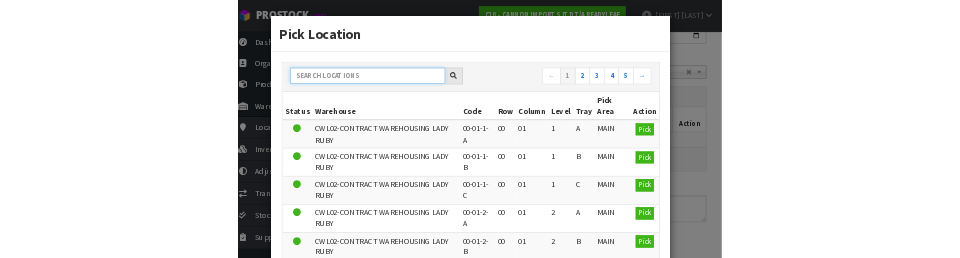 scroll, scrollTop: 379, scrollLeft: 0, axis: vertical 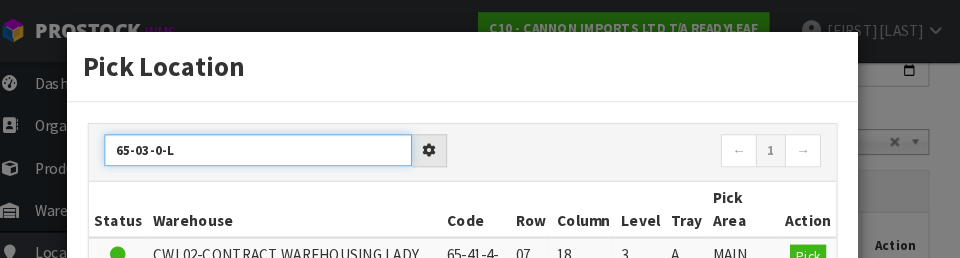 type on "65-03-0-l" 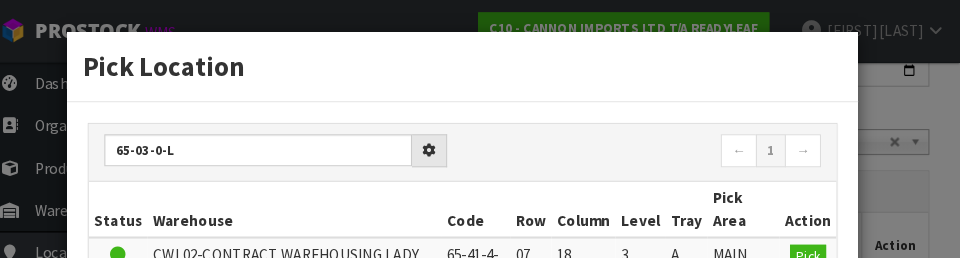 click on "←
1
→" at bounding box center (659, 147) 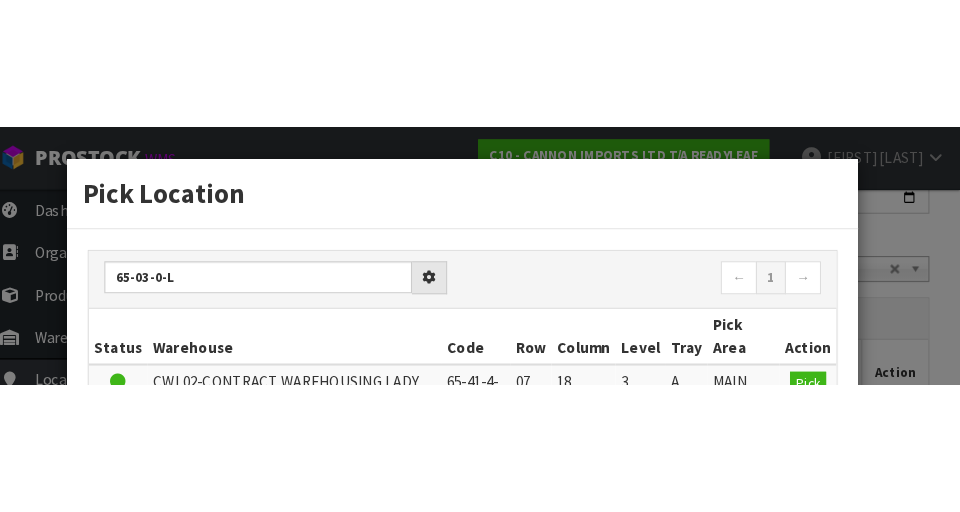 scroll, scrollTop: 388, scrollLeft: 0, axis: vertical 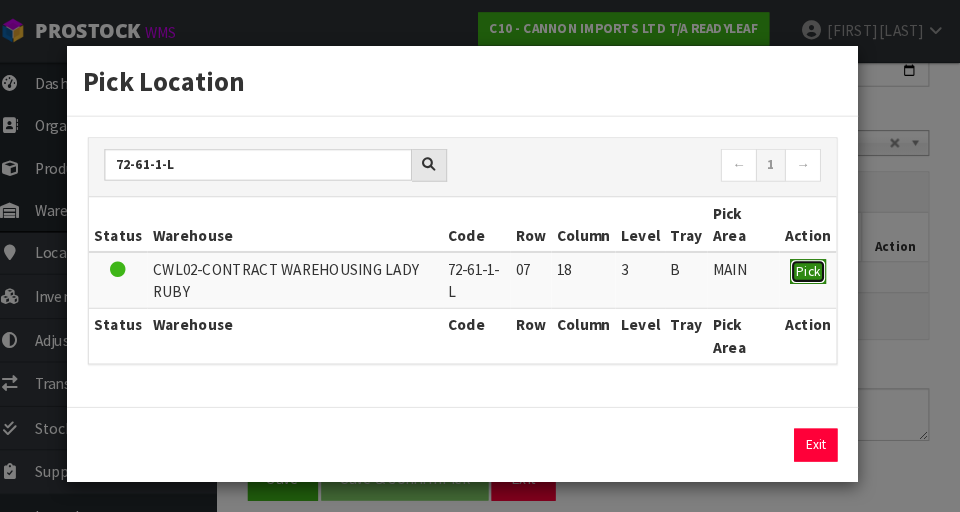 click on "Pick" at bounding box center [812, 263] 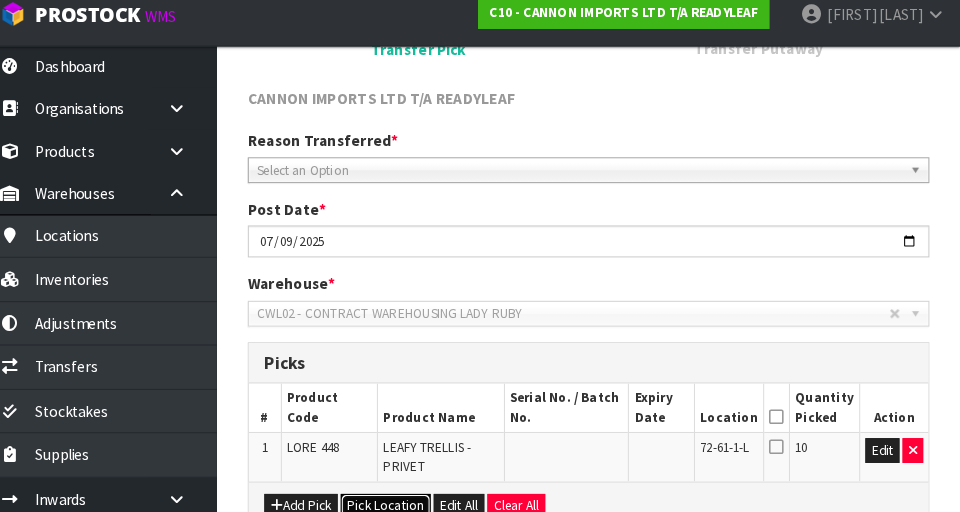 scroll, scrollTop: 239, scrollLeft: 0, axis: vertical 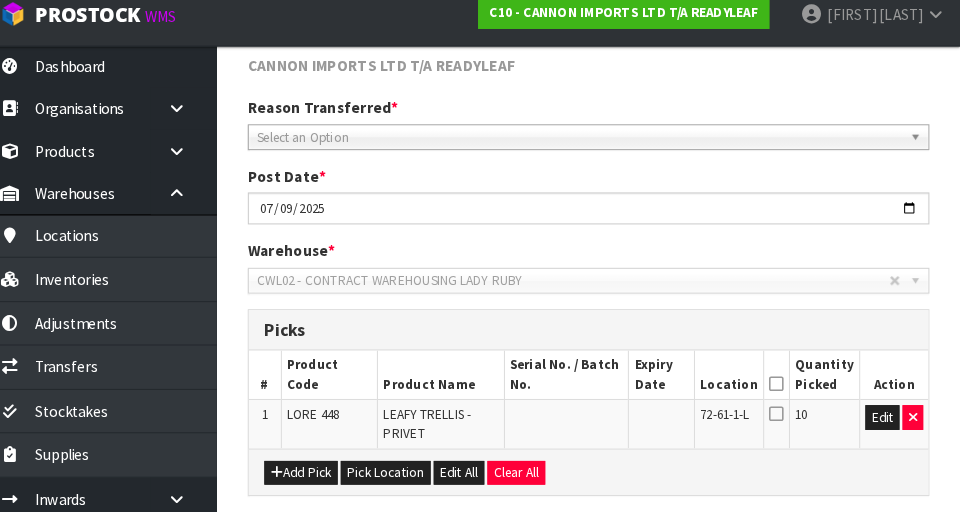 click at bounding box center [782, 387] 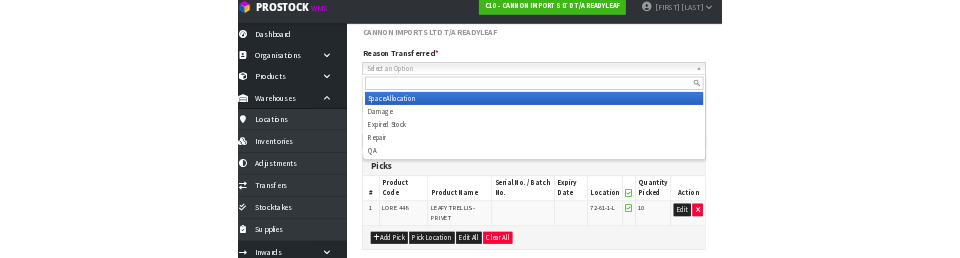 scroll, scrollTop: 247, scrollLeft: 0, axis: vertical 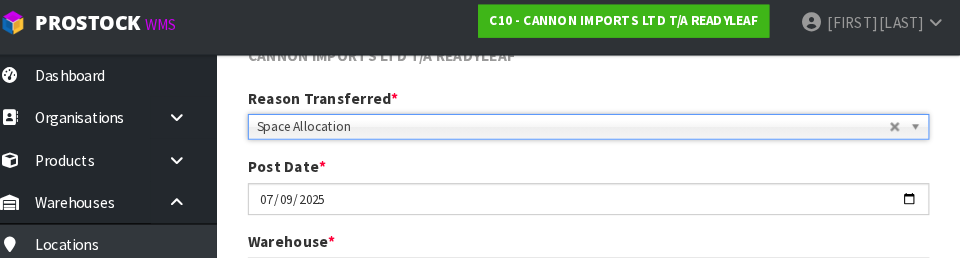 click on "Lore Ipsu  *
5282-18-54" at bounding box center (600, 186) 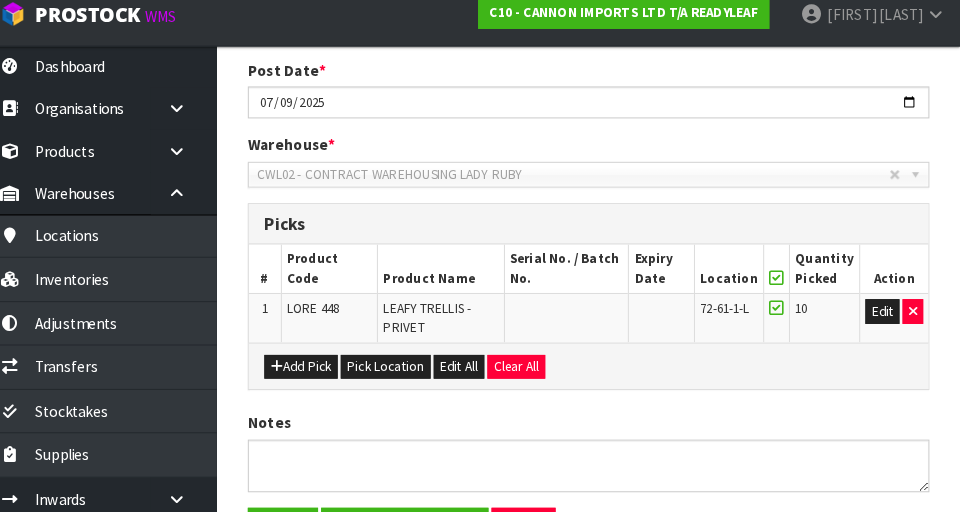 scroll, scrollTop: 468, scrollLeft: 0, axis: vertical 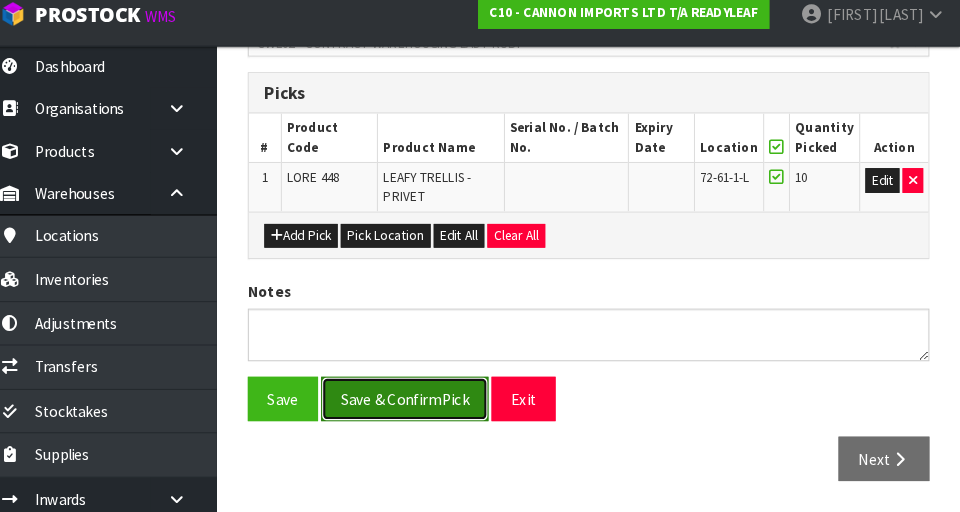 click on "Save & Confirm Pick" at bounding box center (422, 402) 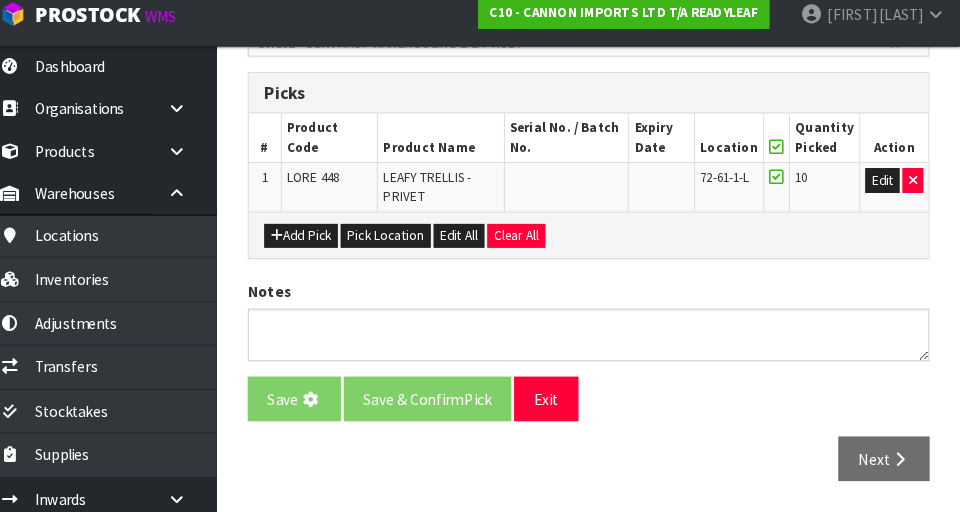 scroll, scrollTop: 0, scrollLeft: 0, axis: both 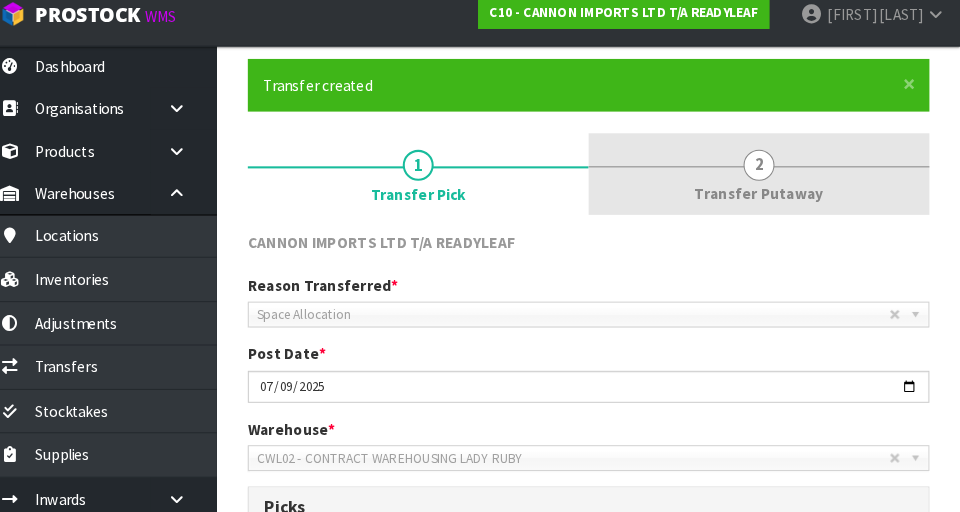 click on "2
Transfer Putaway" at bounding box center (435, 185) 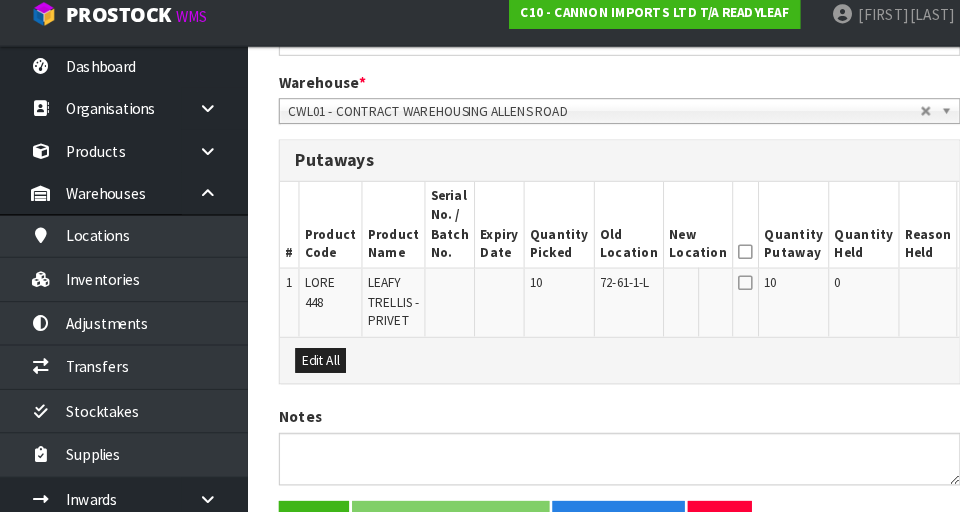 scroll, scrollTop: 476, scrollLeft: 0, axis: vertical 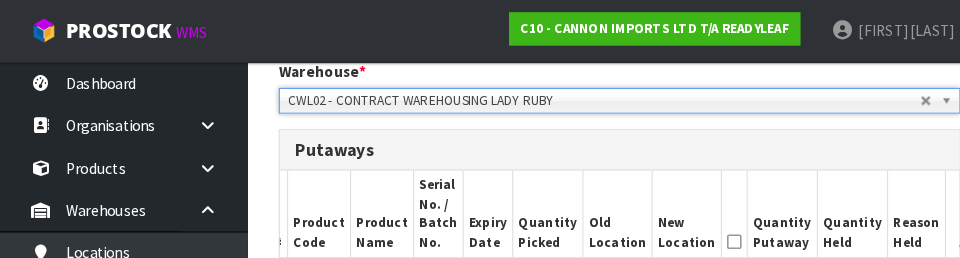 click on "Quantity
Held" at bounding box center (826, 207) 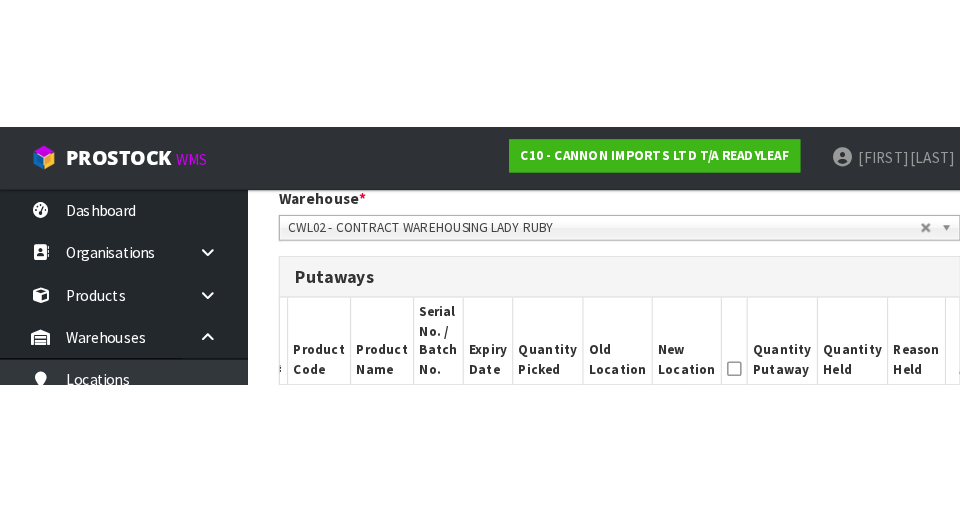 scroll, scrollTop: 501, scrollLeft: 0, axis: vertical 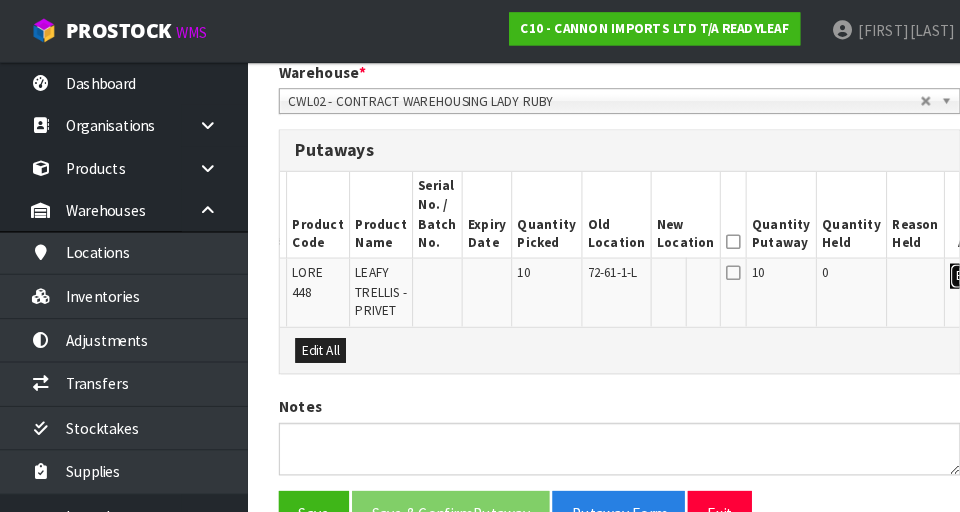 click on "Edit" at bounding box center [936, 267] 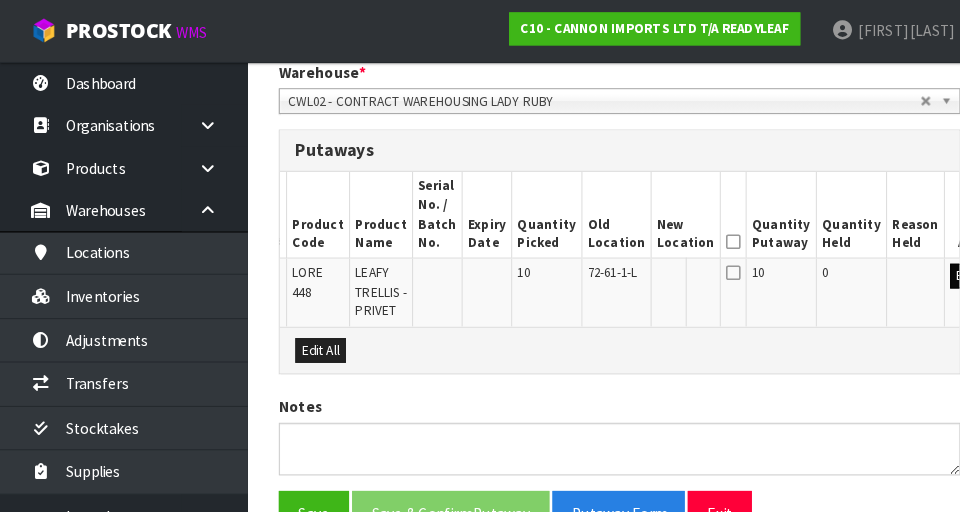 scroll, scrollTop: 0, scrollLeft: 7, axis: horizontal 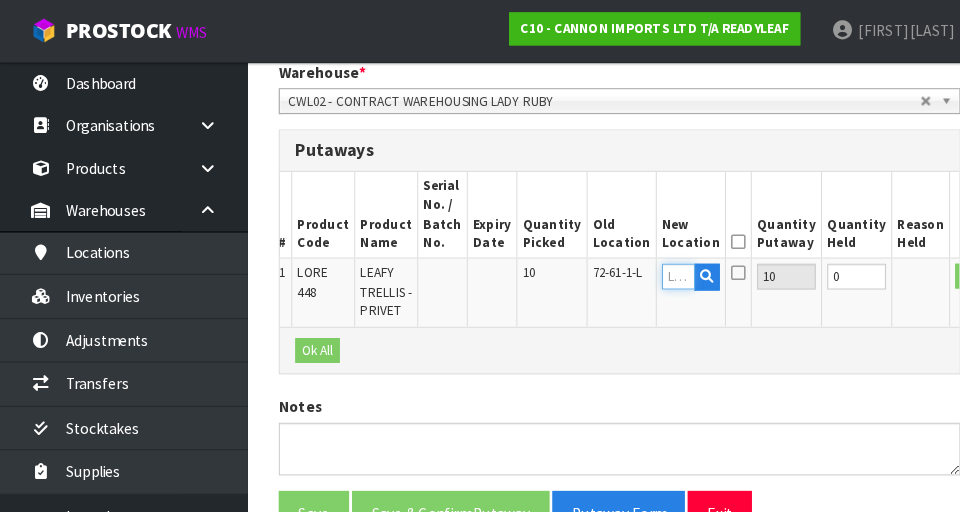 click at bounding box center (657, 267) 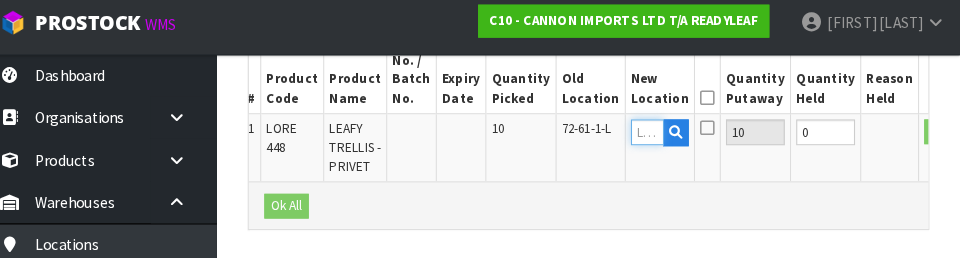 scroll, scrollTop: 627, scrollLeft: 0, axis: vertical 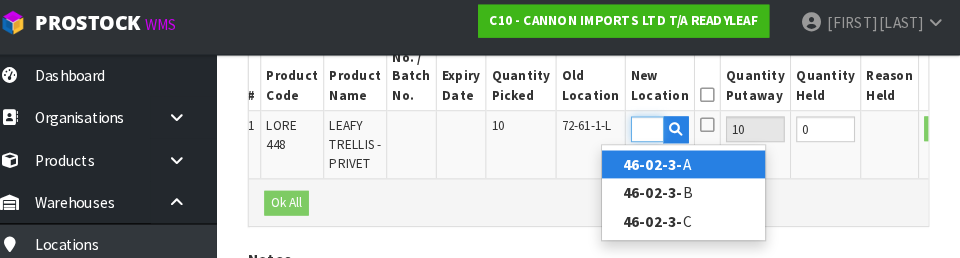 type on "34-03-0-L" 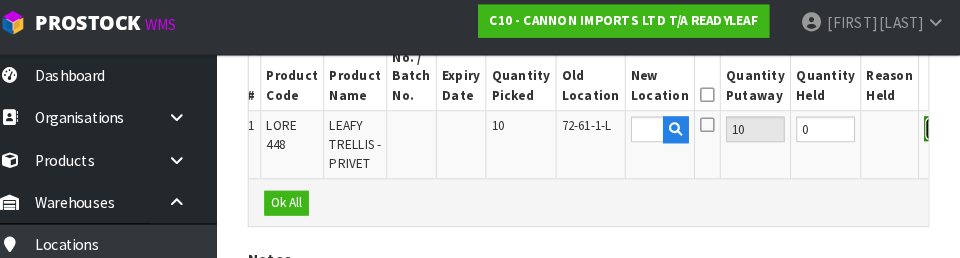 click on "OK" at bounding box center [939, 132] 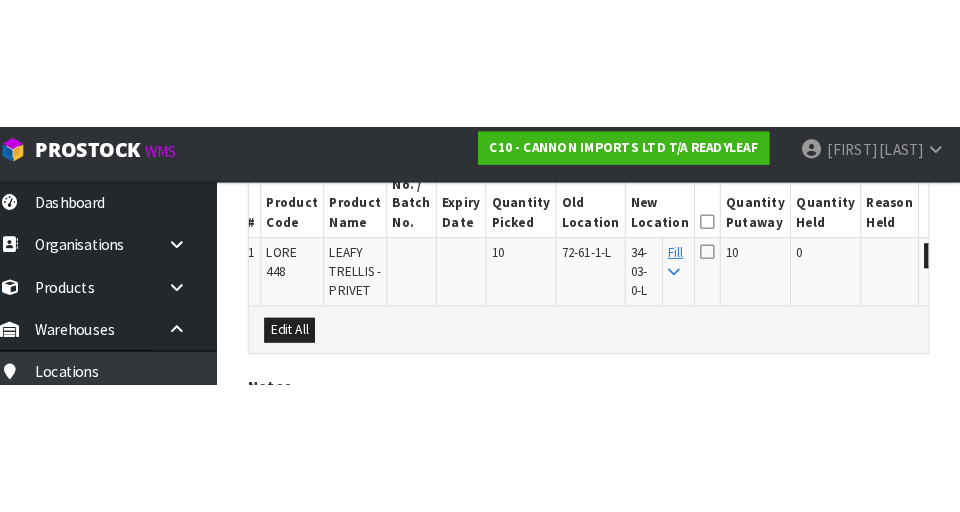 scroll, scrollTop: 595, scrollLeft: 0, axis: vertical 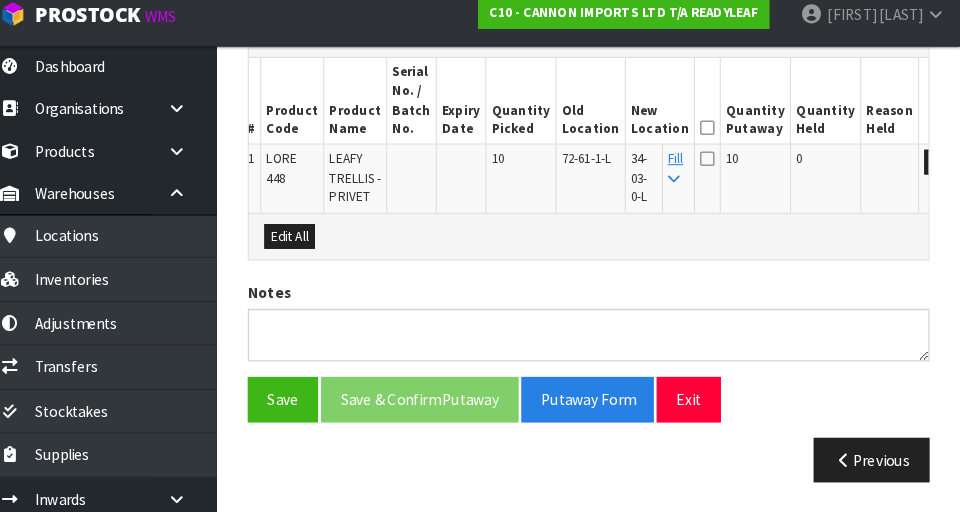 click at bounding box center (715, 140) 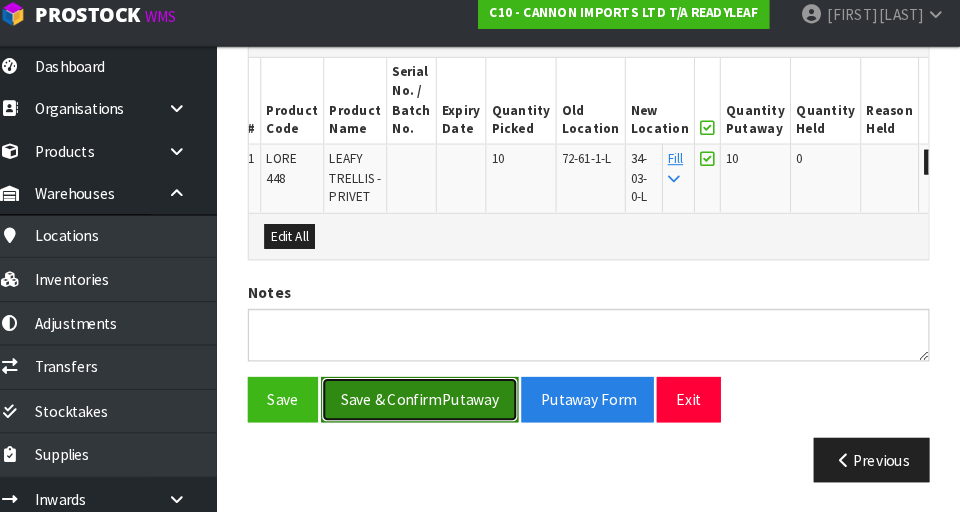 click on "Save & Confirm Putaway" at bounding box center (436, 402) 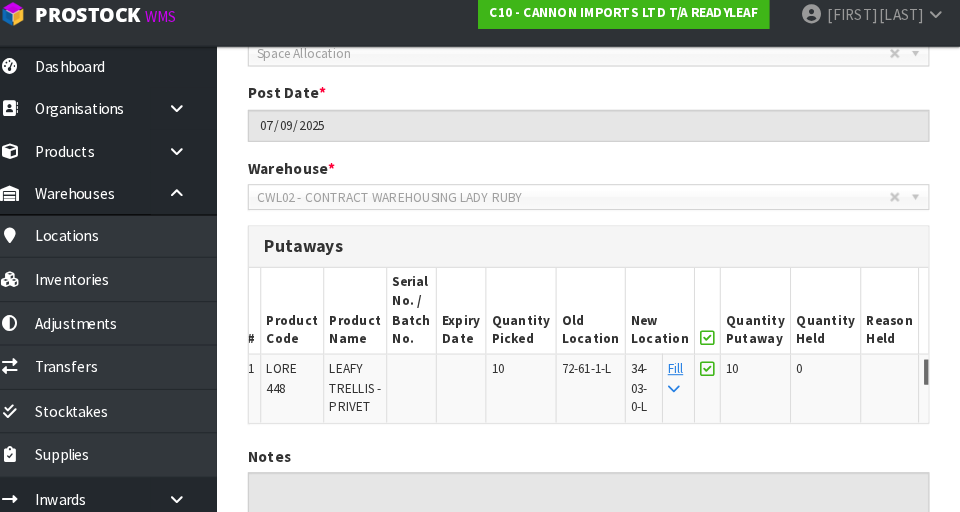 scroll, scrollTop: 403, scrollLeft: 0, axis: vertical 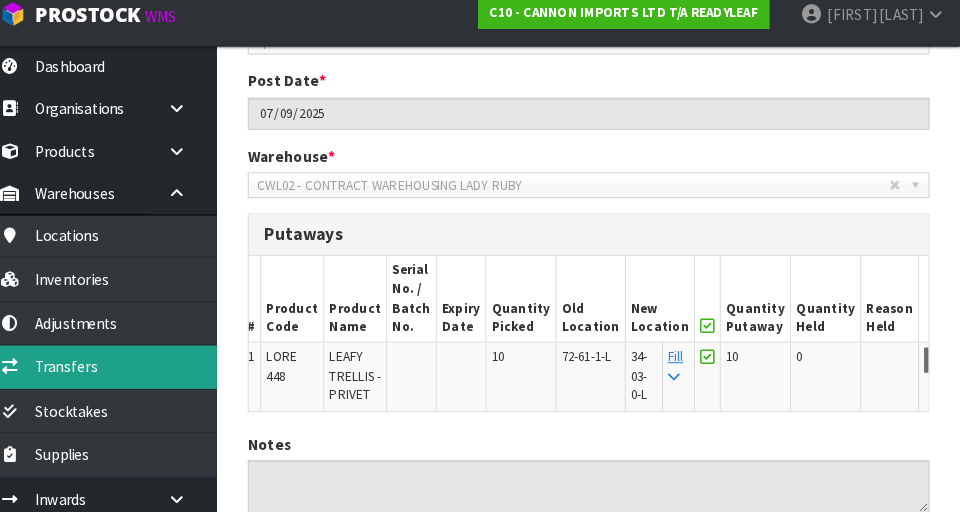 click on "Transfers" at bounding box center (120, 371) 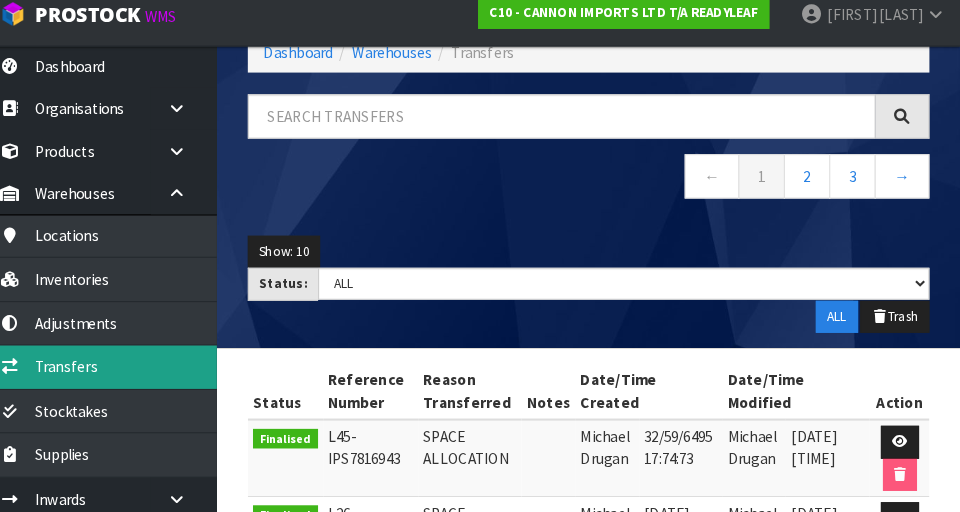 scroll, scrollTop: 403, scrollLeft: 0, axis: vertical 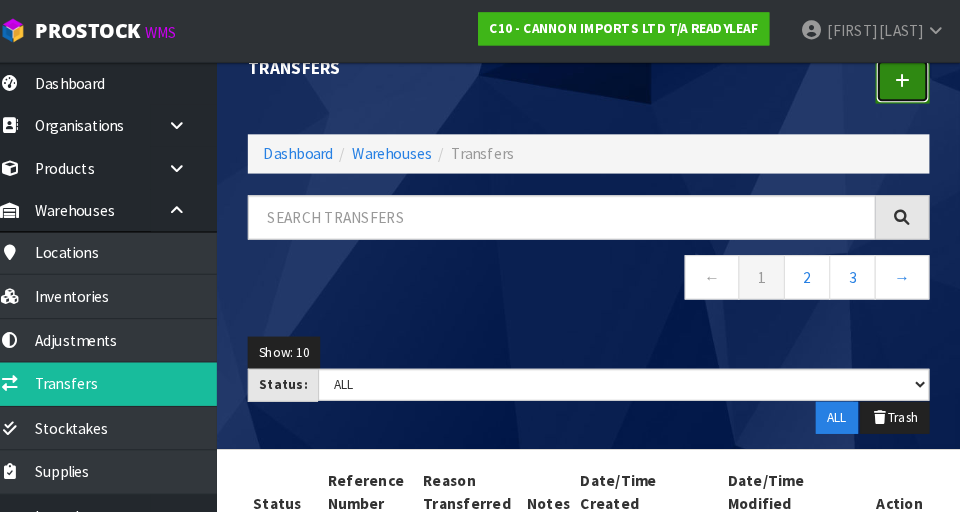 click at bounding box center (904, 78) 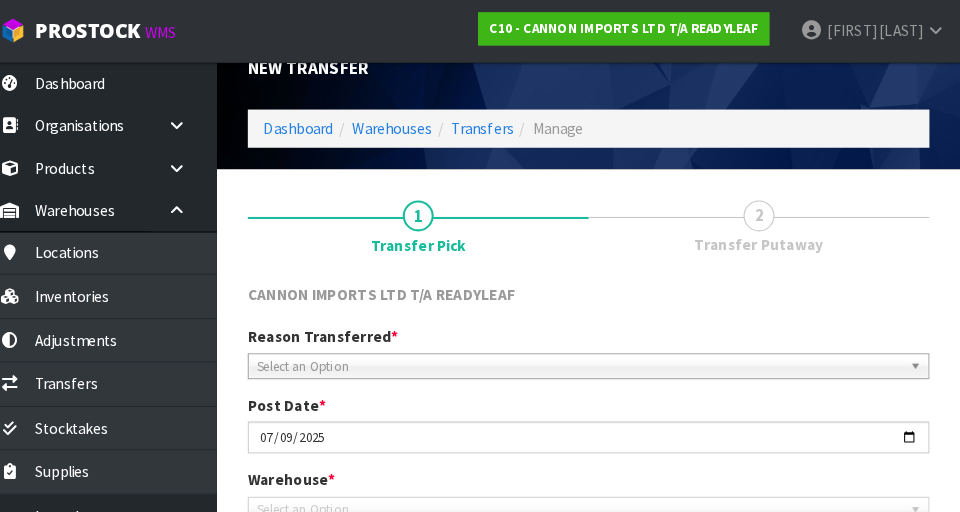scroll, scrollTop: 449, scrollLeft: 0, axis: vertical 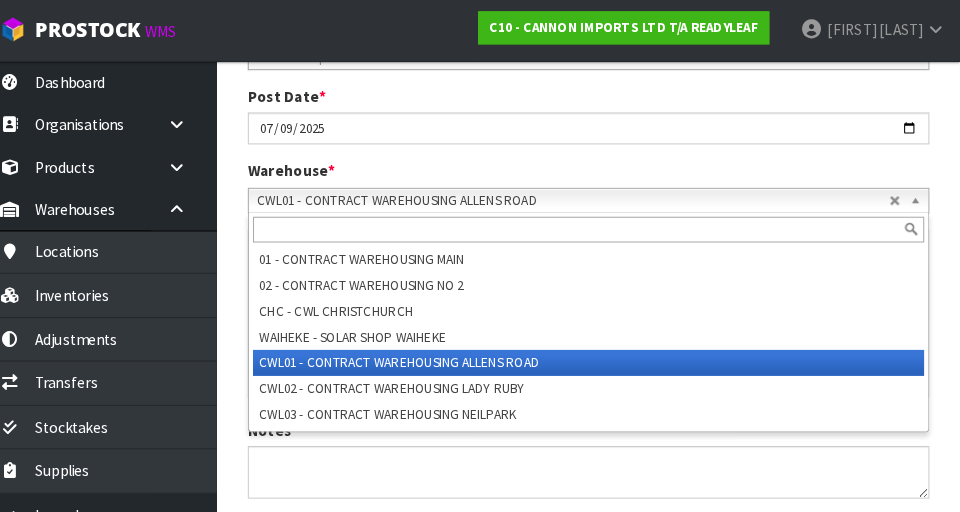 click on "CWL01 - CONTRACT WAREHOUSING ALLENS ROAD" at bounding box center (585, 196) 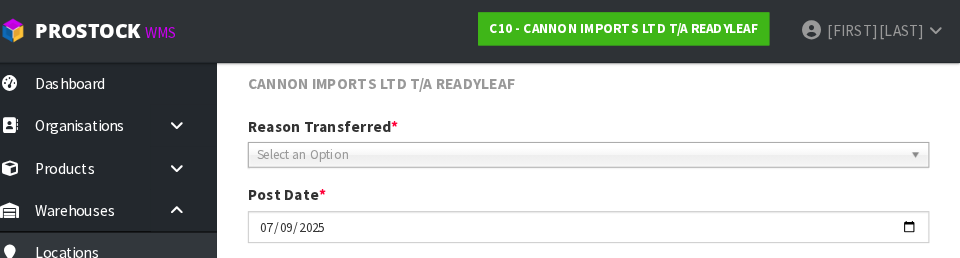 scroll, scrollTop: 214, scrollLeft: 0, axis: vertical 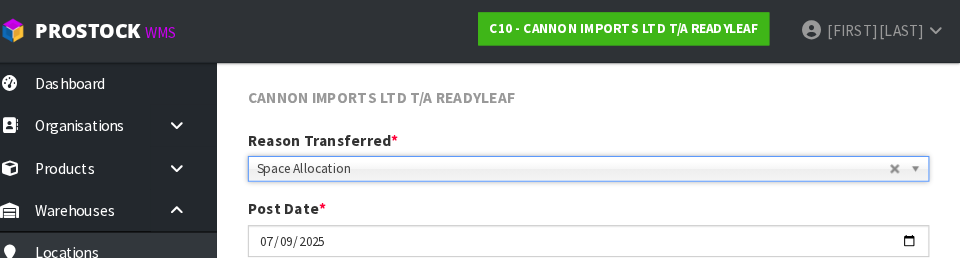 click on "CANNON IMPORTS LTD T/A READYLEAF" at bounding box center [600, 97] 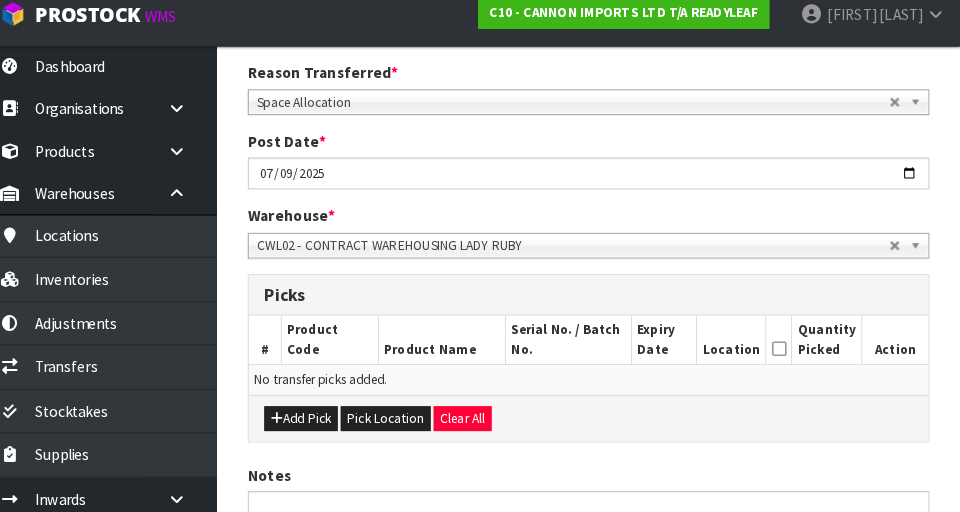 scroll, scrollTop: 449, scrollLeft: 0, axis: vertical 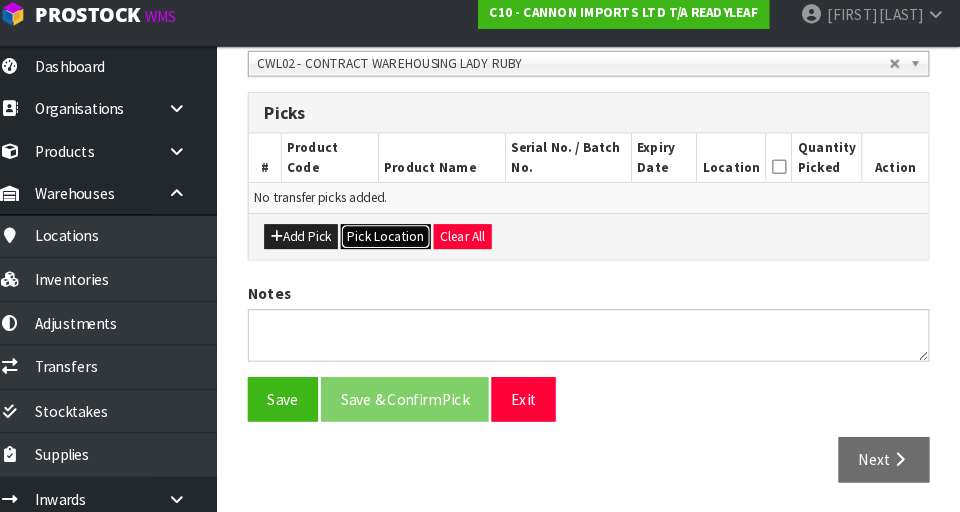 click on "Pick Location" at bounding box center [403, 245] 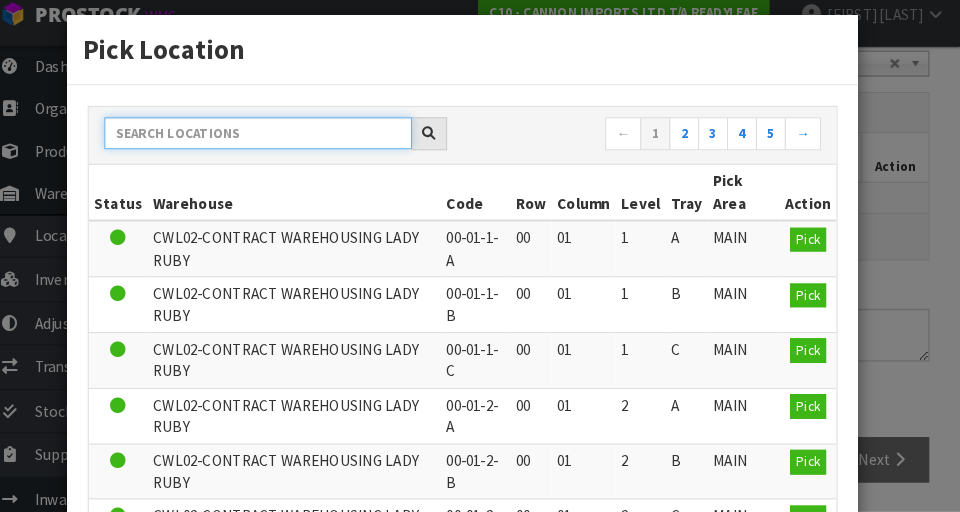 click at bounding box center (280, 145) 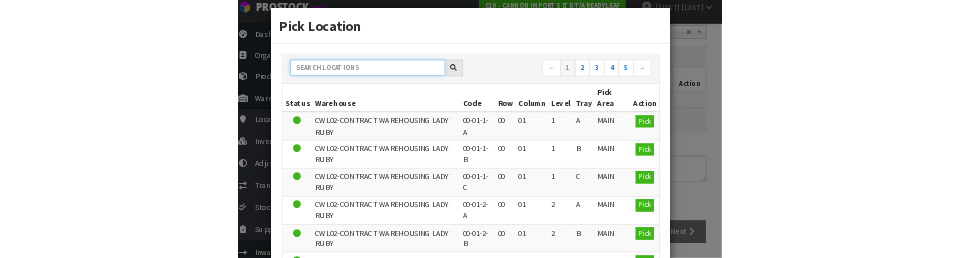 scroll, scrollTop: 449, scrollLeft: 0, axis: vertical 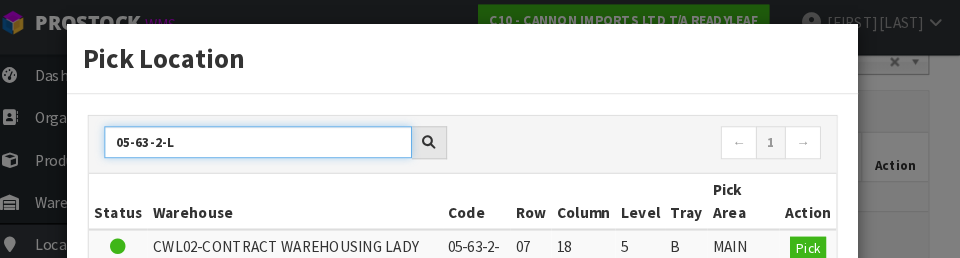 type on "05-63-2-L" 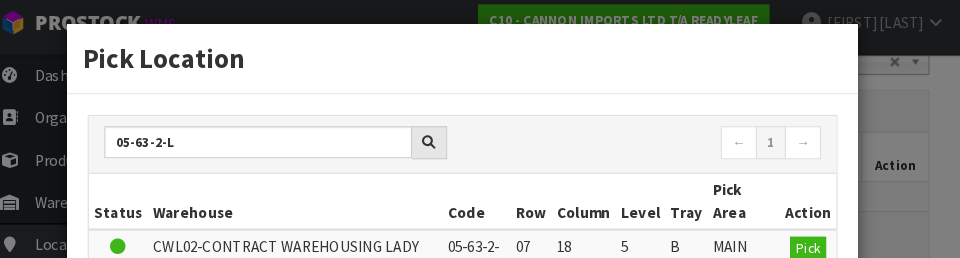 click on "07-18-5-B
←
1
→
Status
Warehouse
Code
Row
Column
Level
Tray
Pick Area
Action
CWL02-CONTRACT WAREHOUSING LADY RUBY
[CODE]
07
18
5
B
MAIN
Pick
Status
Warehouse
Code
Row
Column
Level
Tray
Pick Area
Action" at bounding box center [478, 239] 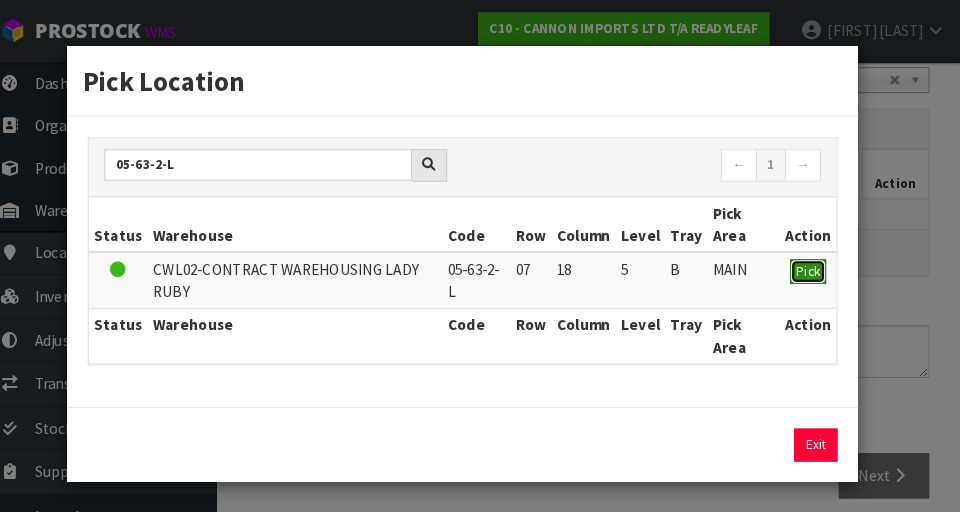 click on "Pick" at bounding box center [812, 262] 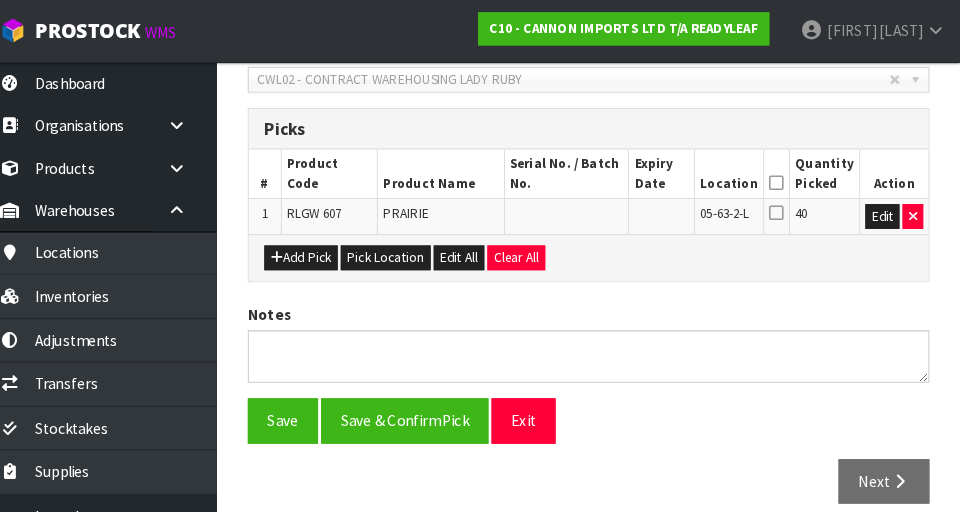 click at bounding box center [782, 206] 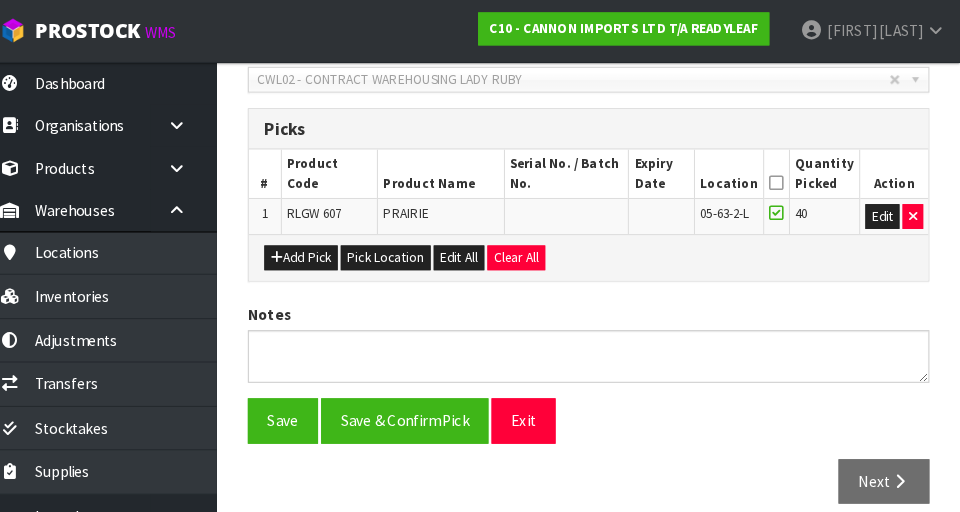 click at bounding box center (782, 177) 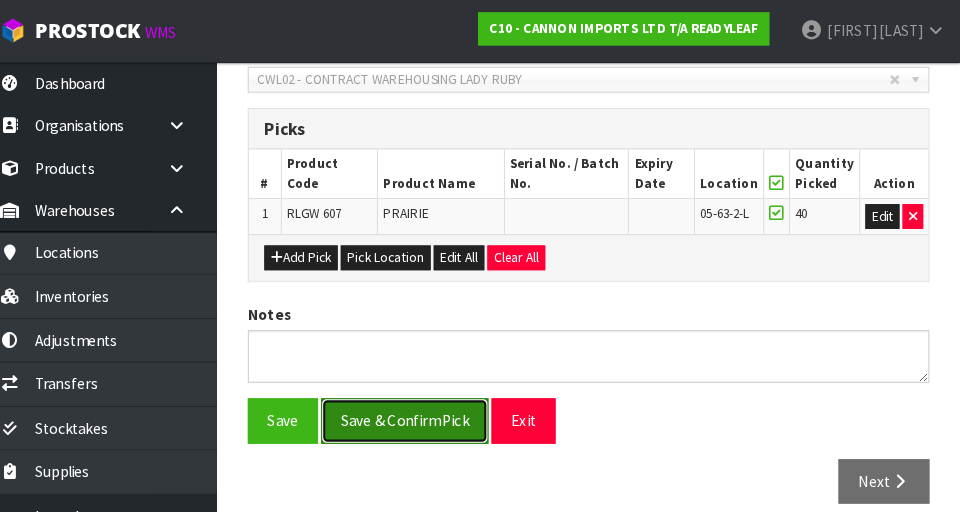 click on "Save & Confirm Pick" at bounding box center [422, 407] 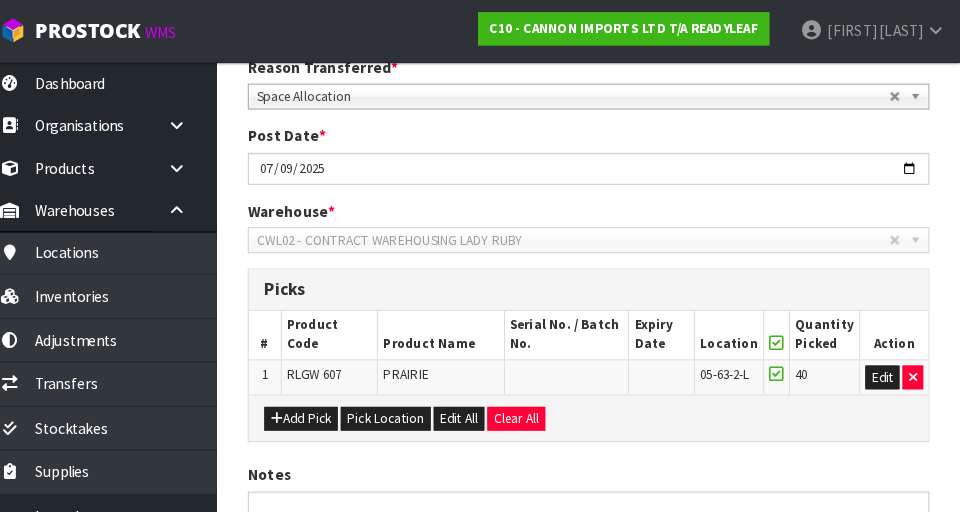 scroll, scrollTop: 0, scrollLeft: 0, axis: both 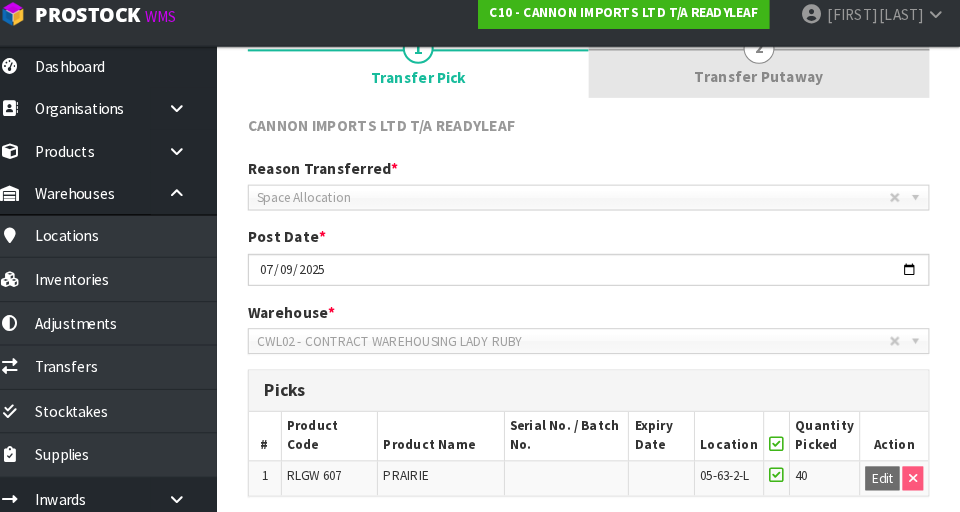 click on "2
Transfer Putaway" at bounding box center (435, 72) 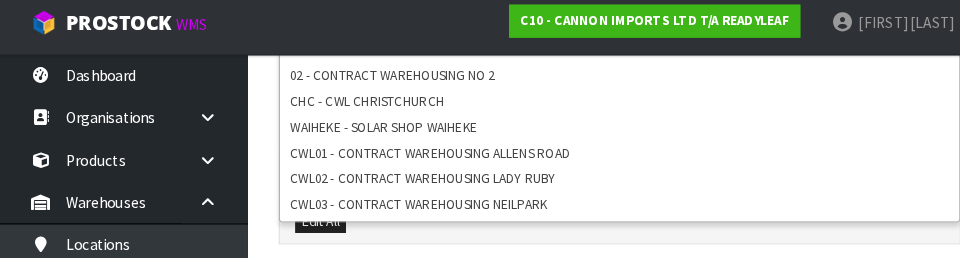 scroll, scrollTop: 597, scrollLeft: 0, axis: vertical 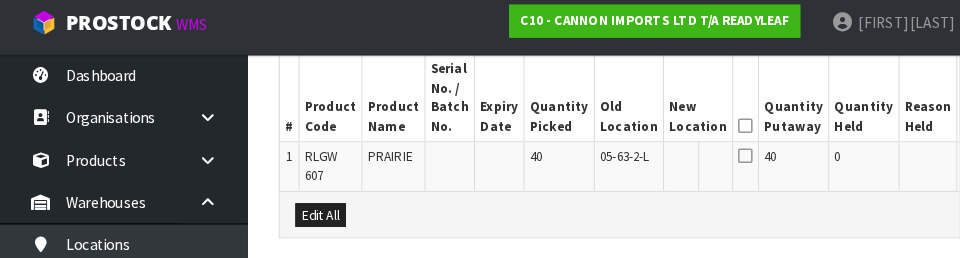 click on "Edit All" at bounding box center (600, 214) 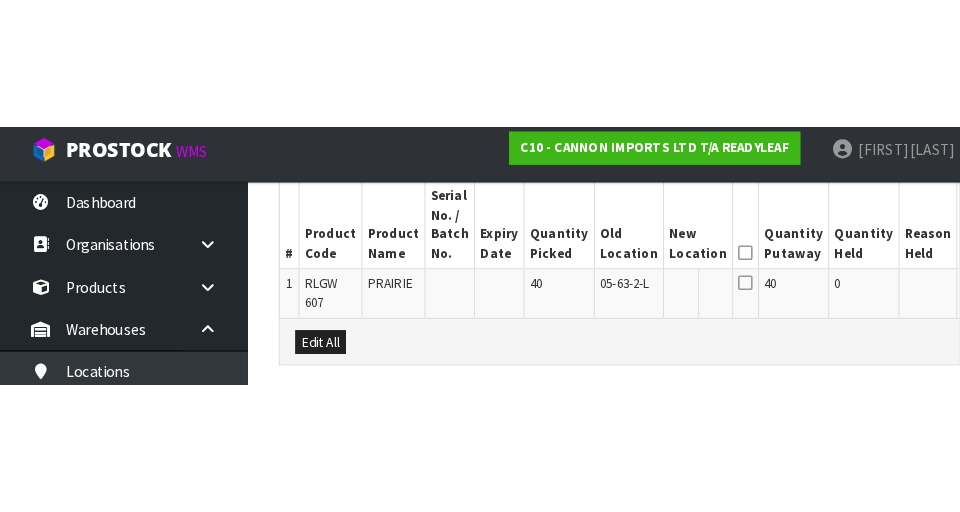 scroll, scrollTop: 577, scrollLeft: 0, axis: vertical 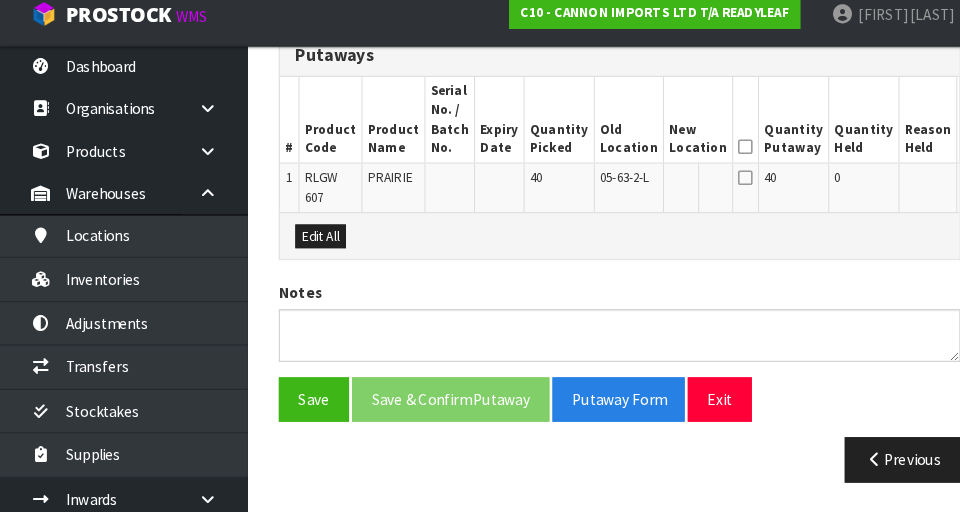 click on "Edit" at bounding box center [948, 191] 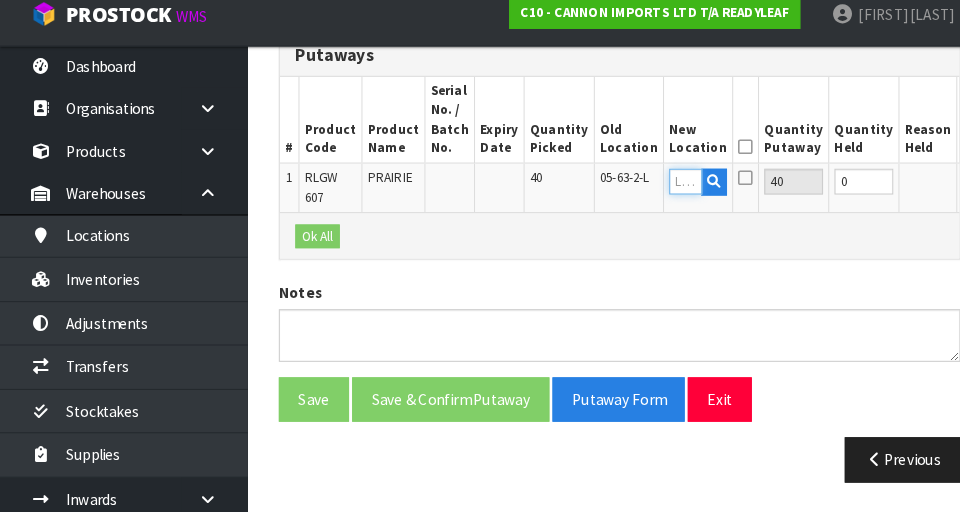 click at bounding box center (664, 191) 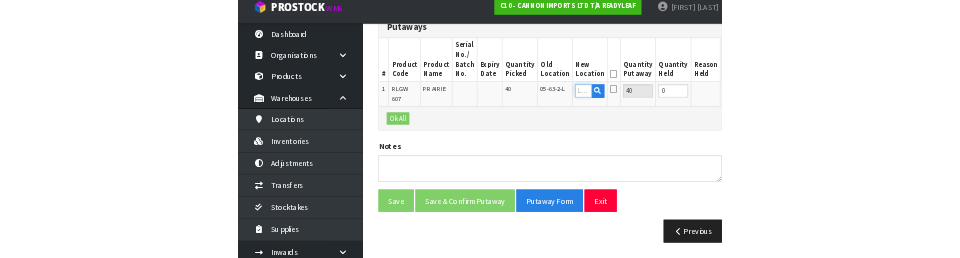scroll, scrollTop: 585, scrollLeft: 0, axis: vertical 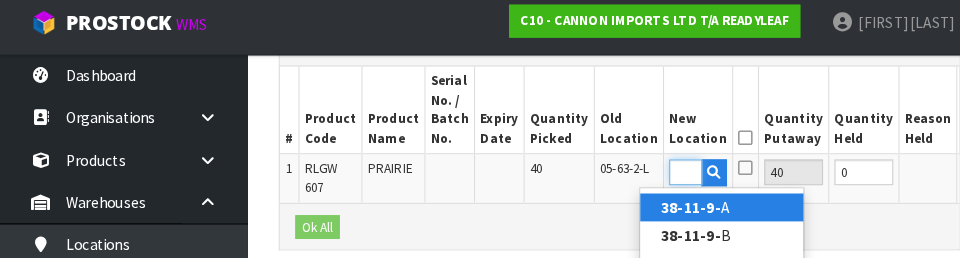 type on "38-11-9-" 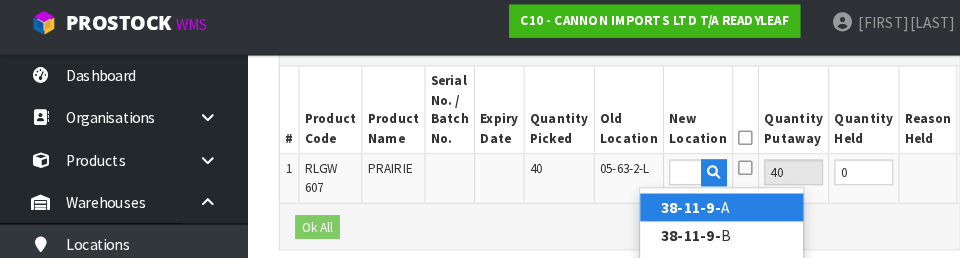 click on "39-38-6- L" at bounding box center (699, 208) 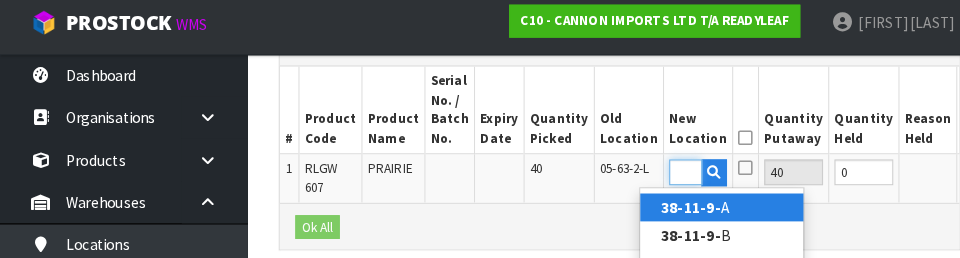 scroll, scrollTop: 0, scrollLeft: 0, axis: both 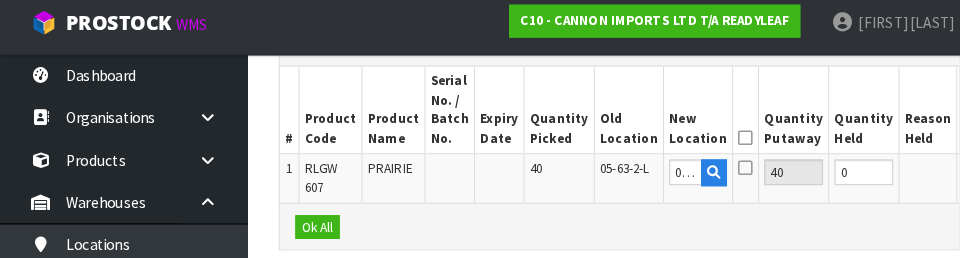 click on "OK" at bounding box center [946, 174] 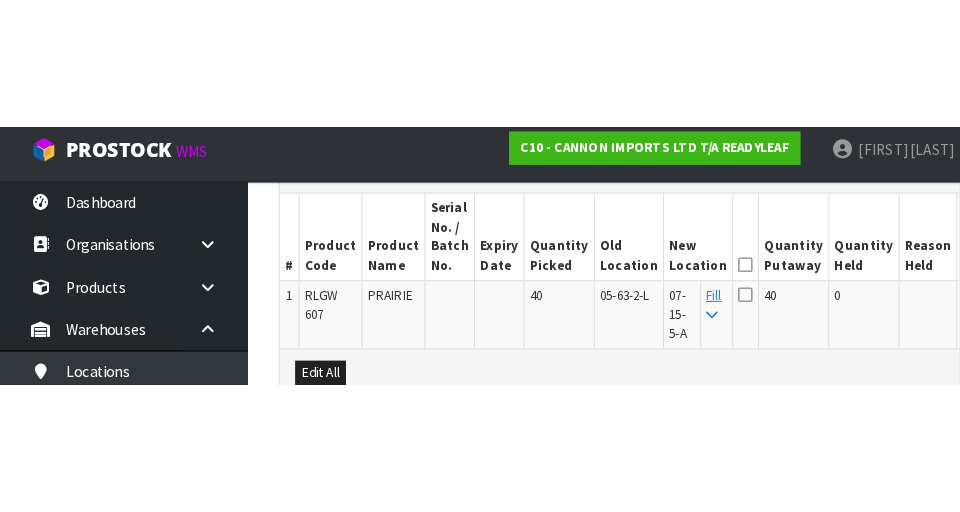 scroll, scrollTop: 595, scrollLeft: 0, axis: vertical 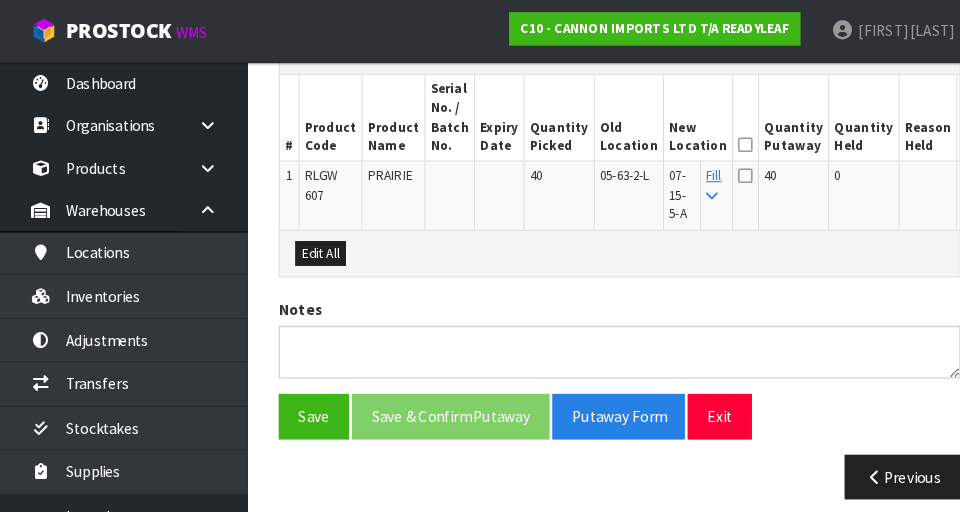 click at bounding box center [722, 140] 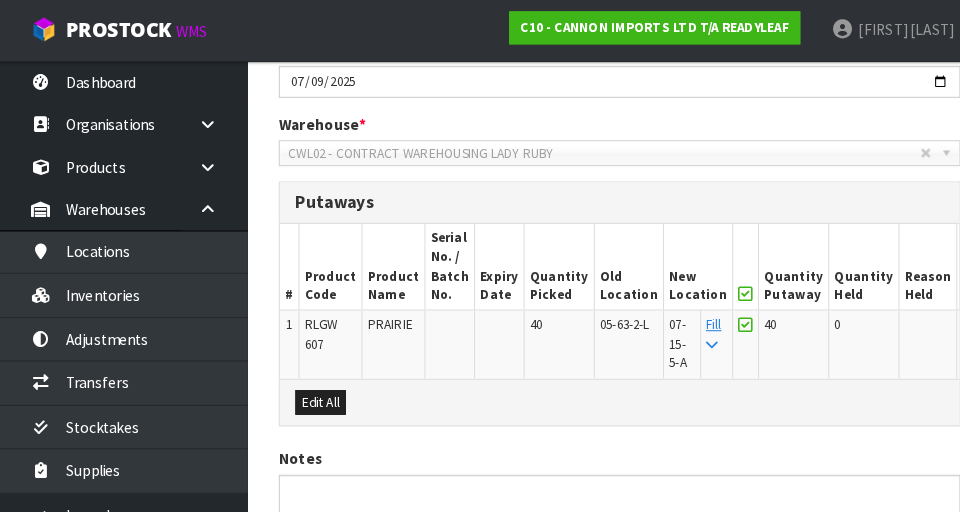 scroll, scrollTop: 595, scrollLeft: 0, axis: vertical 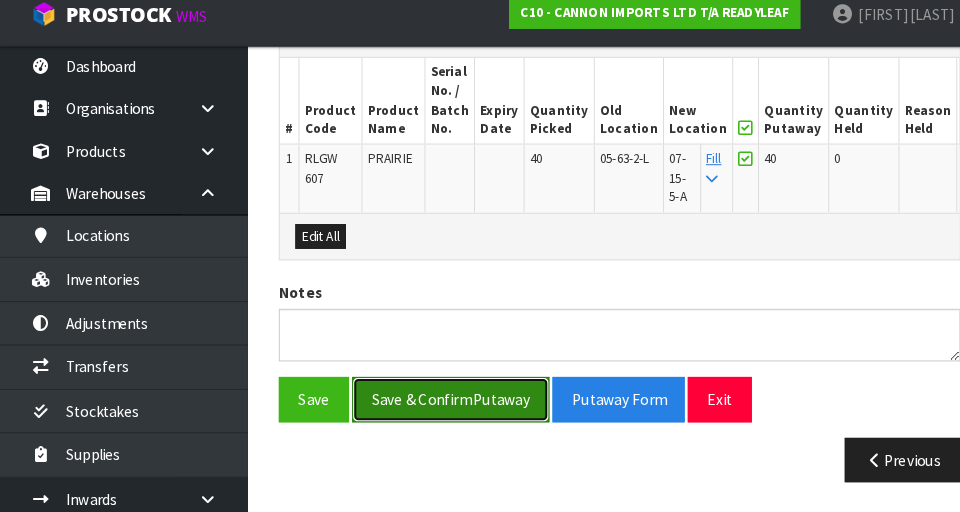 click on "Save & Confirm Putaway" at bounding box center [436, 402] 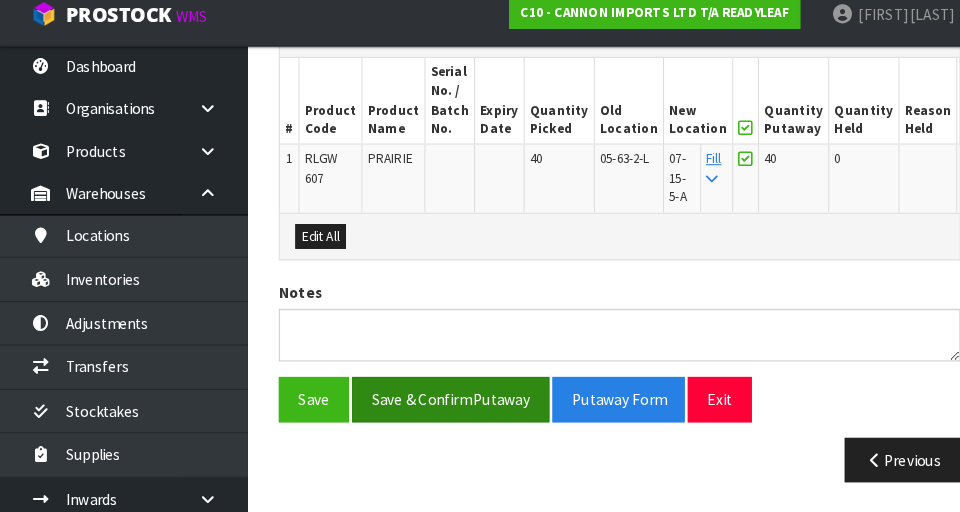 scroll, scrollTop: 0, scrollLeft: 0, axis: both 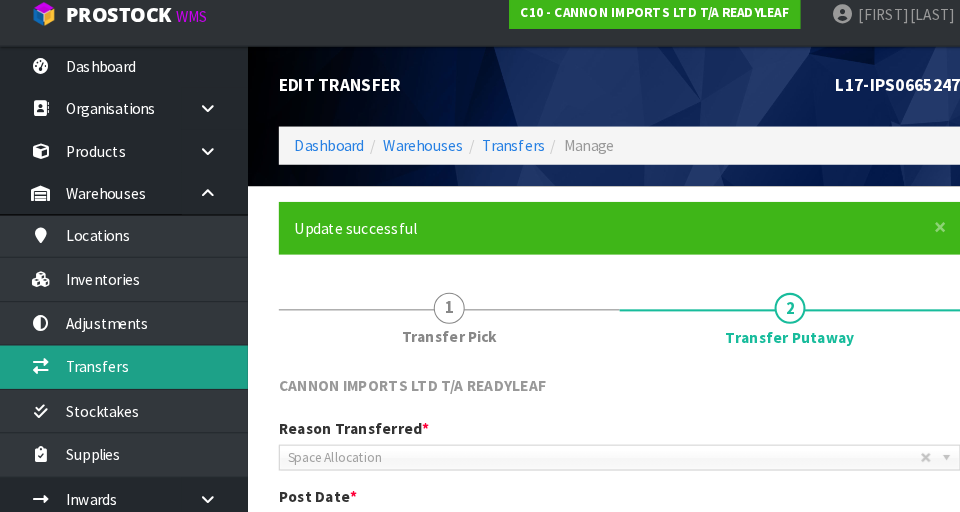 click on "Transfers" at bounding box center (120, 371) 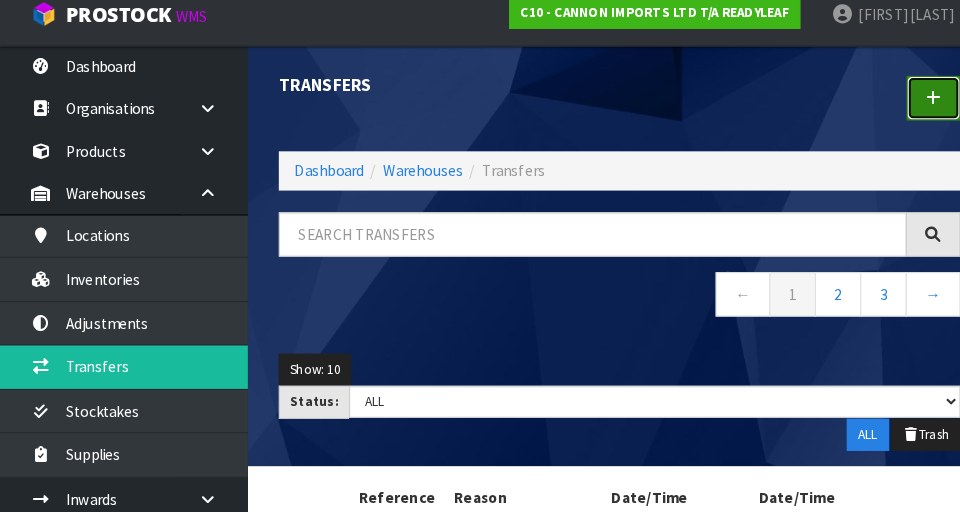 click at bounding box center [904, 111] 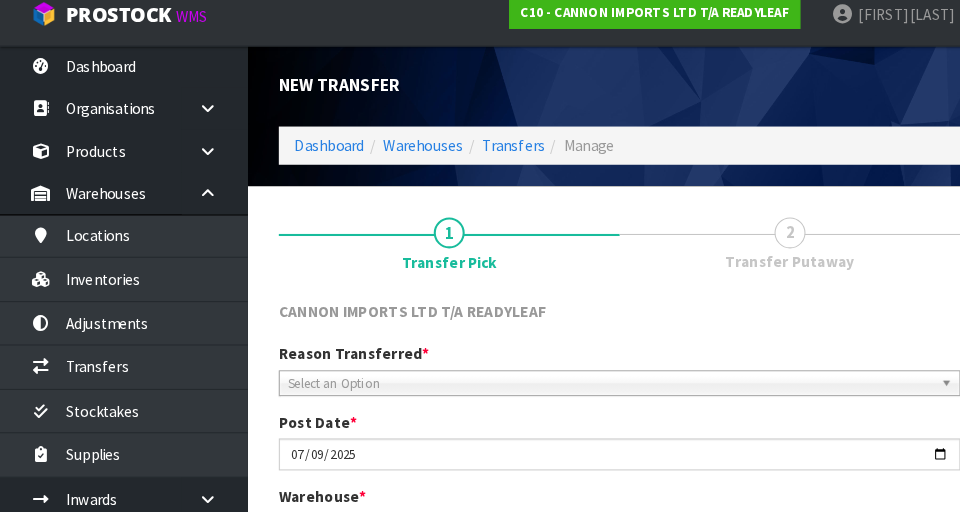 scroll, scrollTop: 449, scrollLeft: 0, axis: vertical 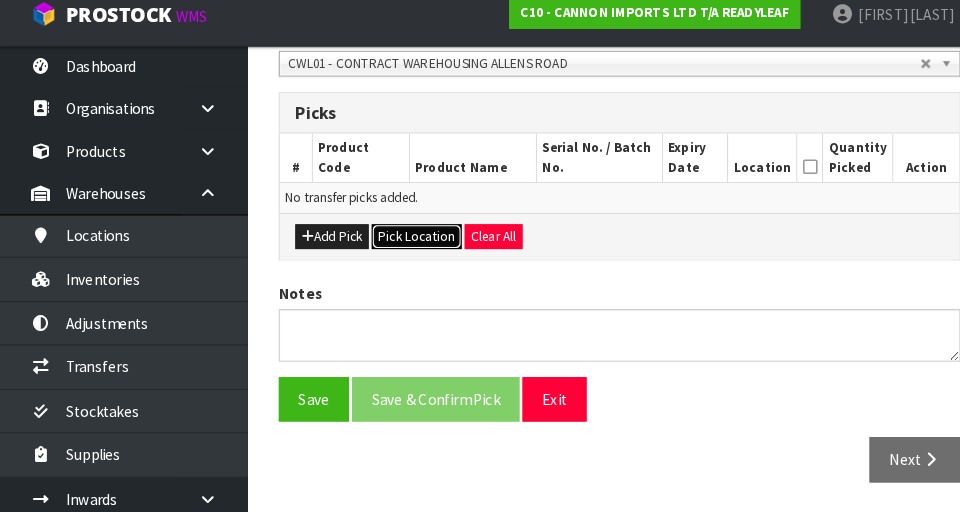 click on "Pick Location" at bounding box center (403, 245) 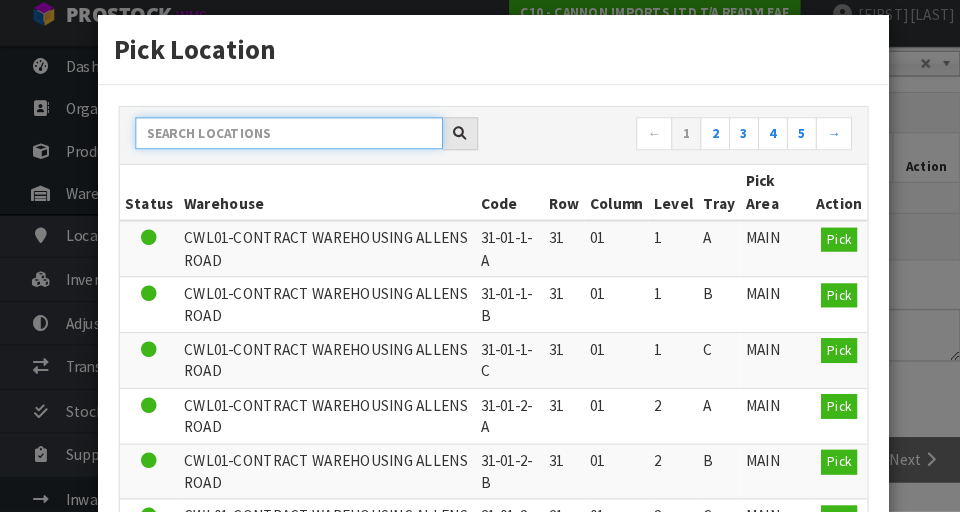 click at bounding box center [280, 145] 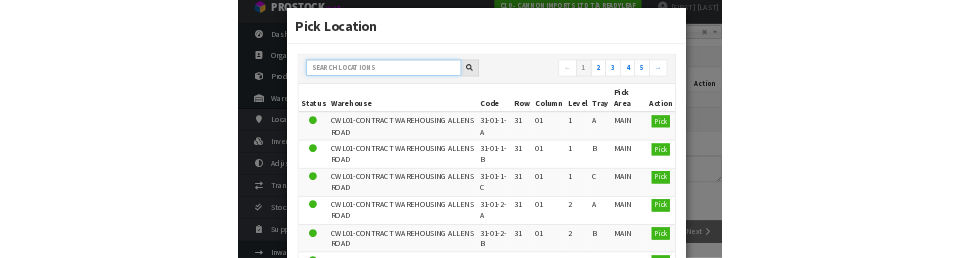 scroll, scrollTop: 449, scrollLeft: 0, axis: vertical 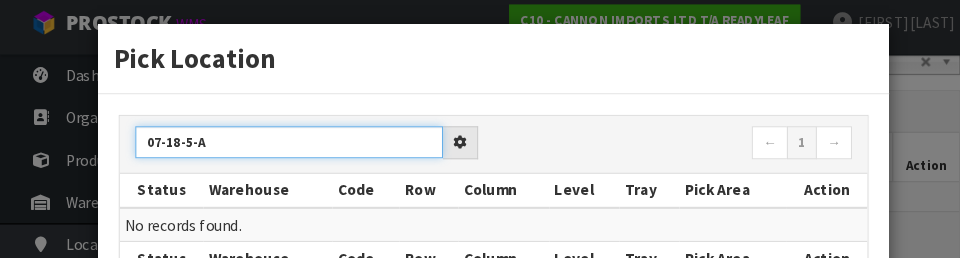 type on "07-18-5-A" 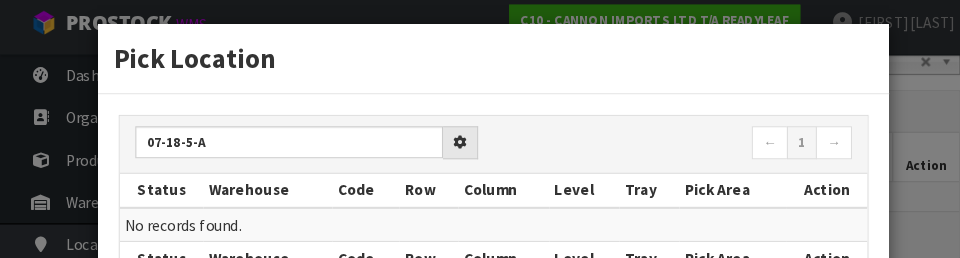 click on "←
1
→" at bounding box center [659, 147] 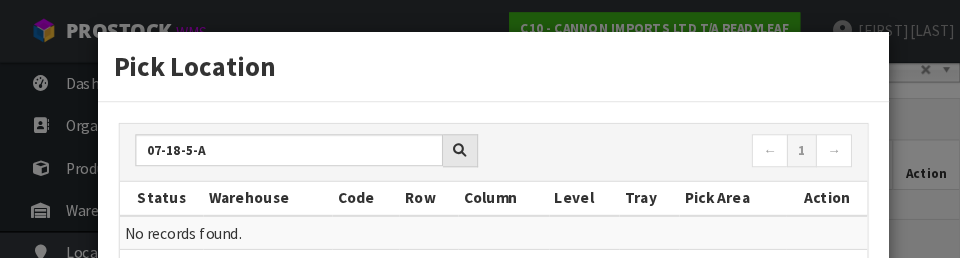 click on "Lore Ipsumdol
98-68-0-S
←
0
→
Ametco
Adipiscin
Elit
Sed
Doeius
Tempo
Inci
Utla Etdo
Magnaa
En adminim venia.
Quisno
Exercitat
Ulla
Lab
Nisial
Exeac
Cons
Duis Aute
Irurei
Repr" at bounding box center [480, 129] 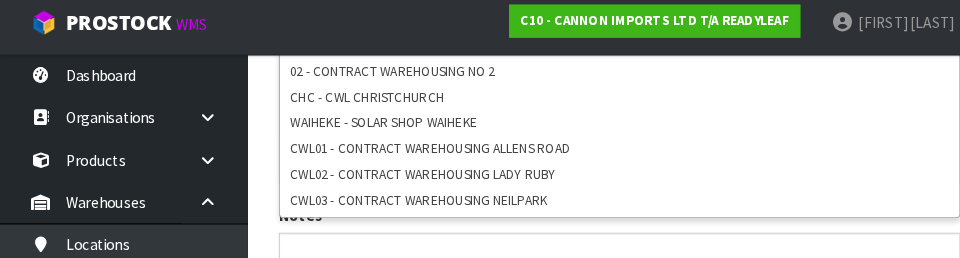 scroll, scrollTop: 522, scrollLeft: 0, axis: vertical 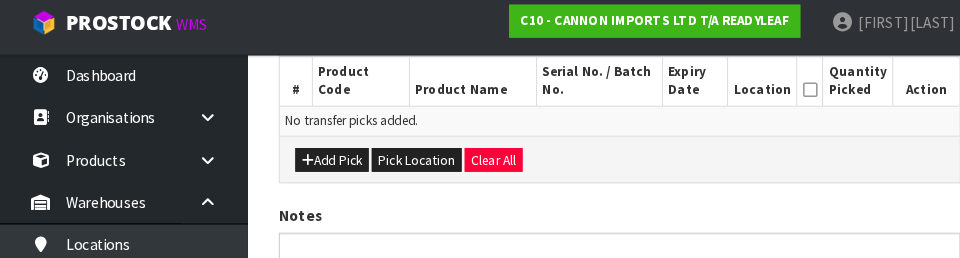 click on "Add Pick
Pick Location
Clear All" at bounding box center (600, 161) 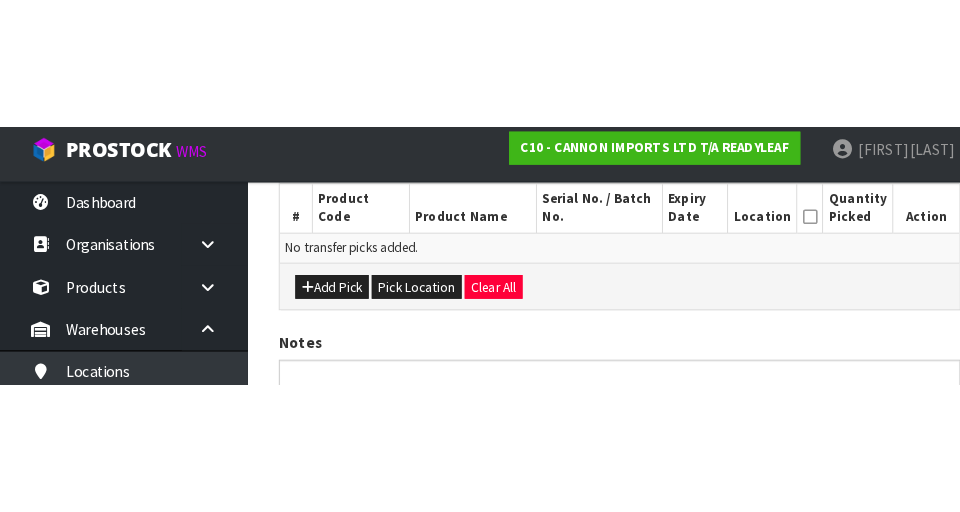 scroll, scrollTop: 449, scrollLeft: 0, axis: vertical 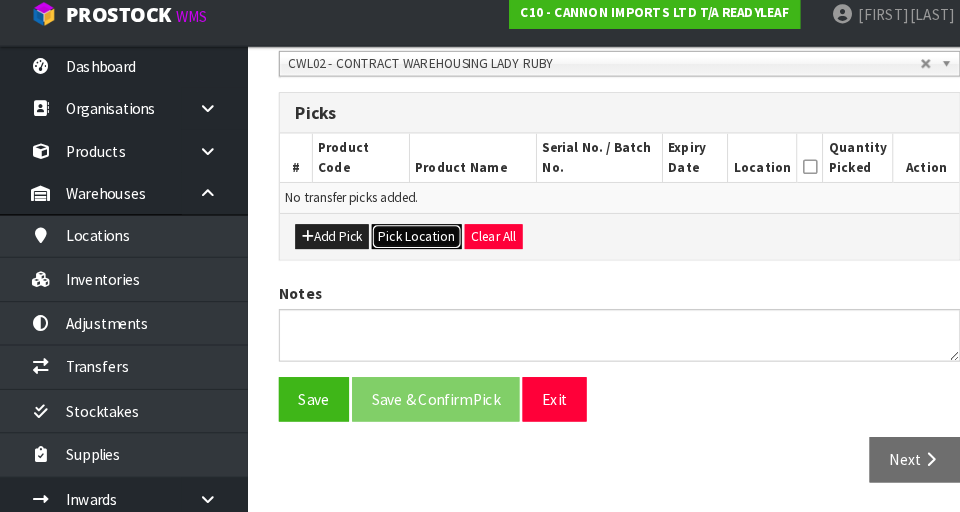 click on "Pick Location" at bounding box center (403, 245) 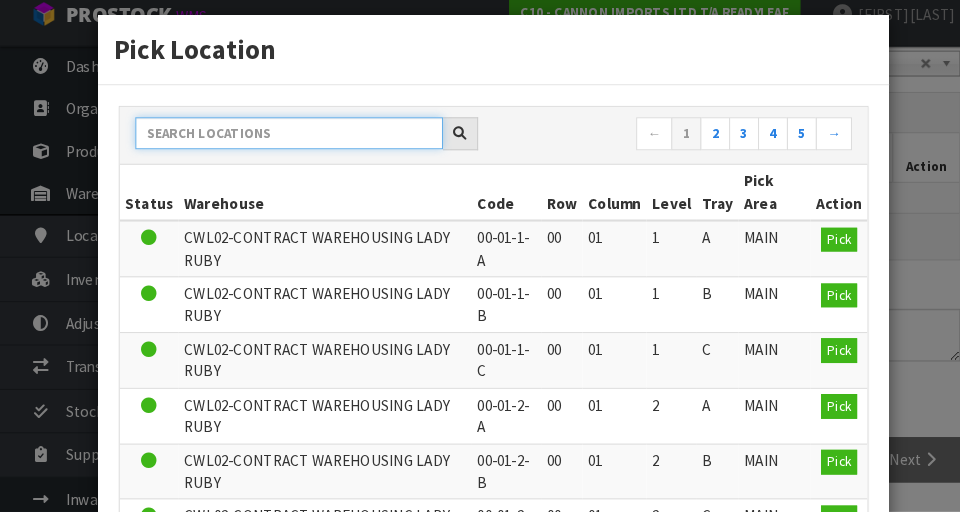 click at bounding box center [280, 145] 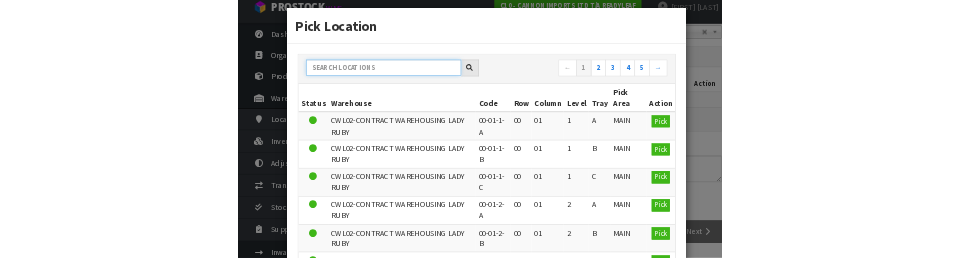 scroll, scrollTop: 449, scrollLeft: 0, axis: vertical 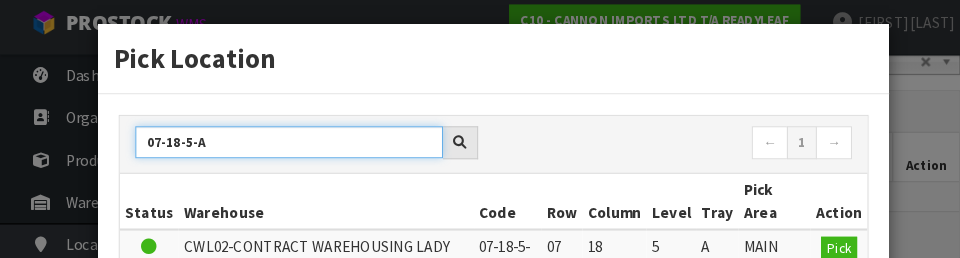 type on "07-18-5-A" 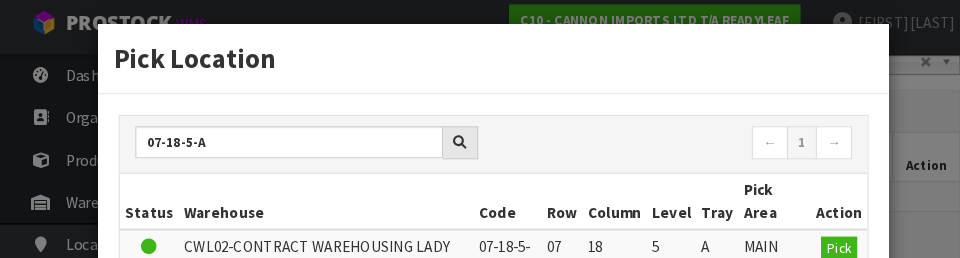 click on "80-49-1-L
←
8
→
Ipsumd
Sitametco
Adip
Eli
Seddoe
Tempo
Inci
Utla Etdo
Magnaa
ENI84-ADMINIMV QUISNOSTRUD EXER ULLA
78-56-2-L
56
23
6
N
ALIQ
Exea
Commod
Consequat
Duis
Aut
Irurei
Repre
Volu
Veli Esse
Cillum" at bounding box center (478, 239) 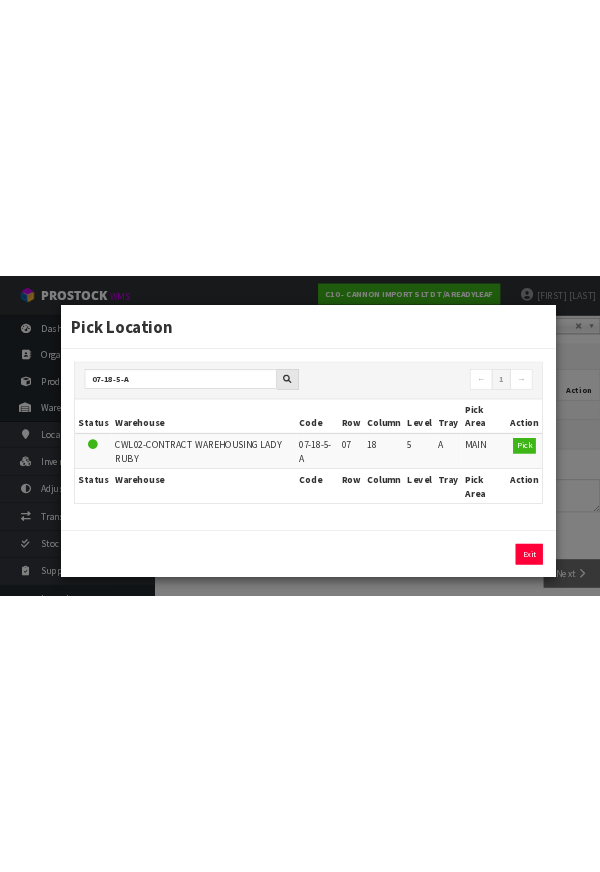 scroll, scrollTop: 142, scrollLeft: 0, axis: vertical 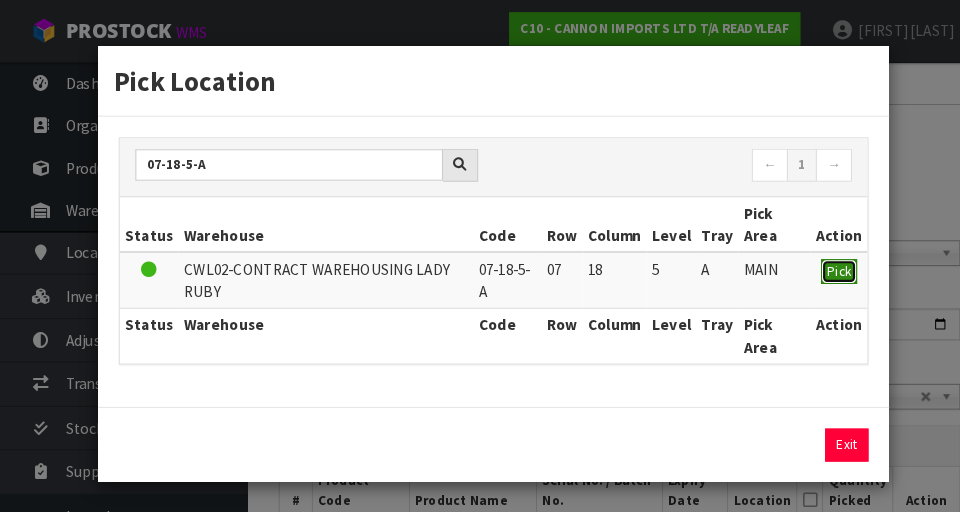 click on "Pick" at bounding box center (812, 262) 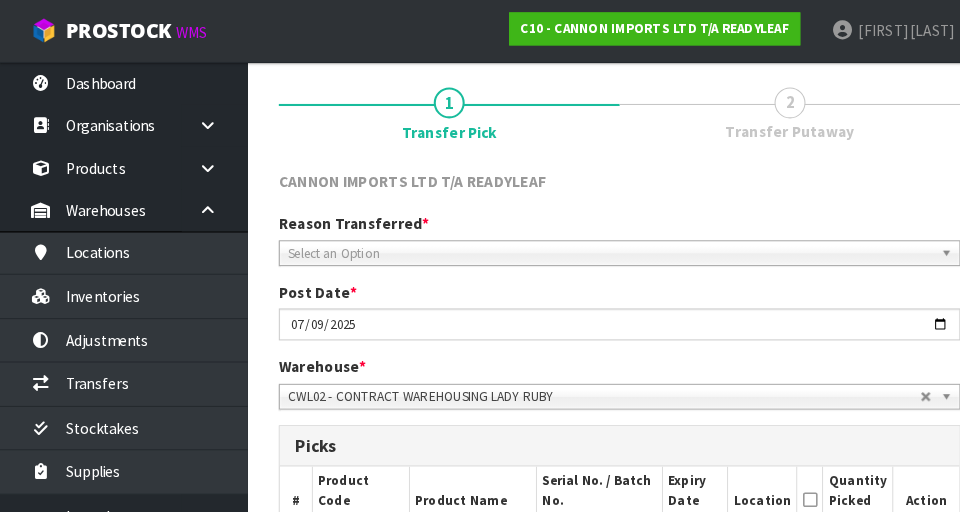 scroll, scrollTop: 429, scrollLeft: 0, axis: vertical 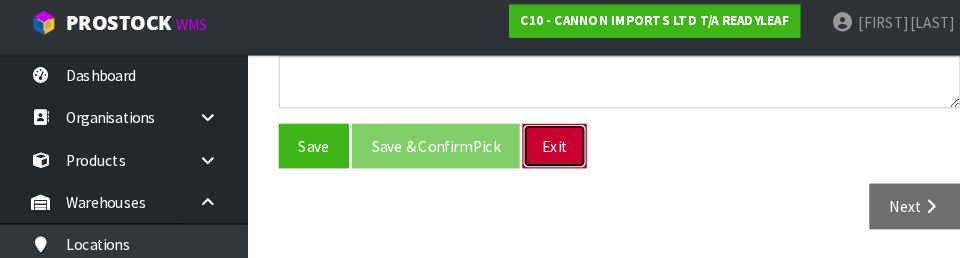 click on "Exit" at bounding box center [537, 148] 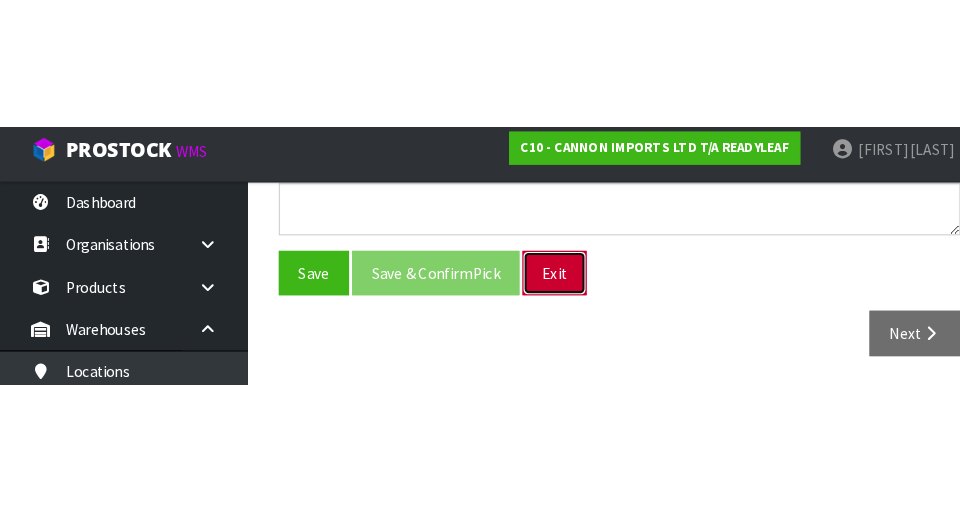 scroll, scrollTop: 449, scrollLeft: 0, axis: vertical 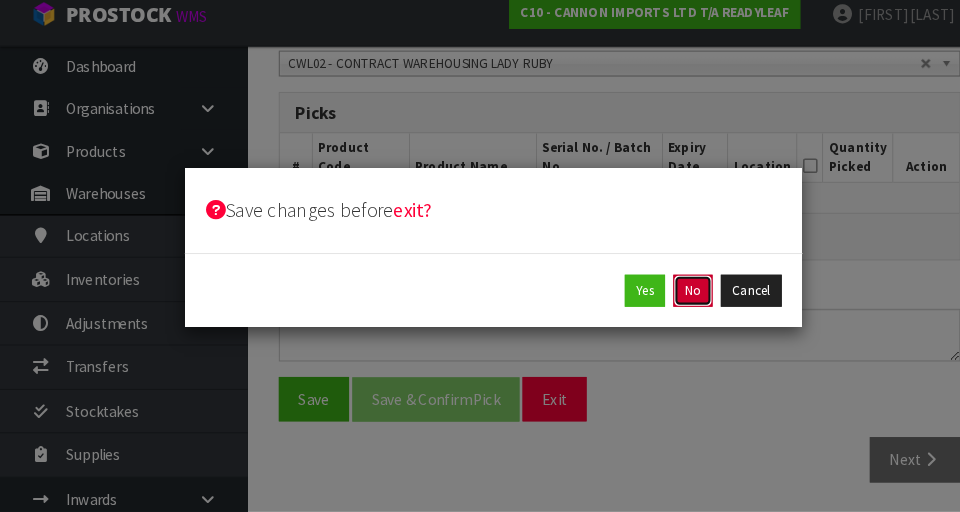 click on "No" at bounding box center [671, 298] 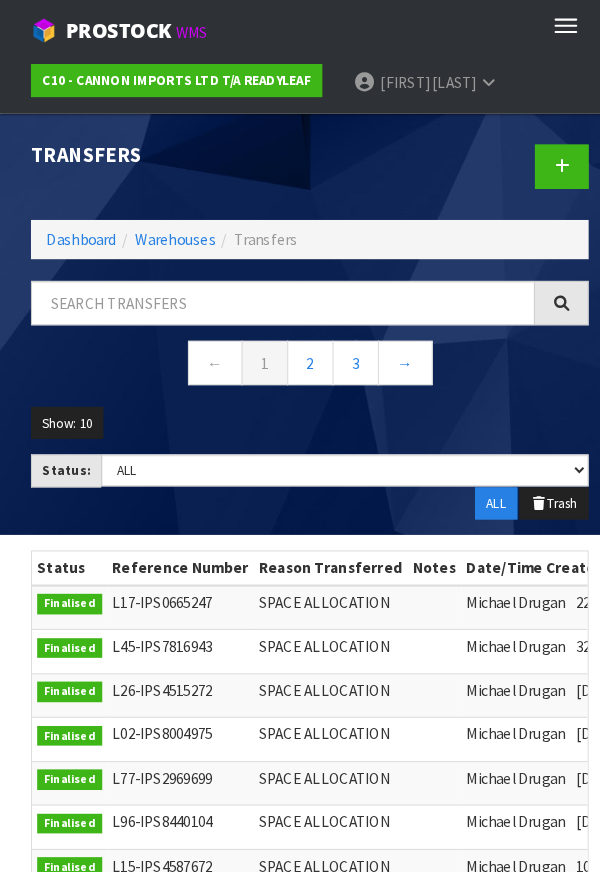scroll, scrollTop: 0, scrollLeft: 0, axis: both 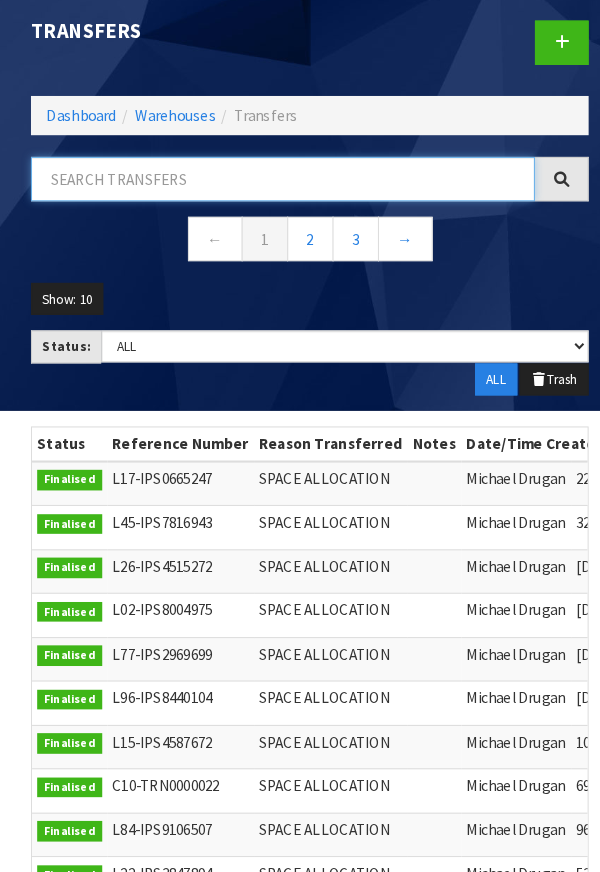 click at bounding box center (274, 200) 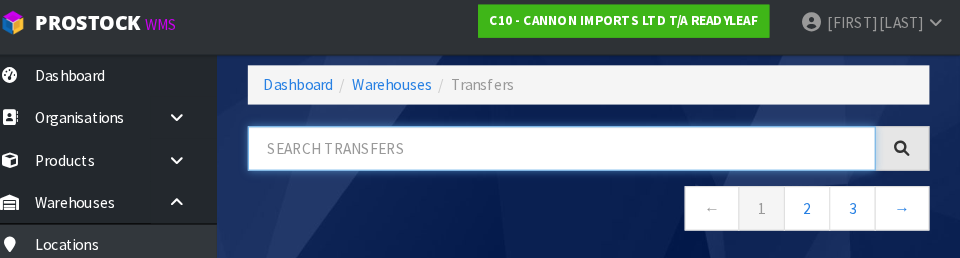 scroll, scrollTop: 93, scrollLeft: 0, axis: vertical 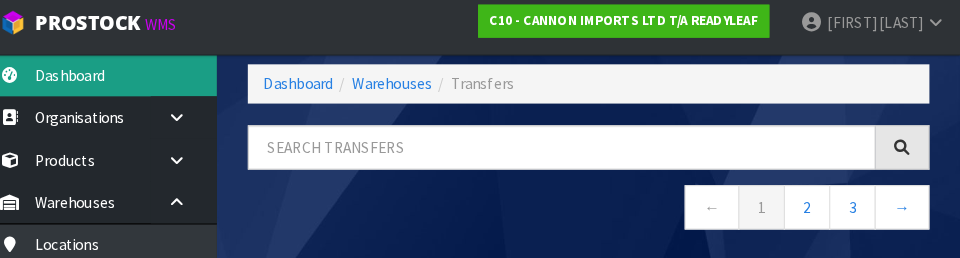 click on "Dashboard" at bounding box center [120, 80] 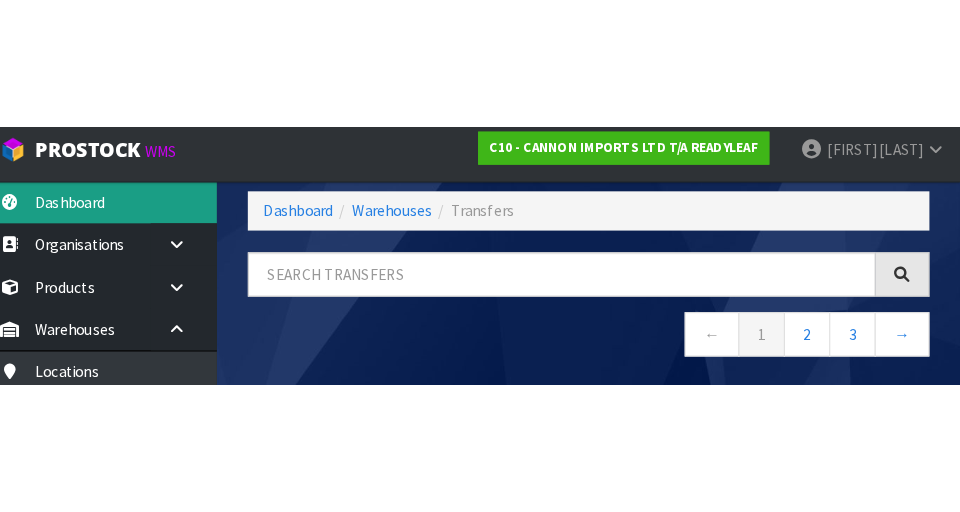 scroll, scrollTop: 92, scrollLeft: 0, axis: vertical 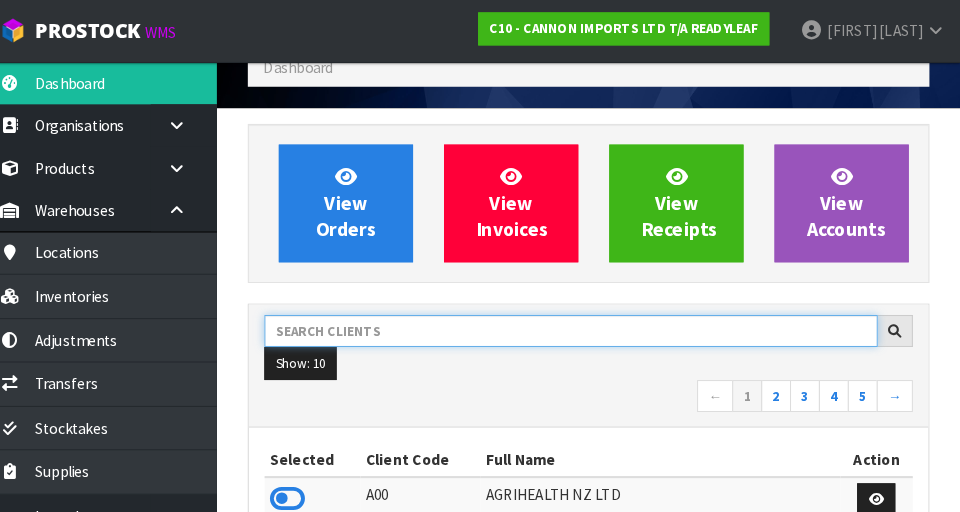 click at bounding box center [583, 320] 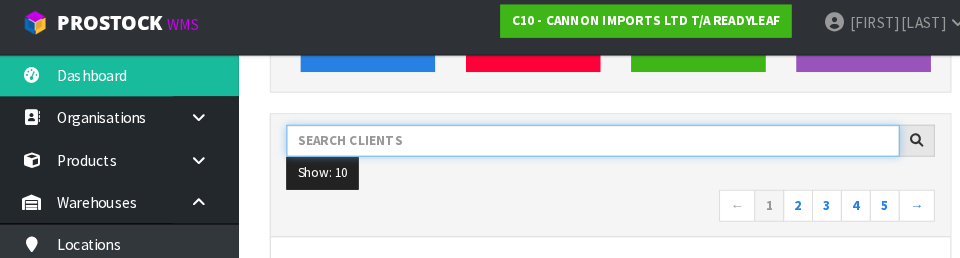 scroll, scrollTop: 270, scrollLeft: 0, axis: vertical 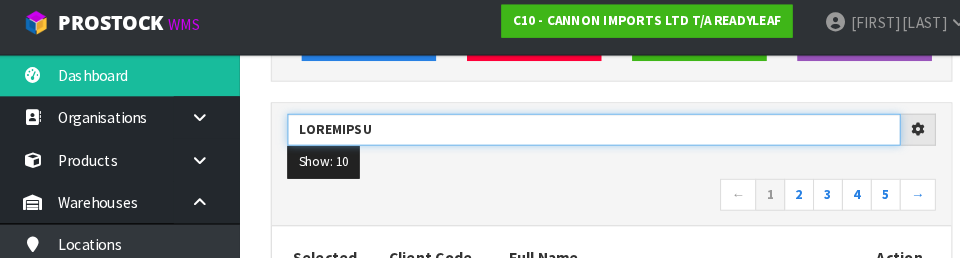 type on "Loremipsu" 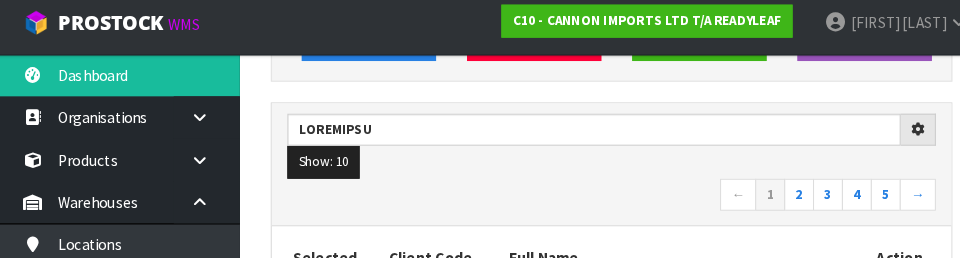 click on "←
1 2 3 4 5
→" at bounding box center (600, 198) 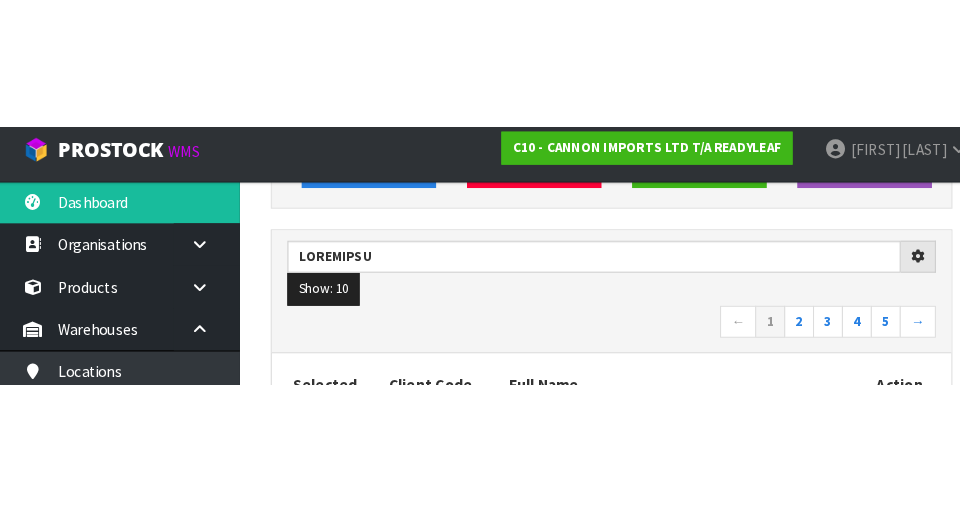 scroll, scrollTop: 280, scrollLeft: 0, axis: vertical 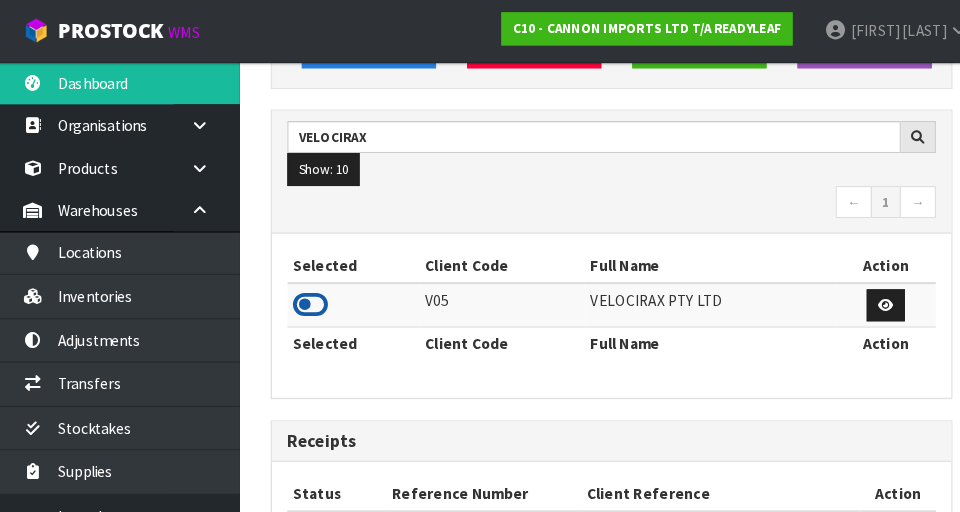 click at bounding box center [308, 295] 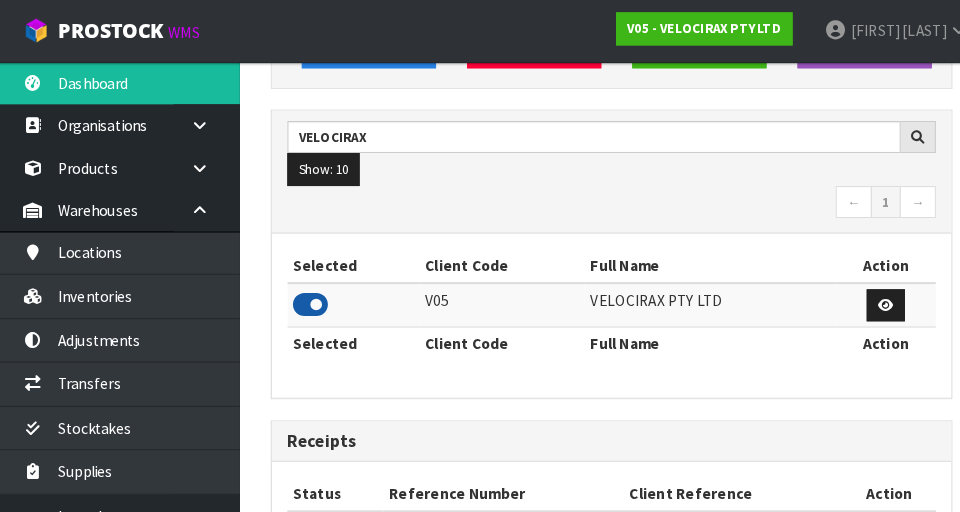 scroll, scrollTop: 1318, scrollLeft: 690, axis: both 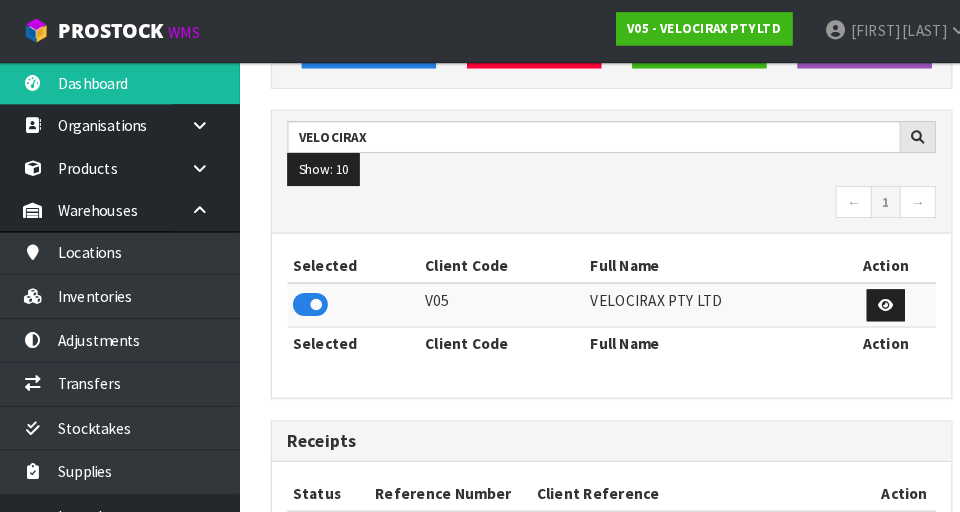 click on "Lore
Ipsumd
Sita
Consecte
Adip
Elitsedd
Eius
Temporin
UTLABOREE
Dolo: 36
8
52
30 55" at bounding box center (600, 533) 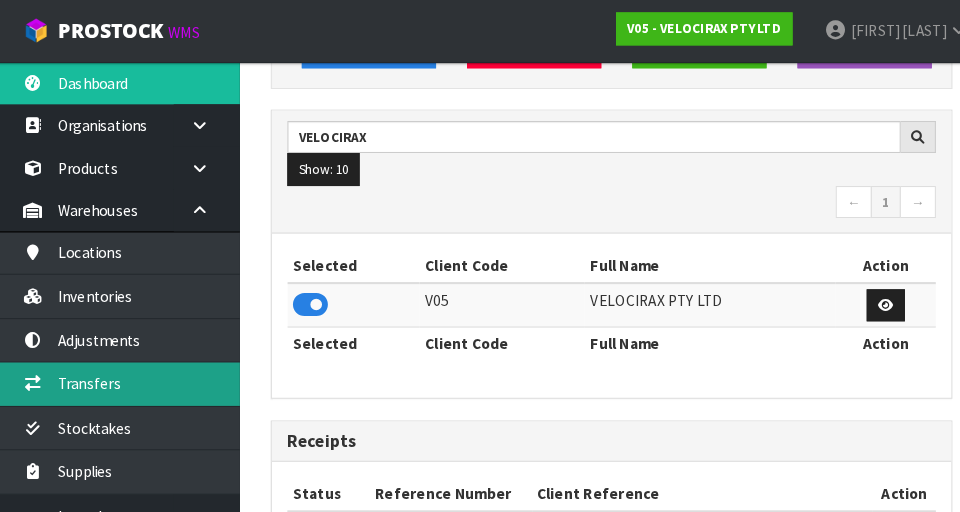 click on "Transfers" at bounding box center [120, 371] 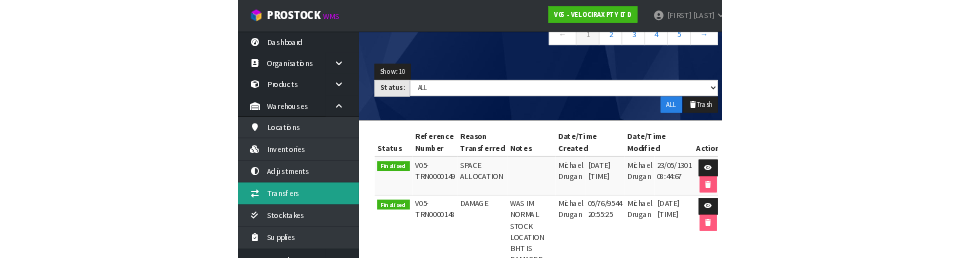 scroll, scrollTop: 0, scrollLeft: 0, axis: both 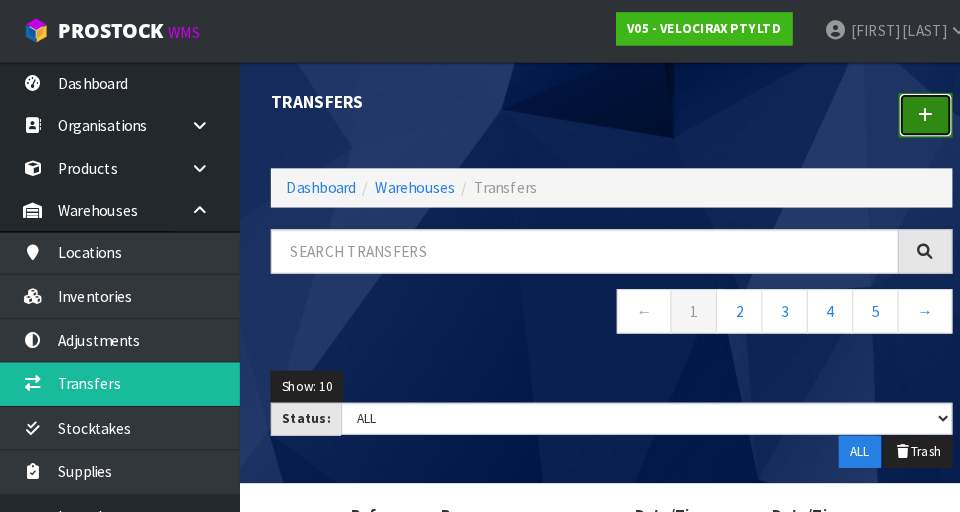 click at bounding box center (904, 111) 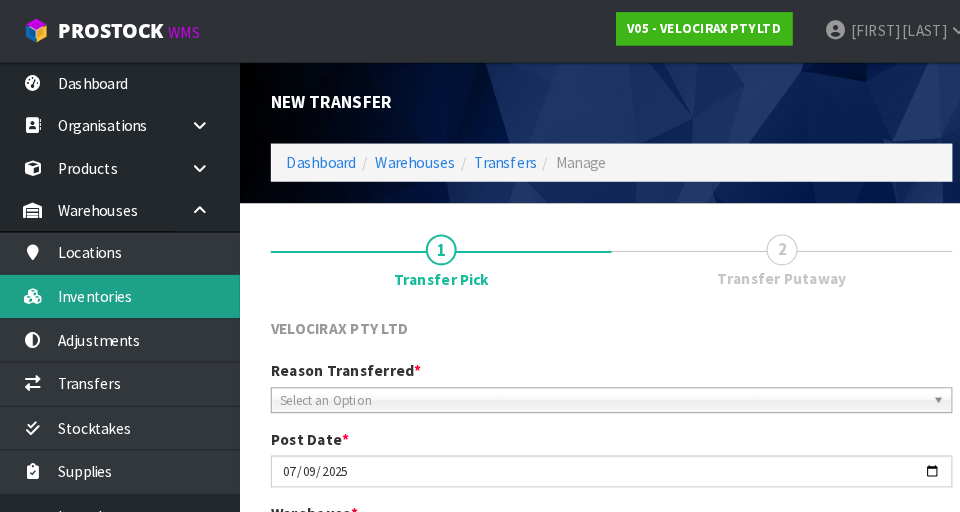 click on "Inventories" at bounding box center (120, 286) 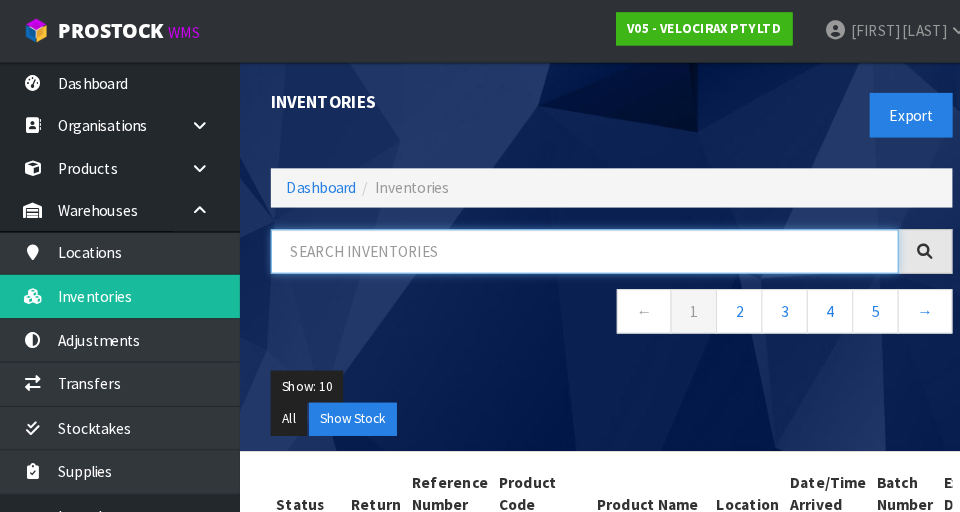 click at bounding box center (574, 243) 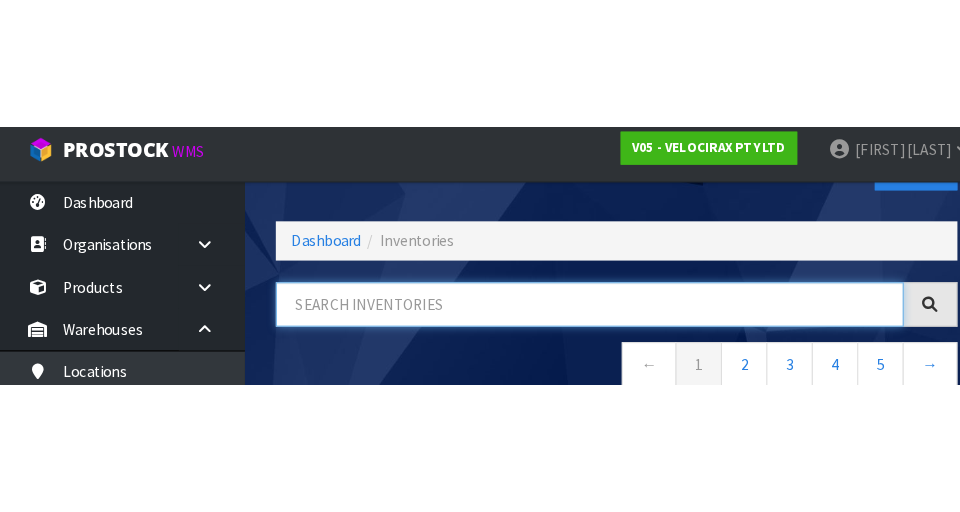 scroll, scrollTop: 110, scrollLeft: 0, axis: vertical 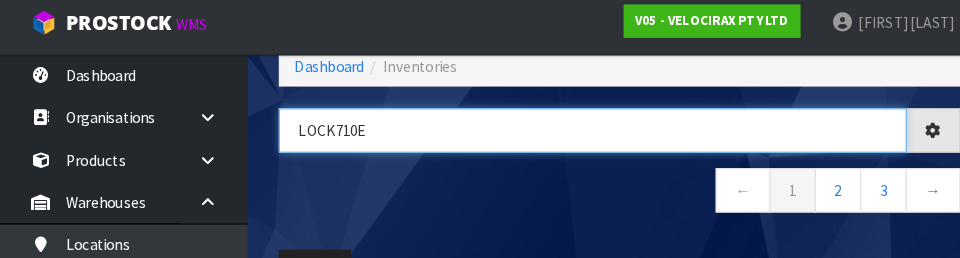 type on "LOCK710e" 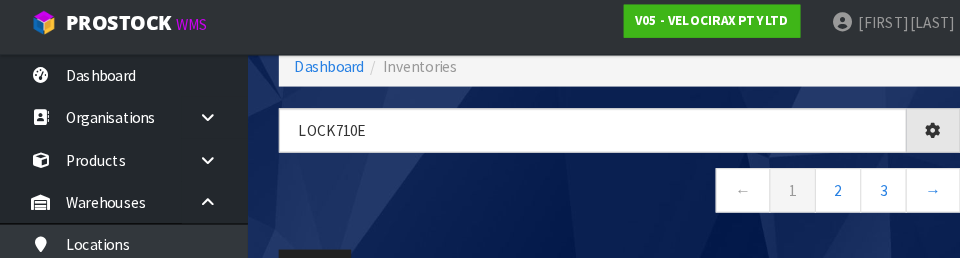click on "←
1 2 3
→" at bounding box center (600, 194) 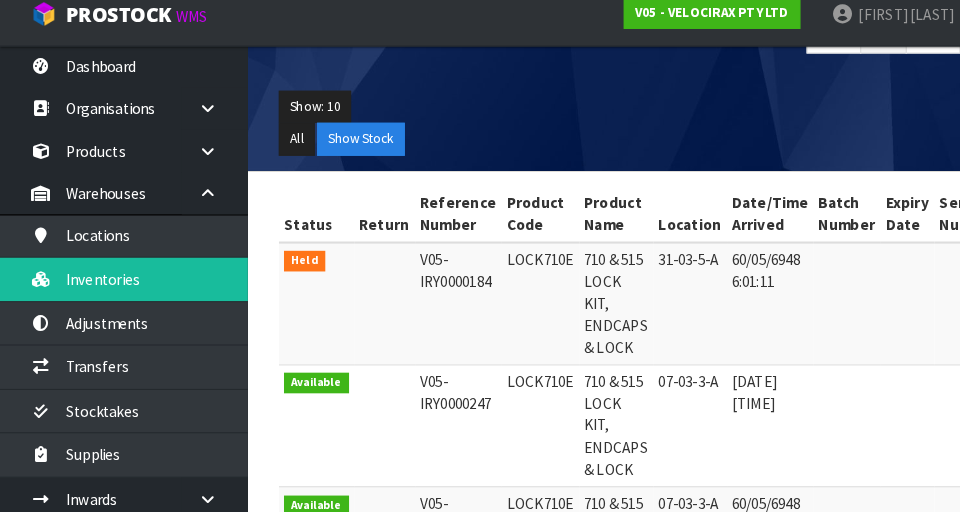 scroll, scrollTop: 256, scrollLeft: 0, axis: vertical 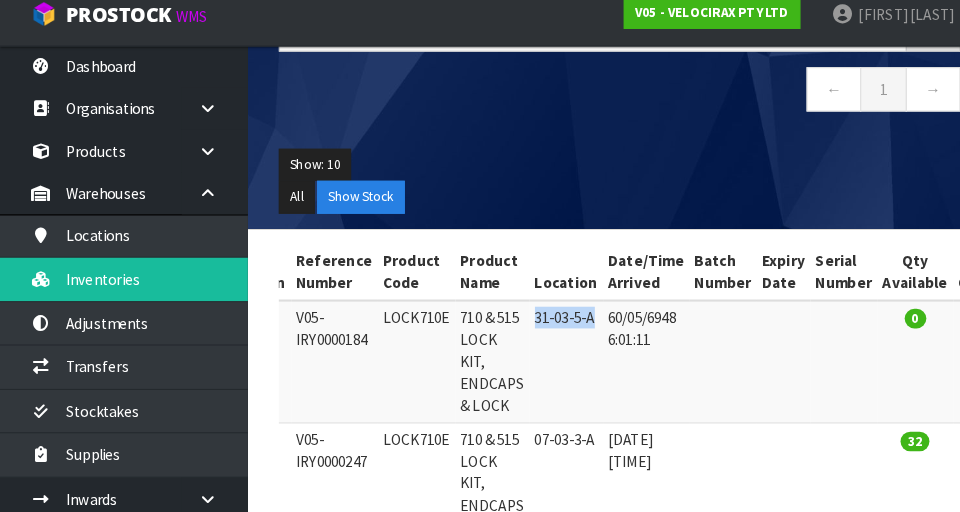 copy on "31-03-5-A" 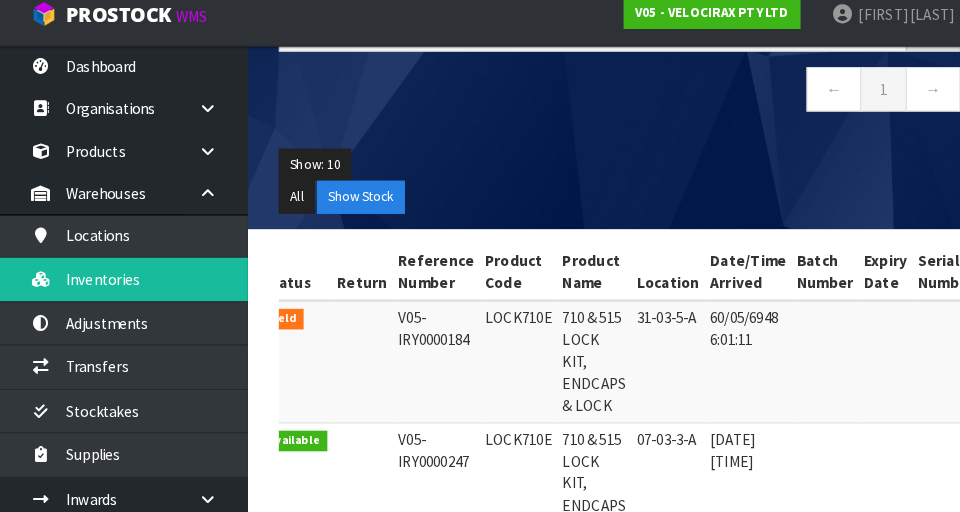 scroll, scrollTop: 0, scrollLeft: 0, axis: both 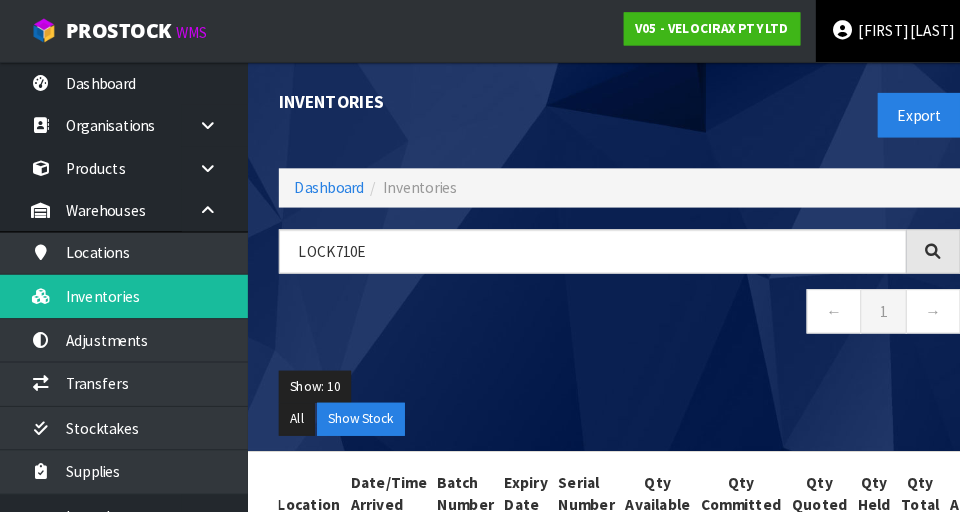 click on "[FIRST]" at bounding box center (854, 29) 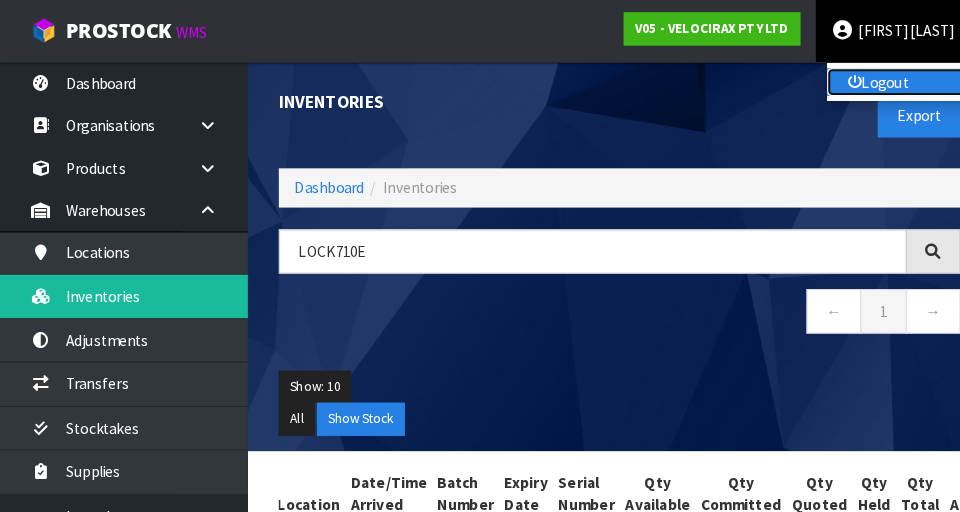 click on "Logout" at bounding box center (880, 79) 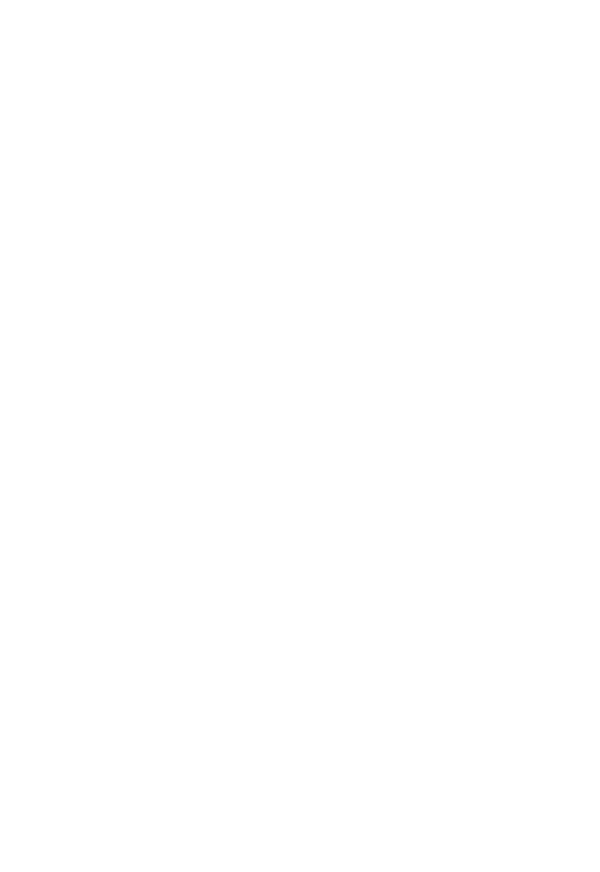 scroll, scrollTop: 0, scrollLeft: 0, axis: both 